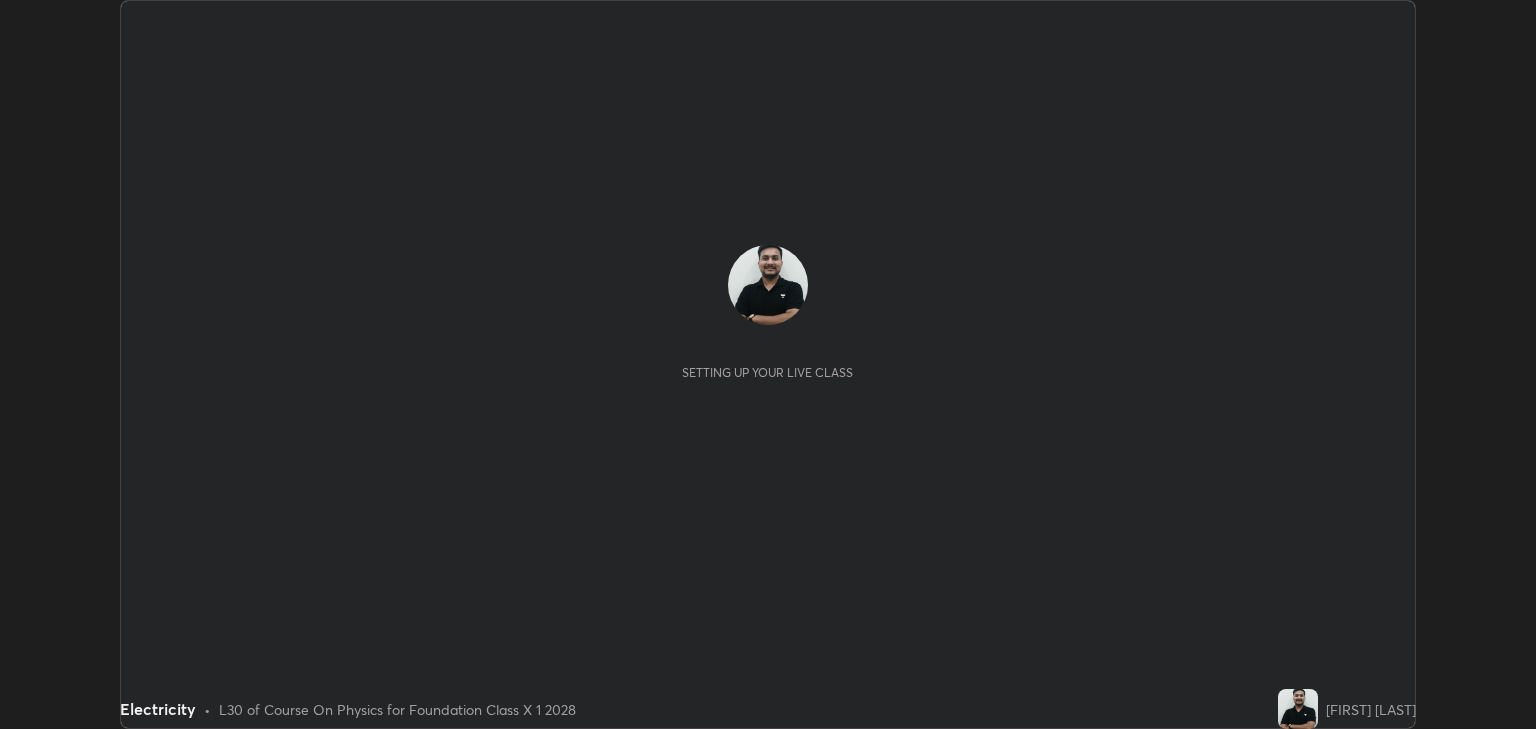 scroll, scrollTop: 0, scrollLeft: 0, axis: both 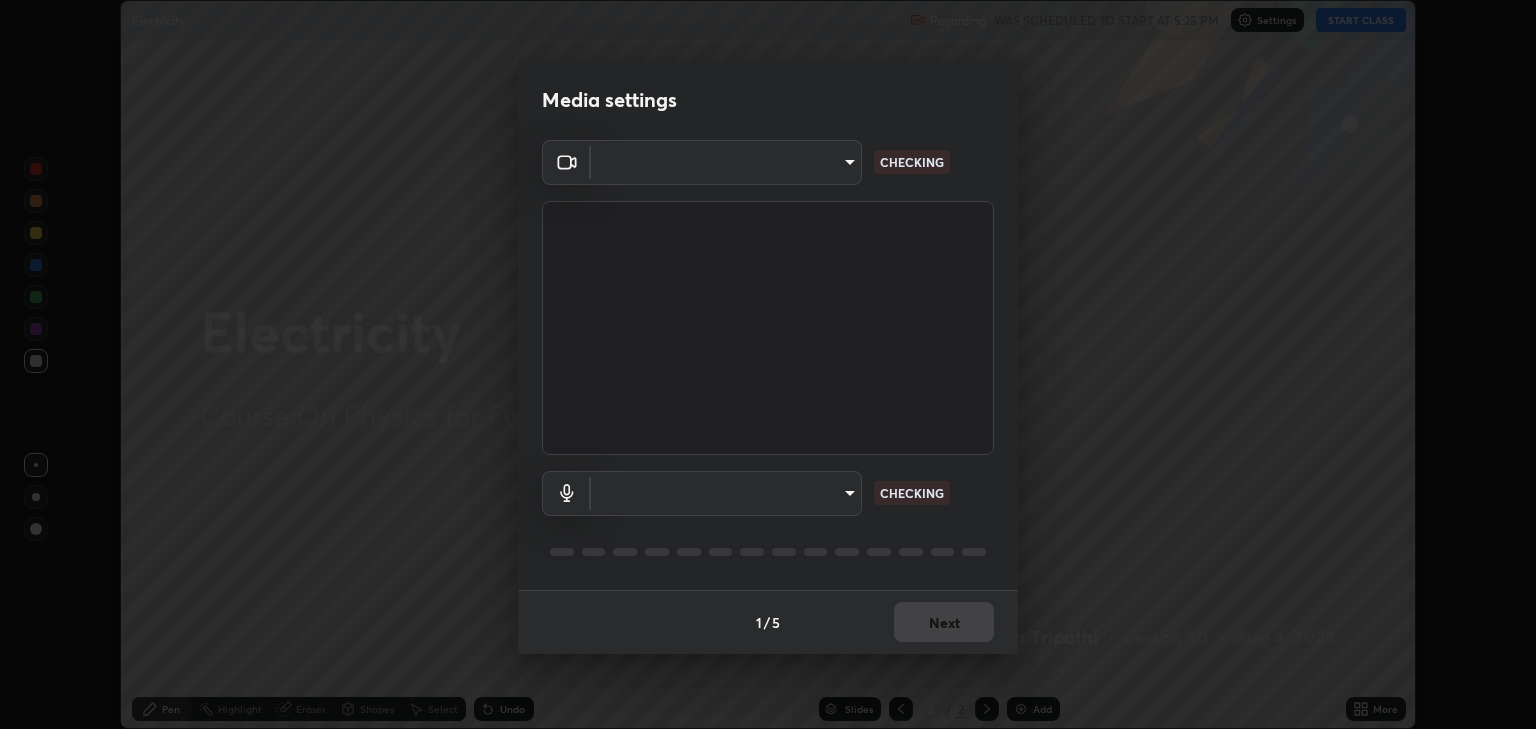 type on "a5fd4db2a2ff04be9e75800ceec395402009cfa99126b0c31c67d7c87717ec82" 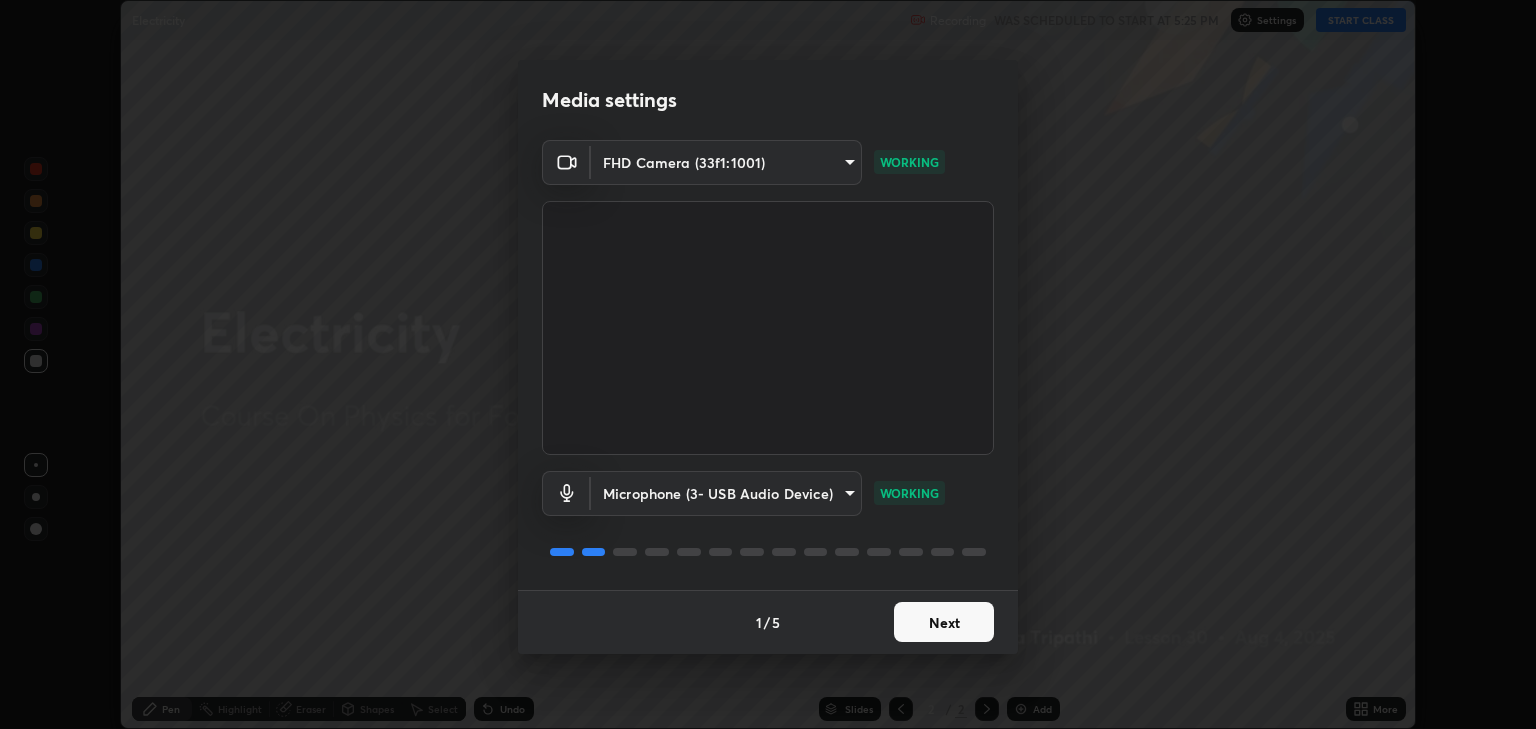 click on "Next" at bounding box center [944, 622] 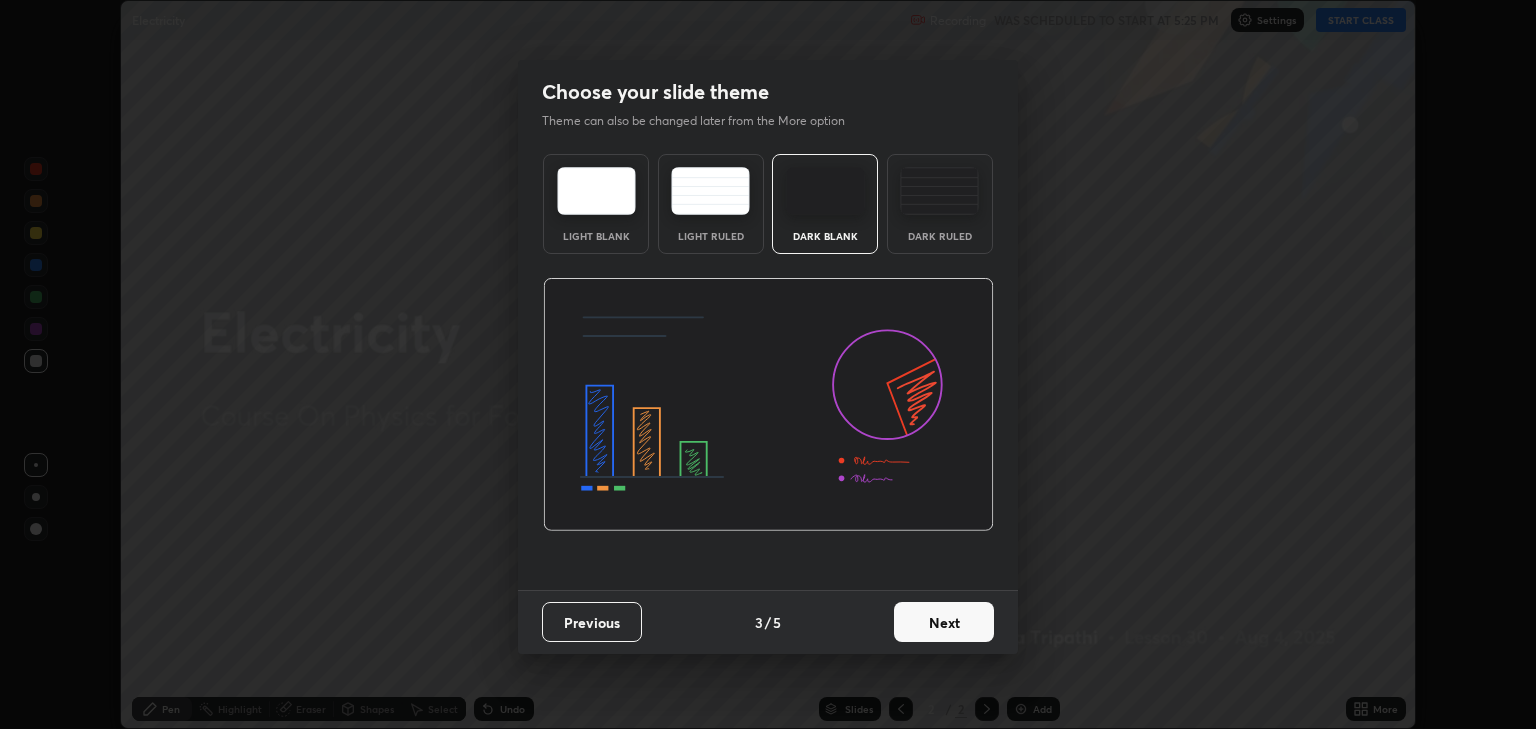 click on "Next" at bounding box center [944, 622] 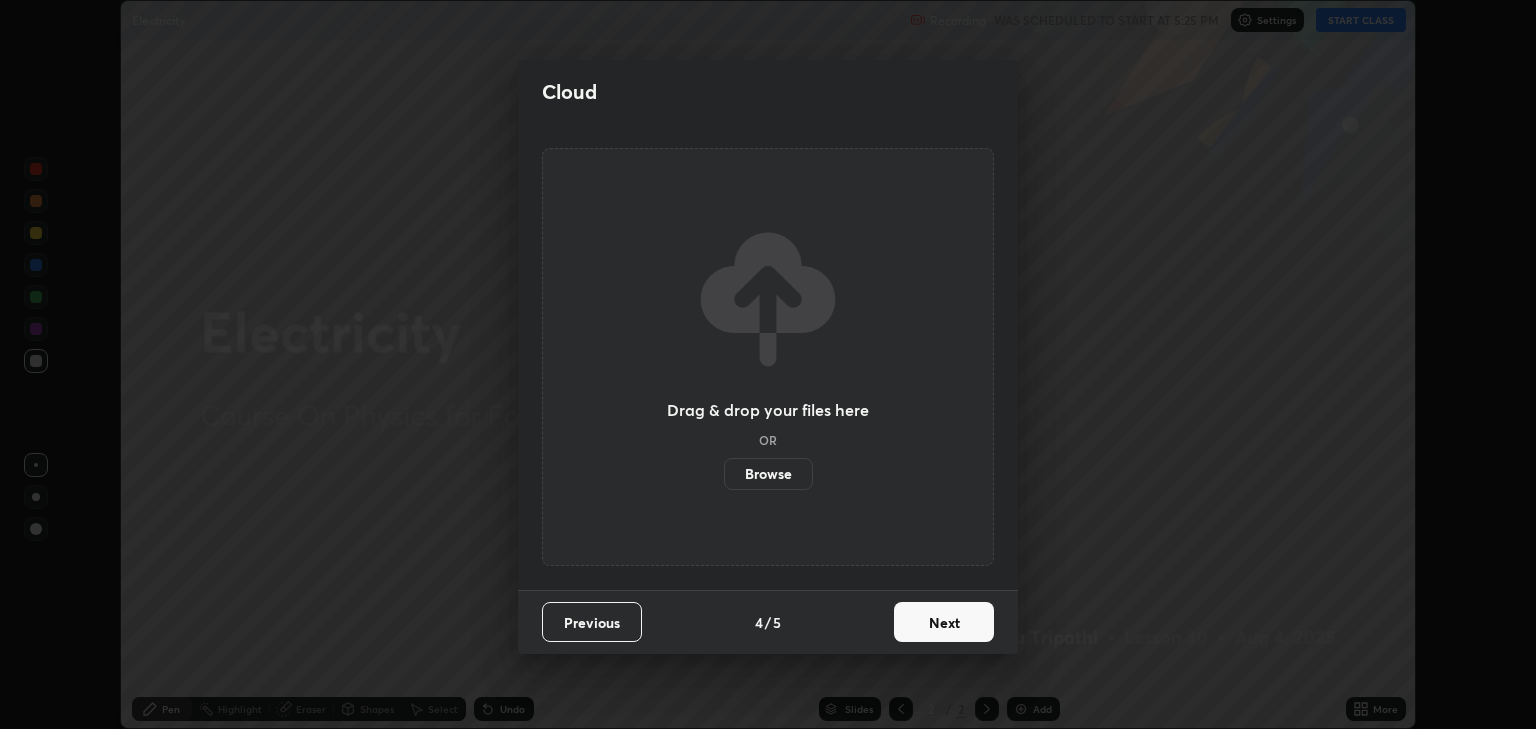 click on "Next" at bounding box center (944, 622) 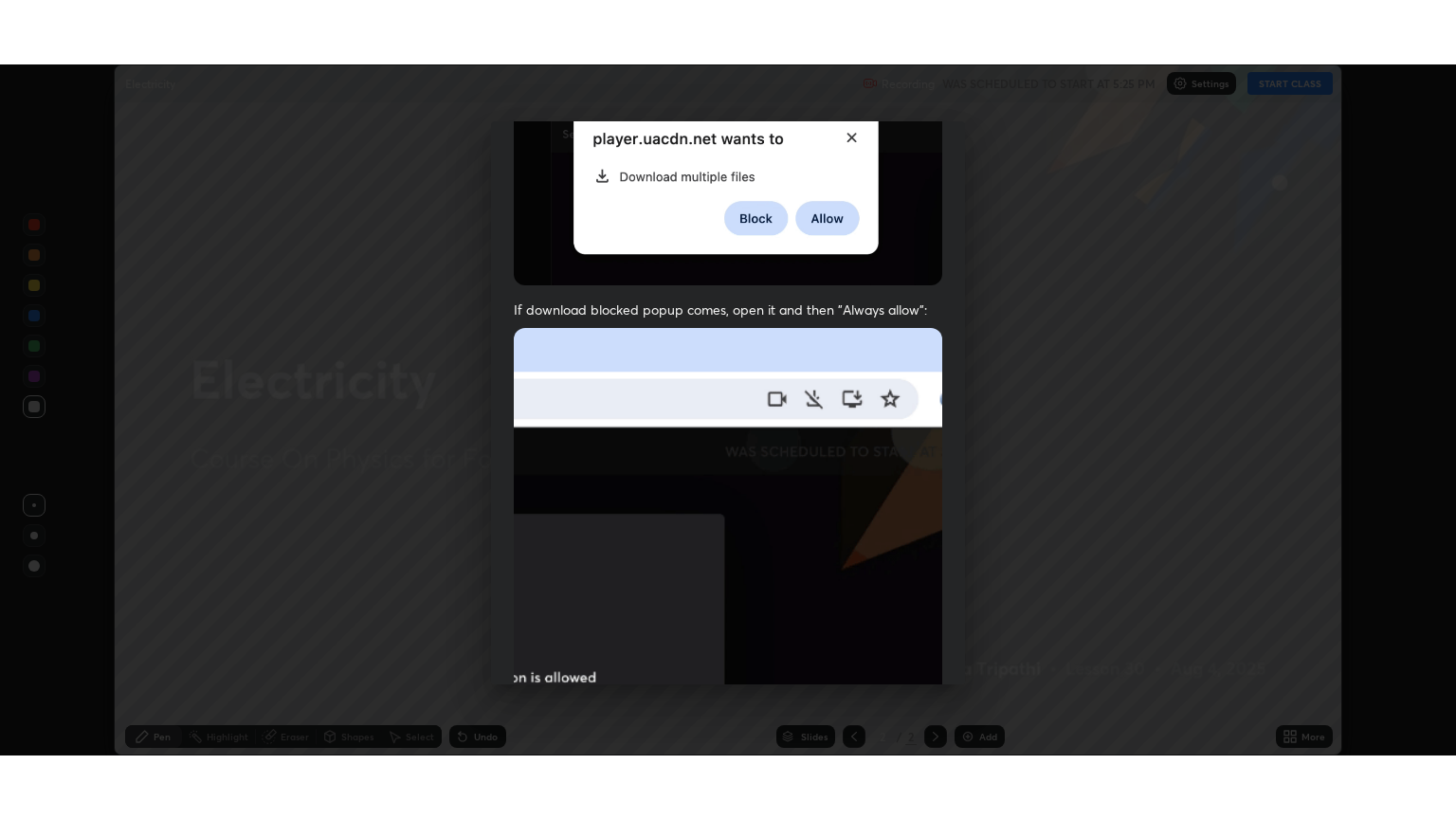 scroll, scrollTop: 384, scrollLeft: 0, axis: vertical 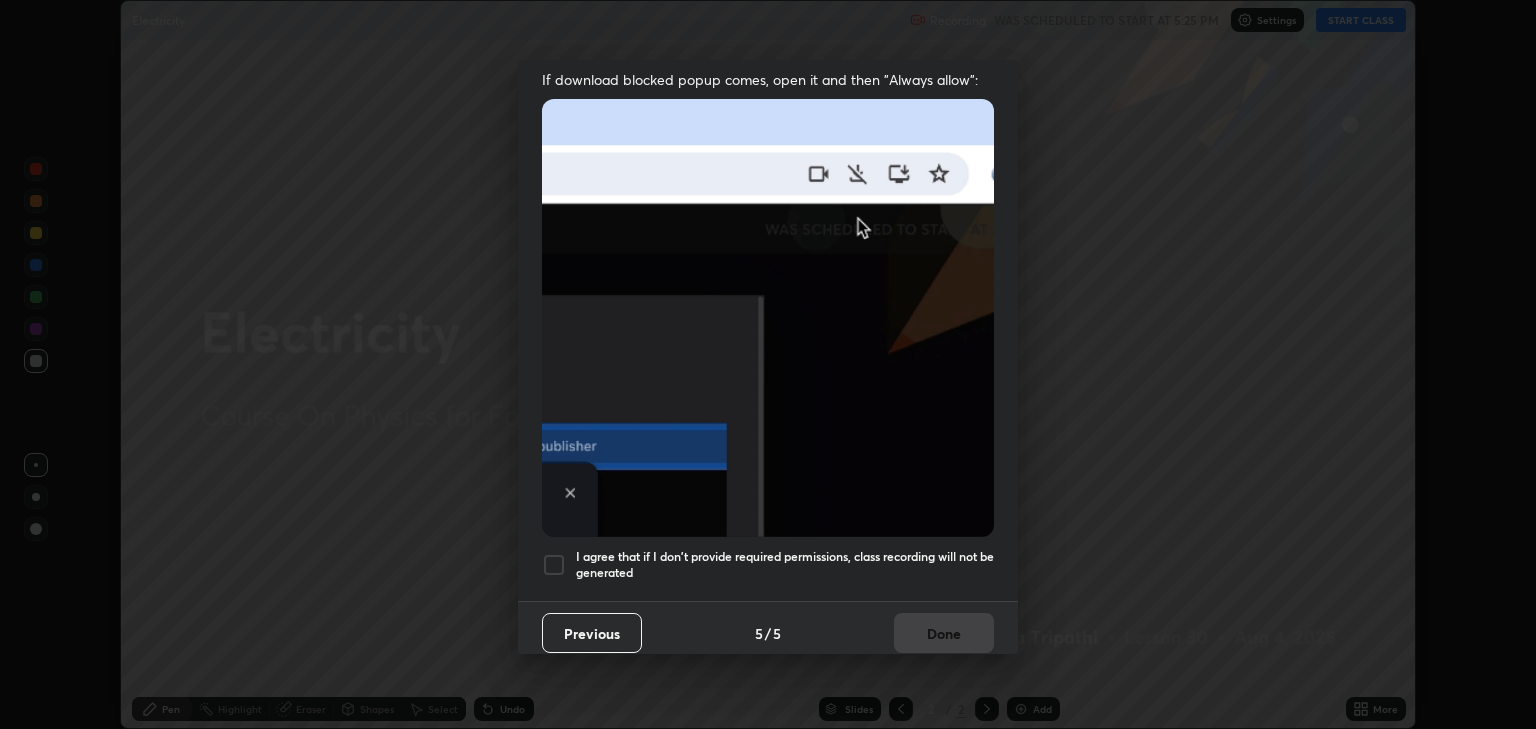 click at bounding box center [554, 565] 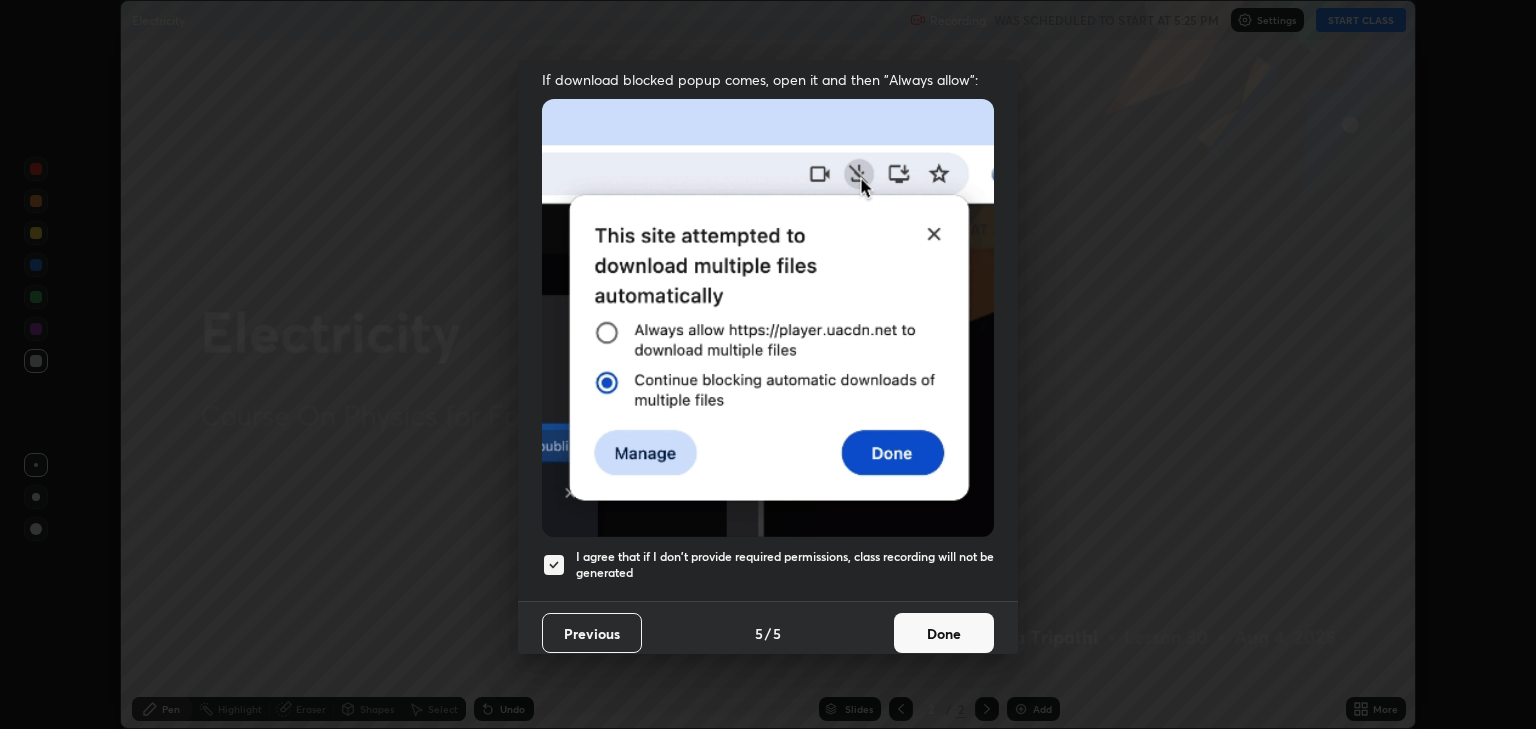 click on "Done" at bounding box center (944, 633) 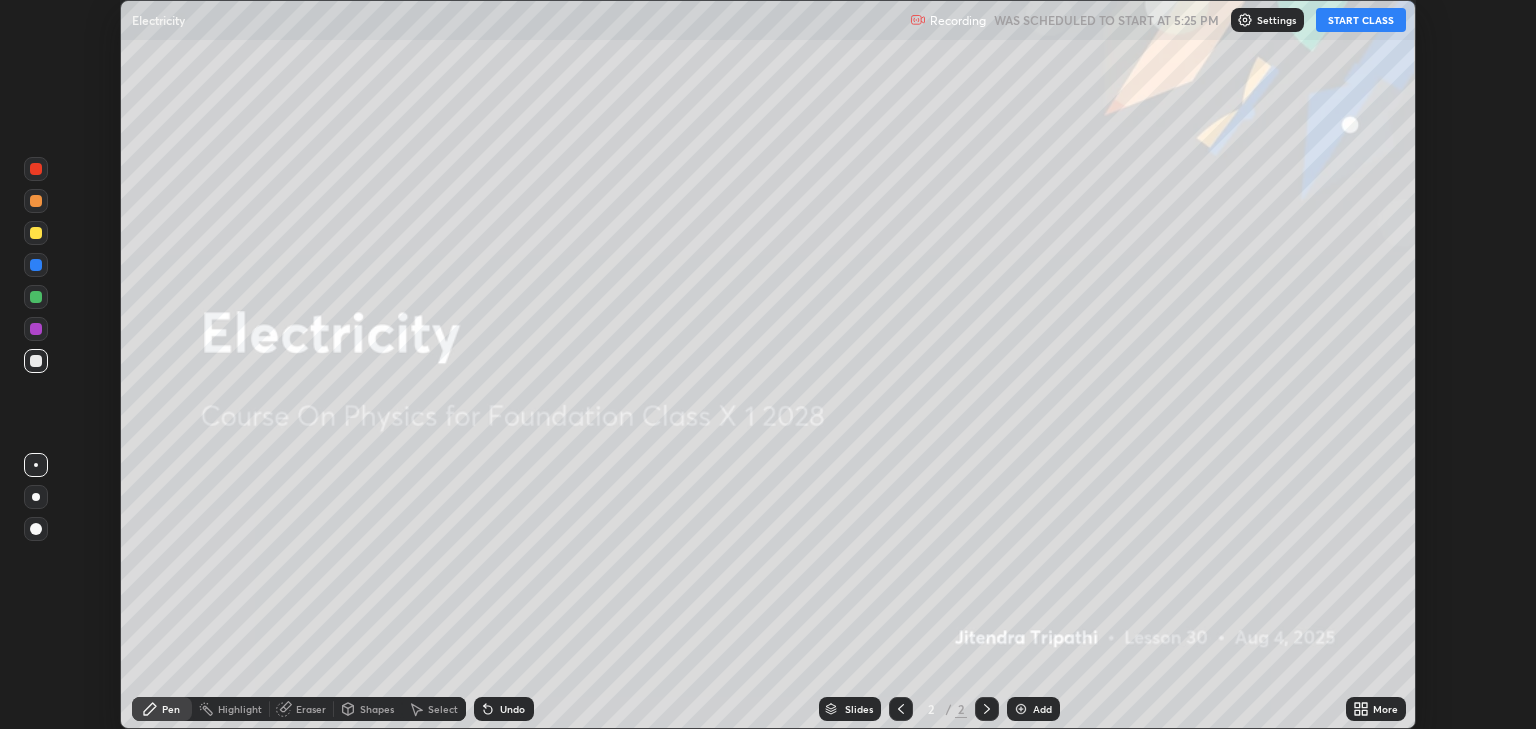 click on "START CLASS" at bounding box center [1361, 20] 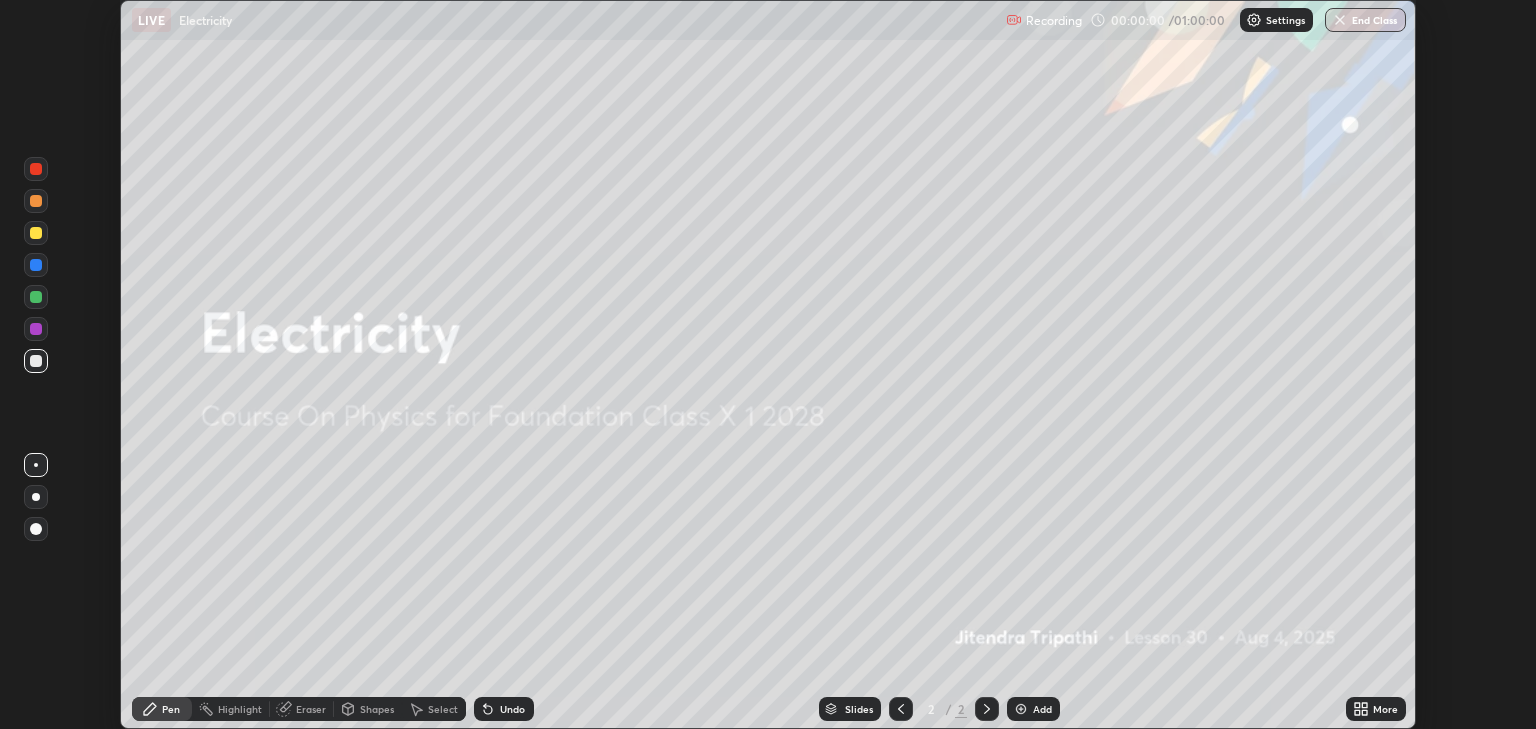 click 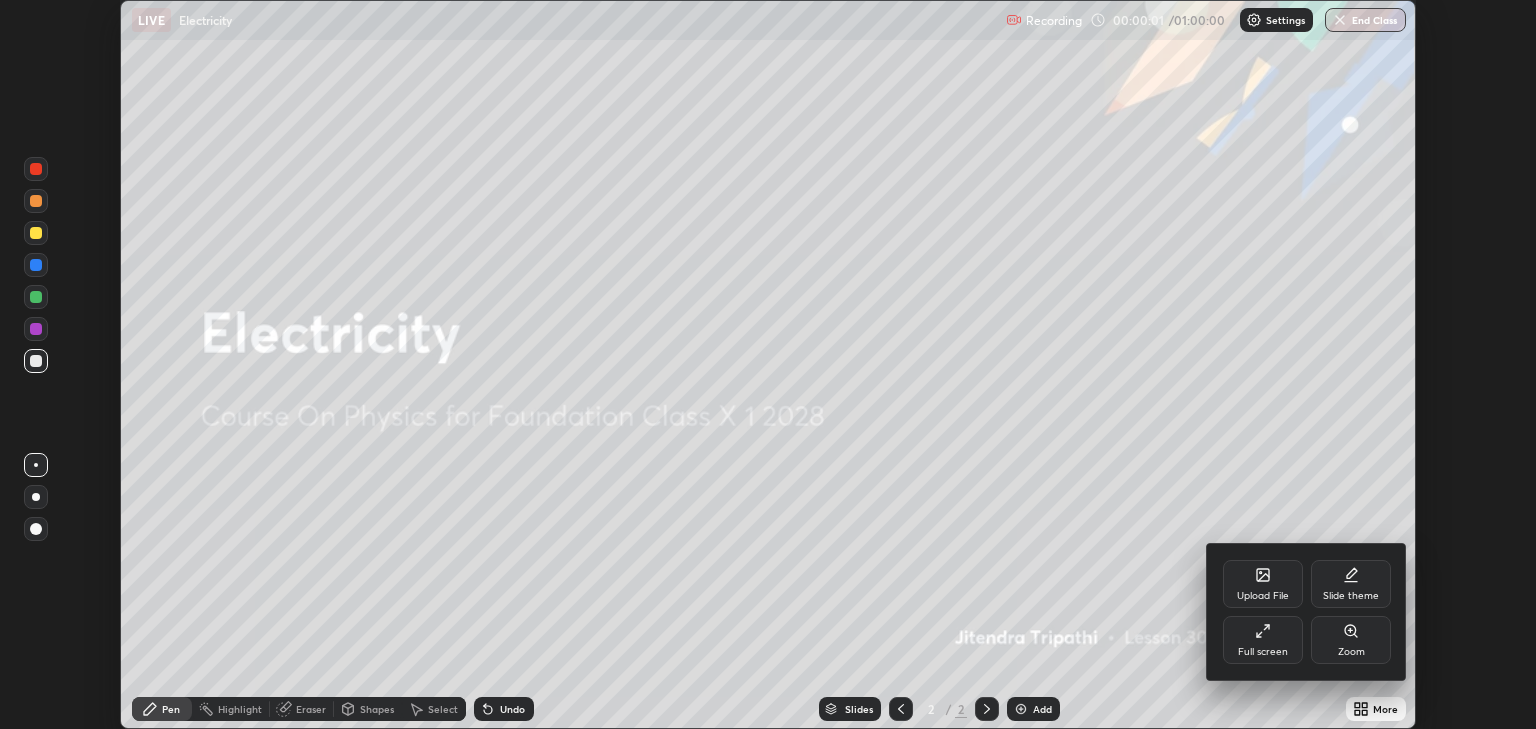click 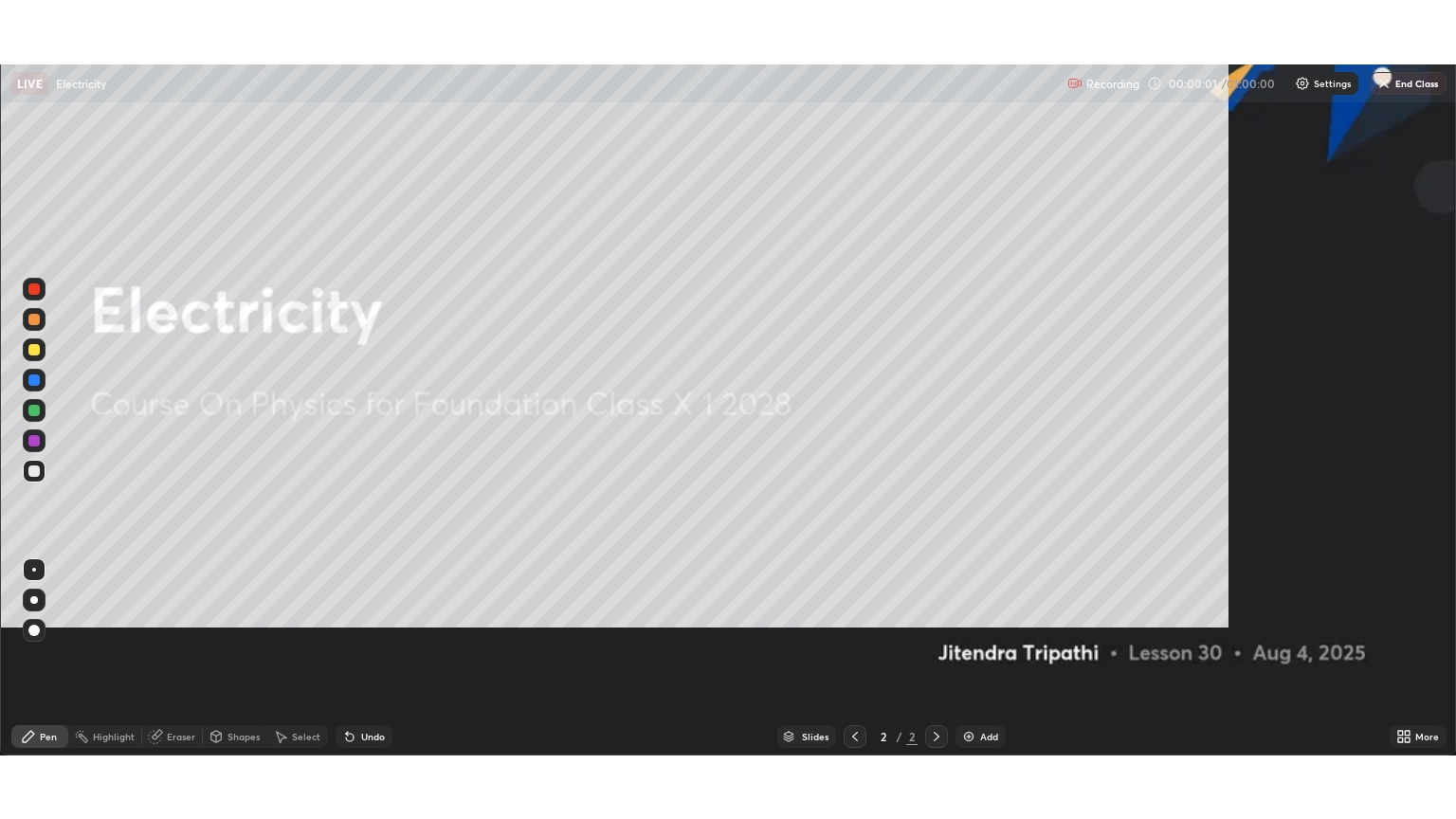 scroll, scrollTop: 93973, scrollLeft: 93336, axis: both 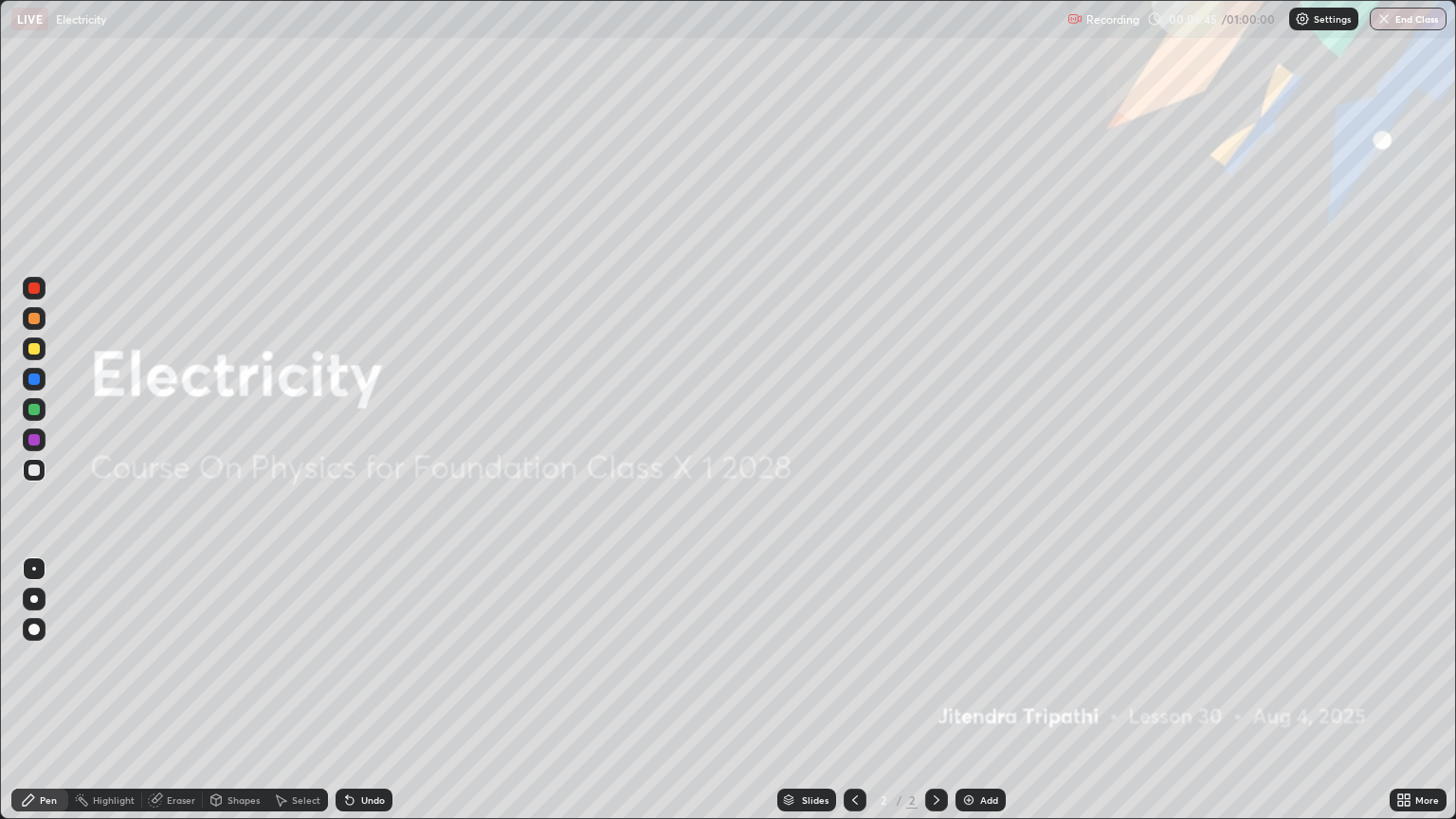 click on "Add" at bounding box center [989, 800] 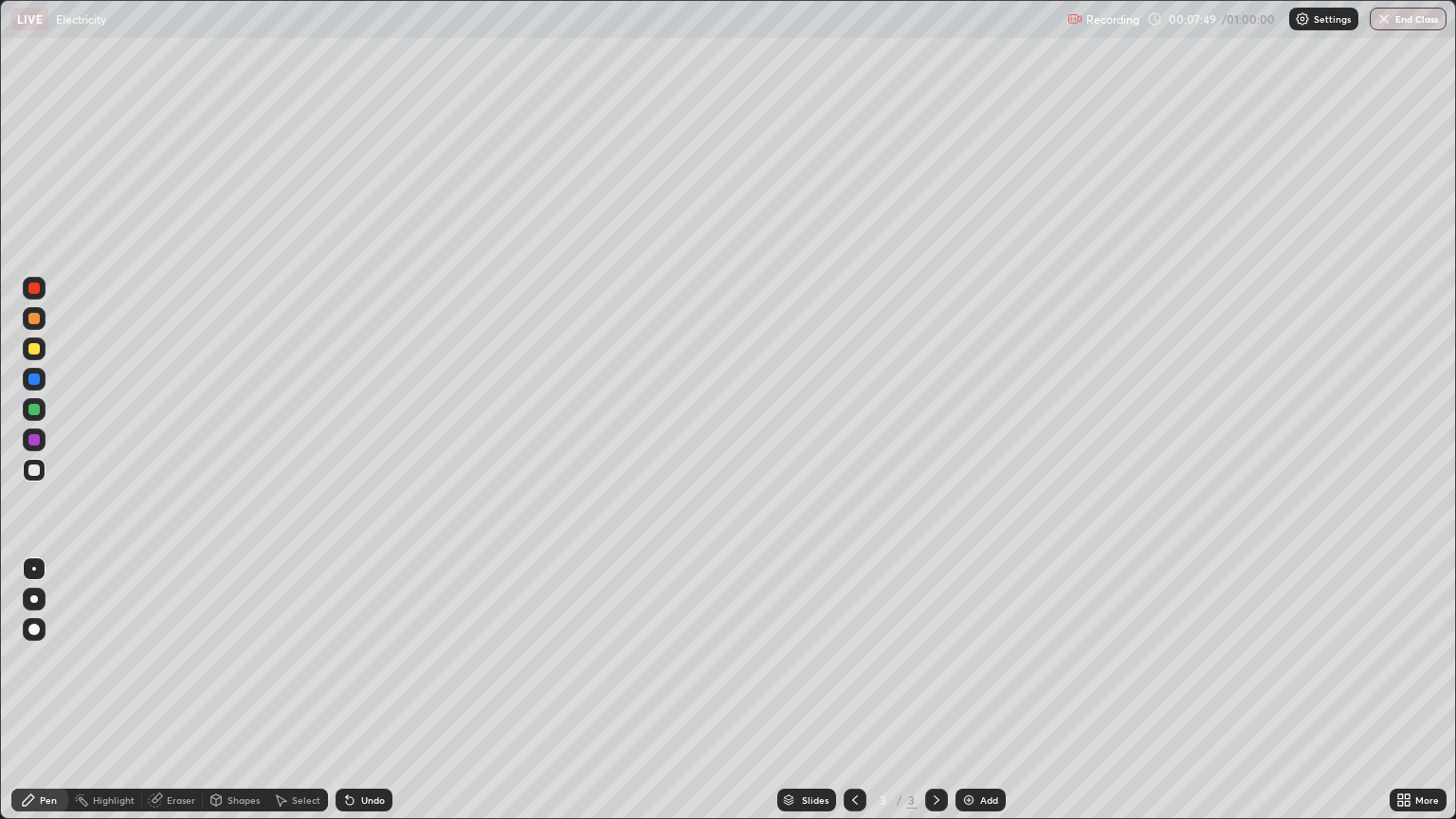 click at bounding box center [34, 288] 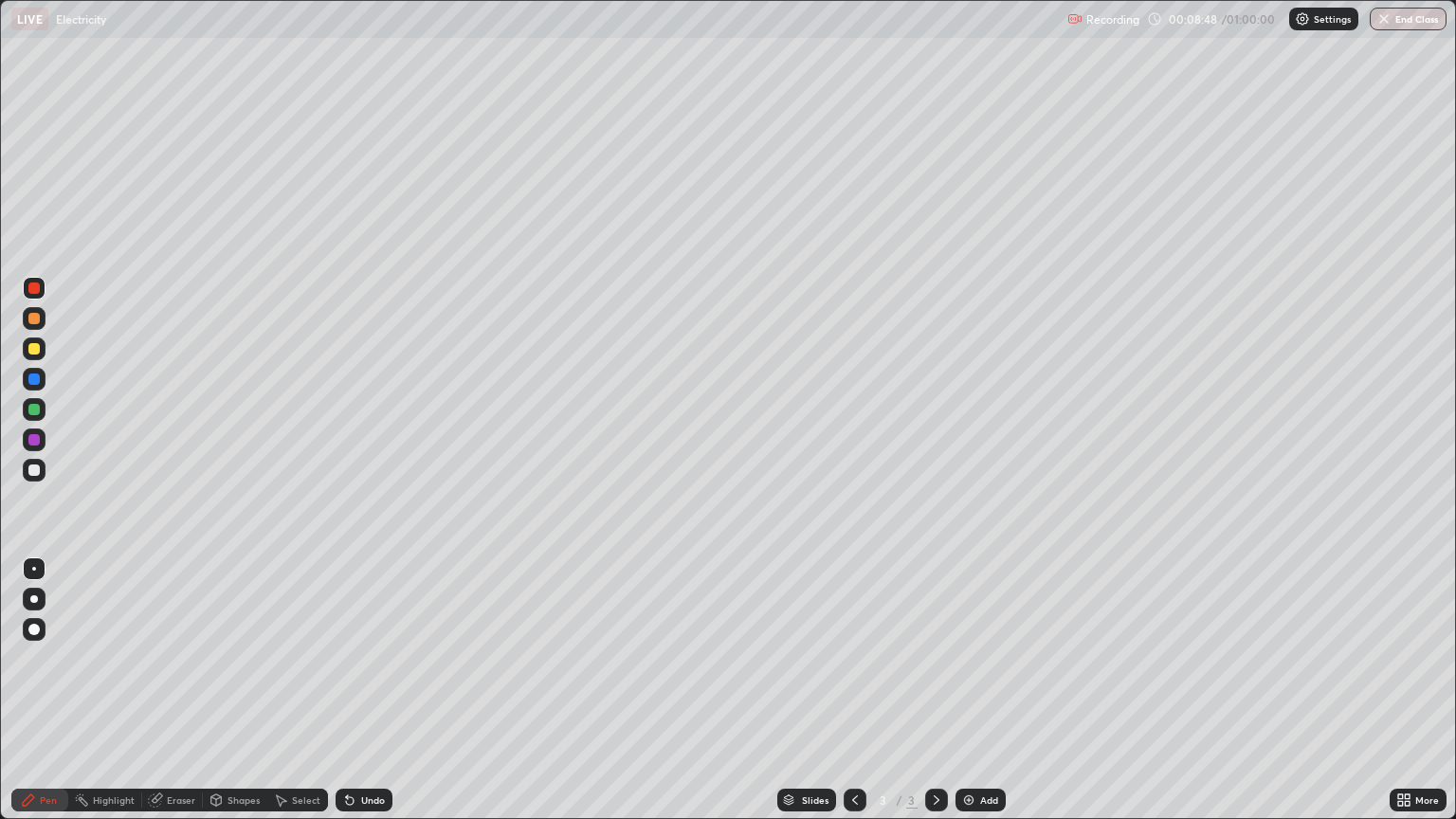 click on "Undo" at bounding box center (373, 800) 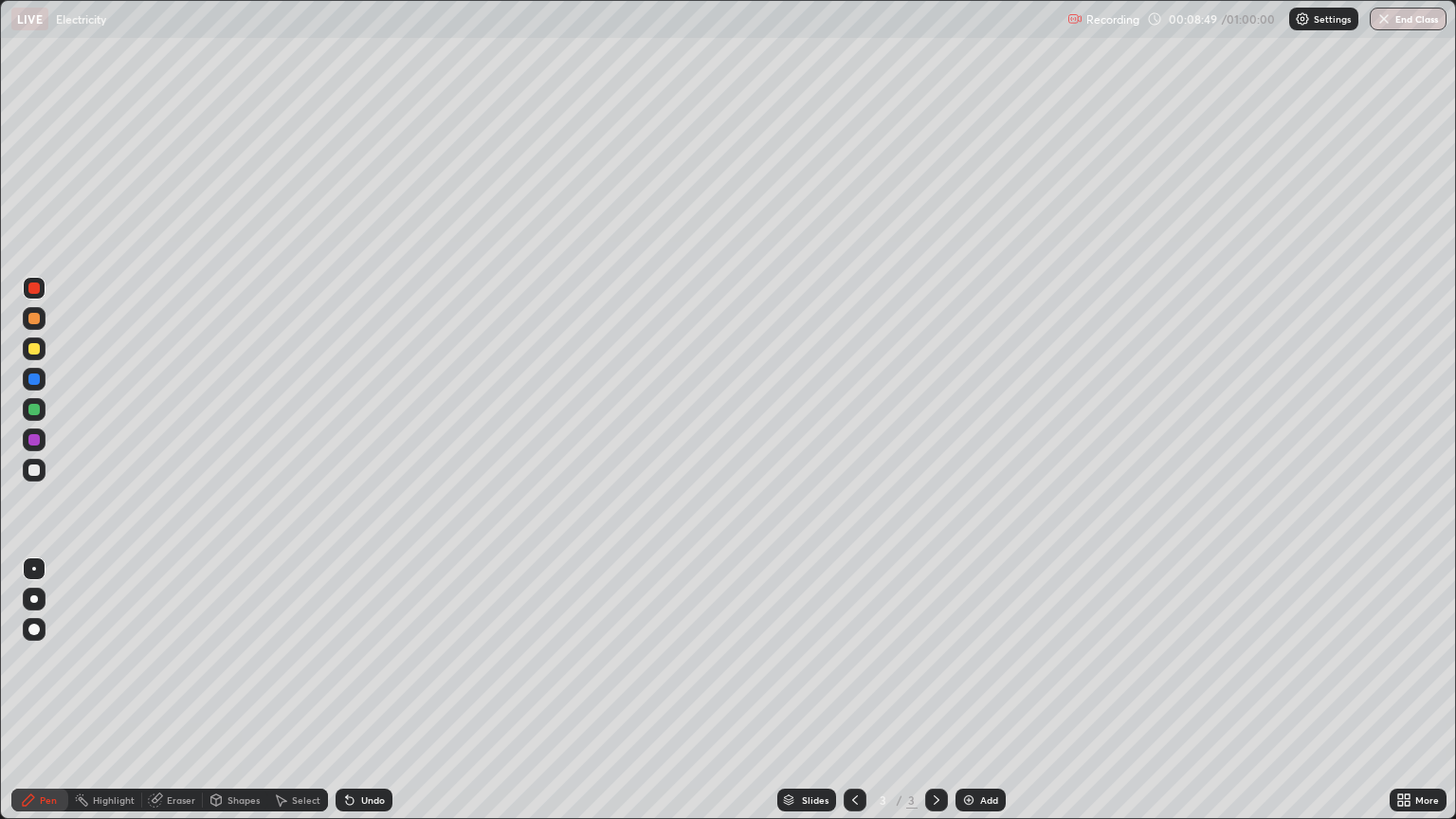 click on "Undo" at bounding box center [364, 800] 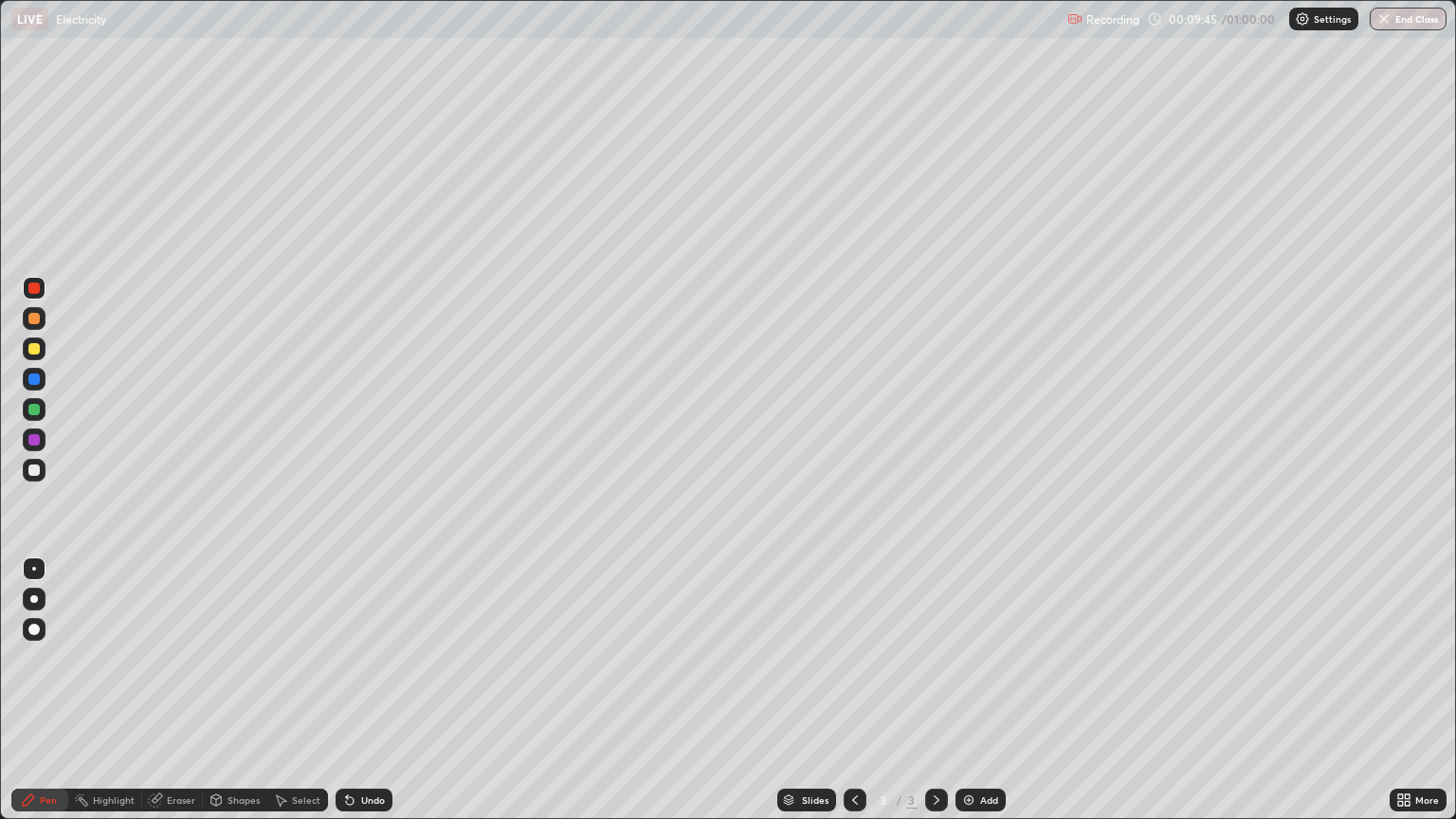 click at bounding box center [969, 800] 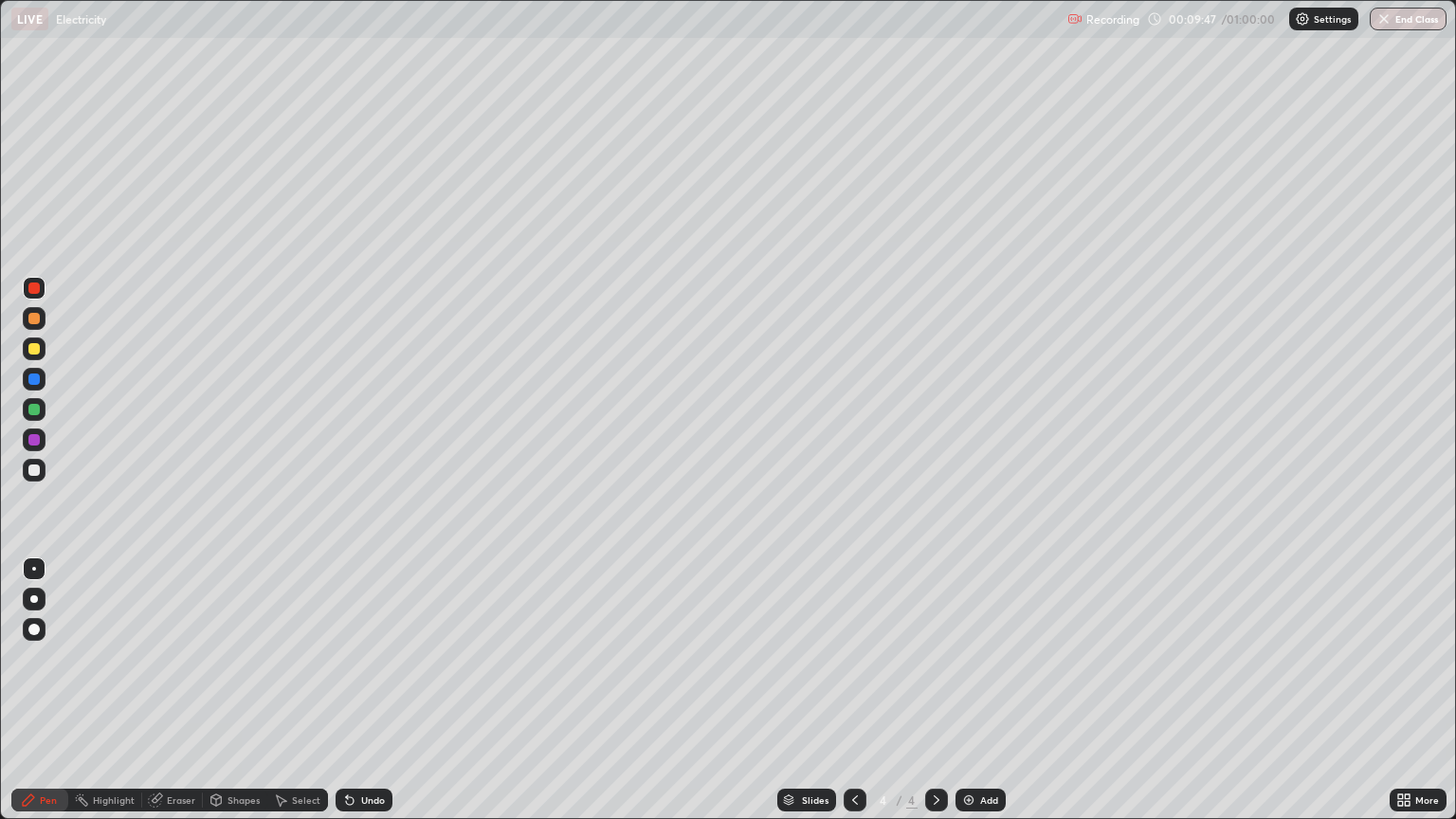 click at bounding box center [34, 379] 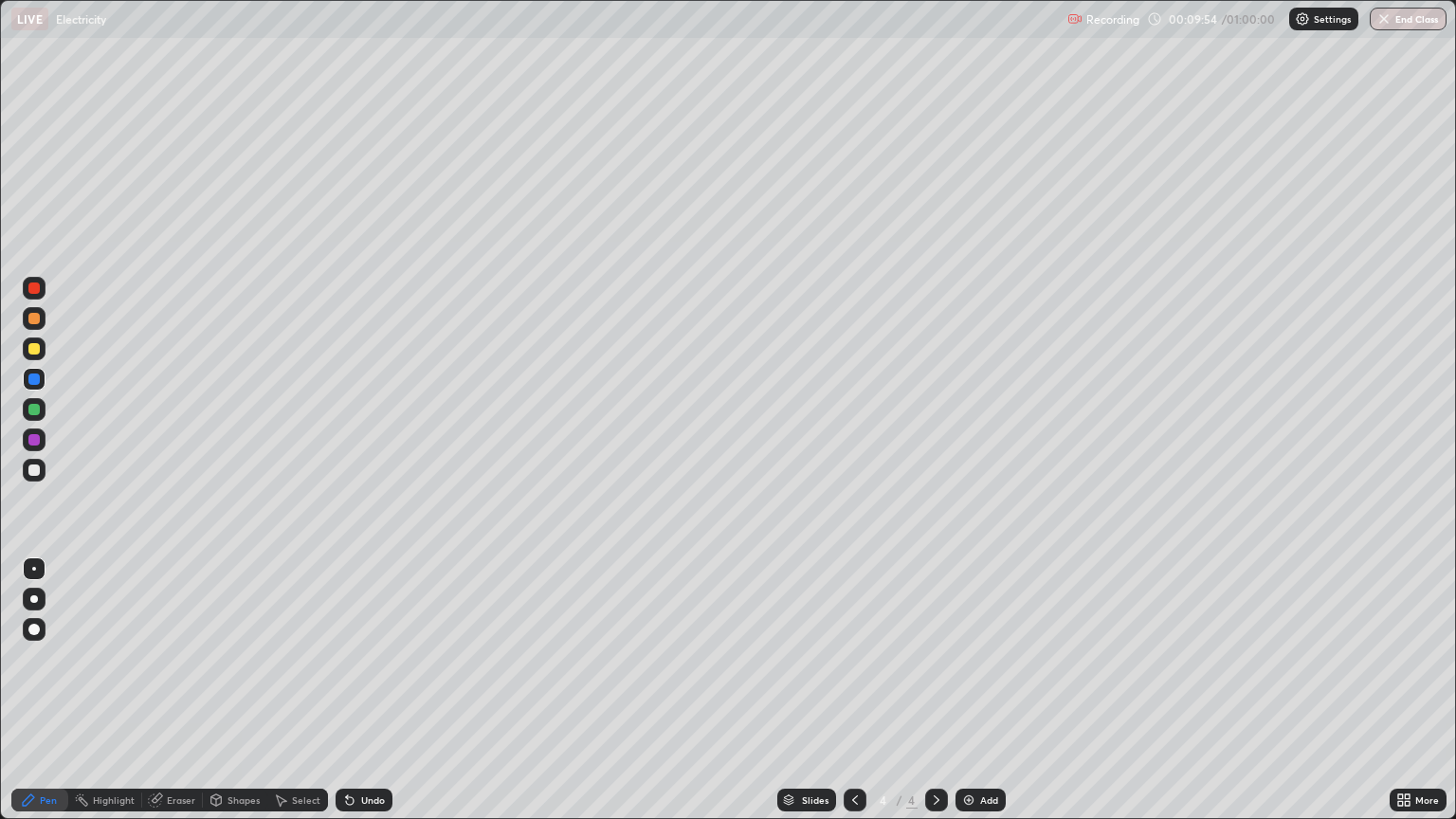 click at bounding box center [34, 410] 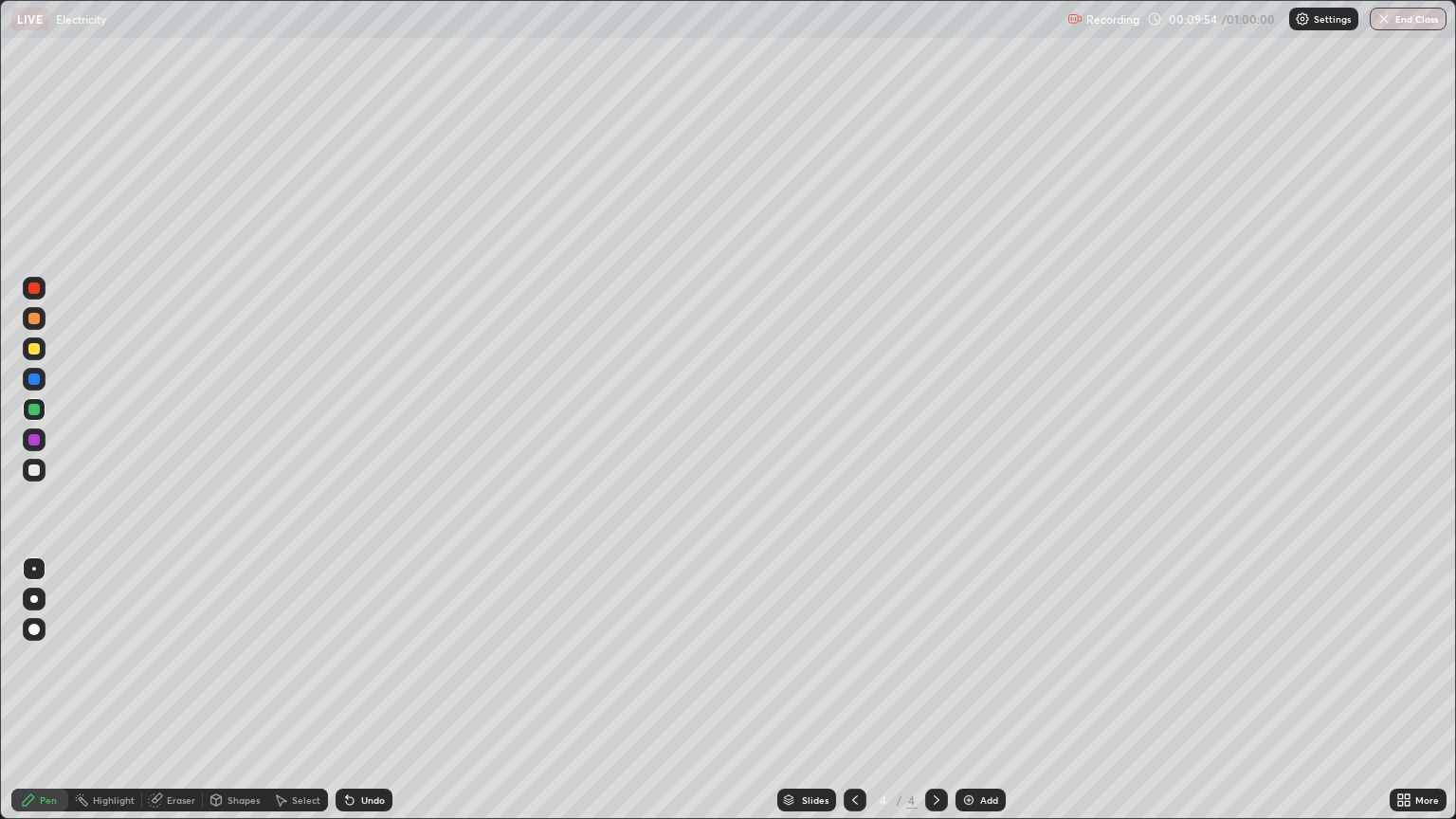 click on "Shapes" at bounding box center [244, 800] 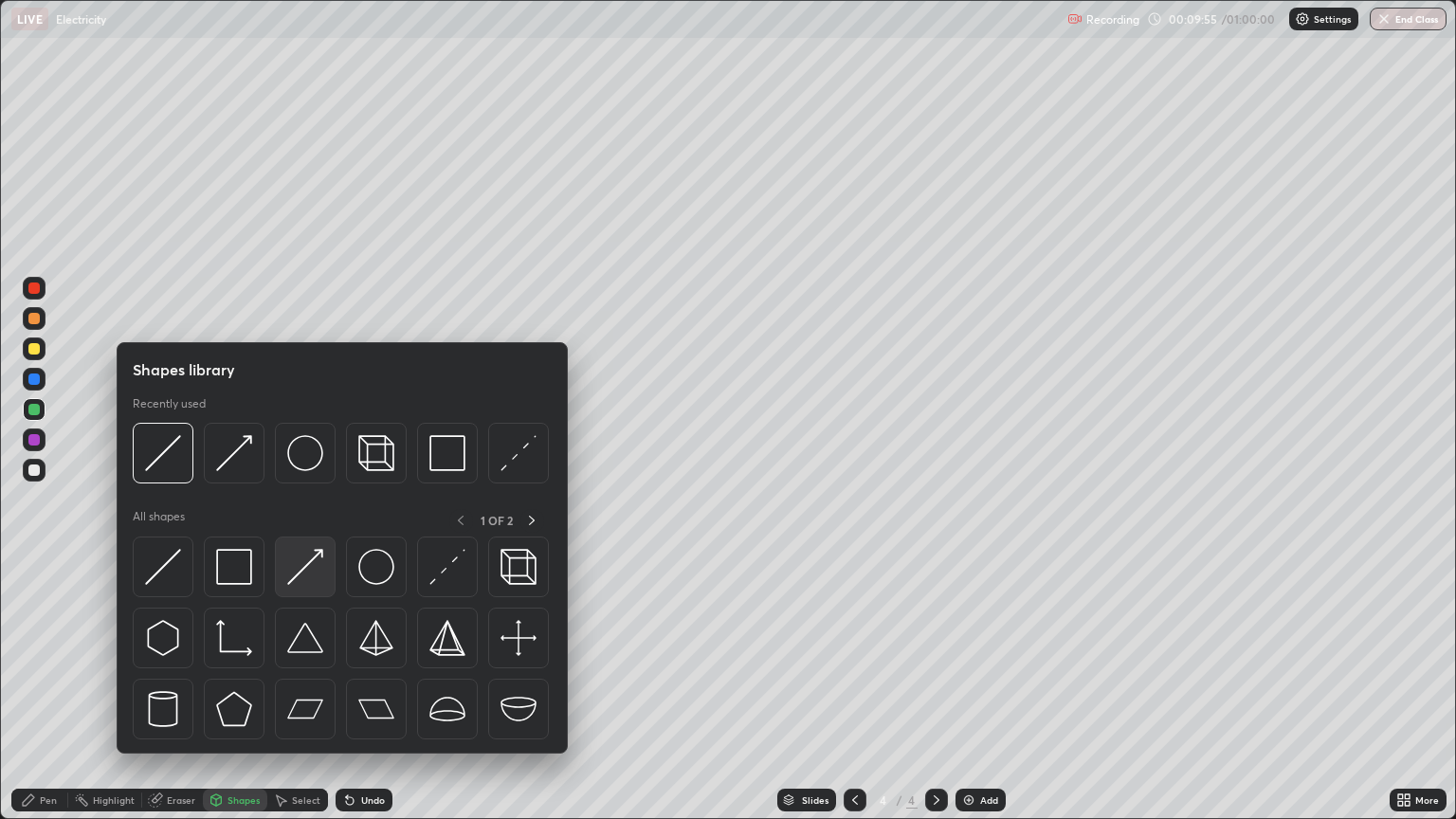 click at bounding box center [305, 567] 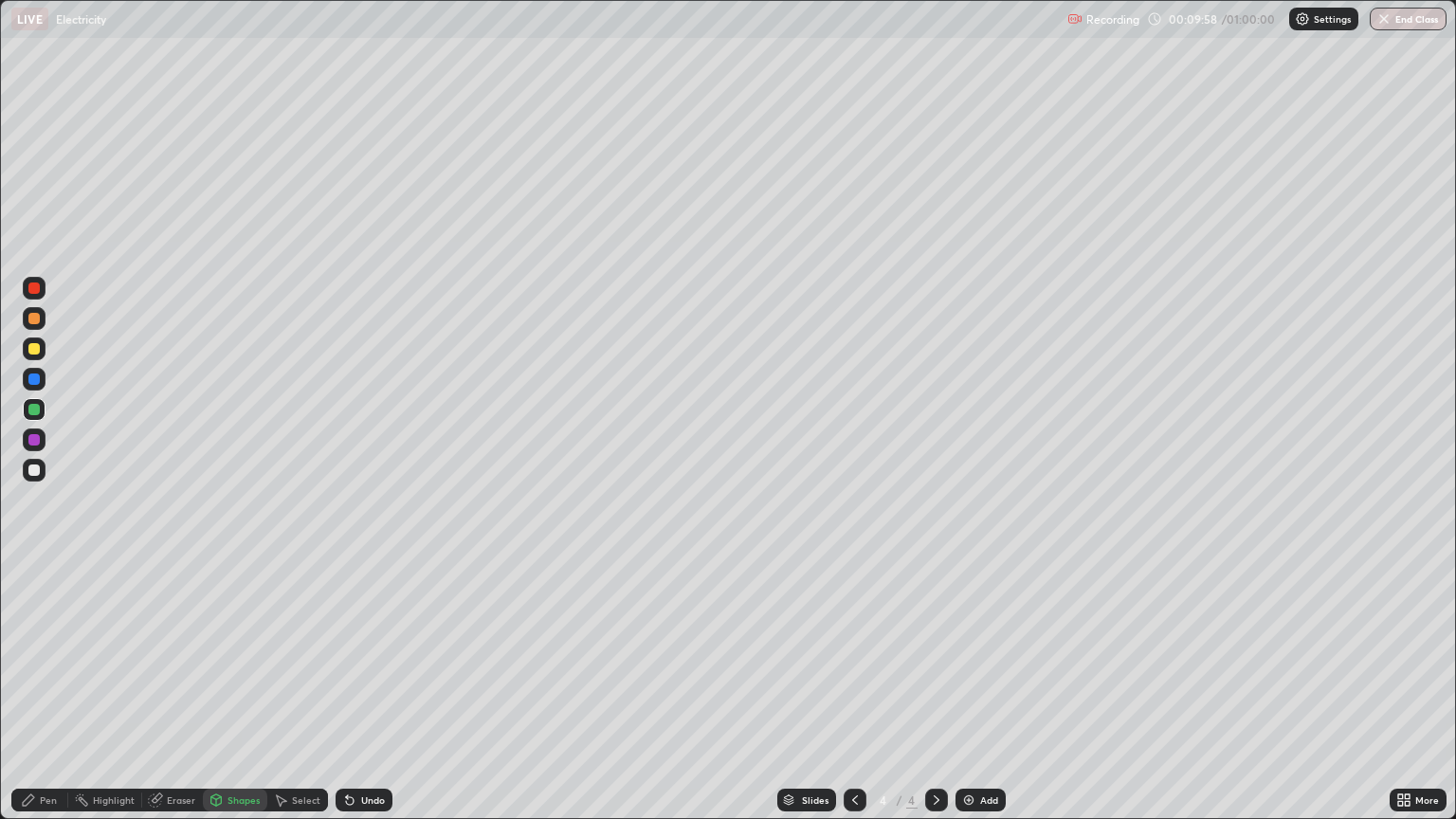 click at bounding box center [34, 410] 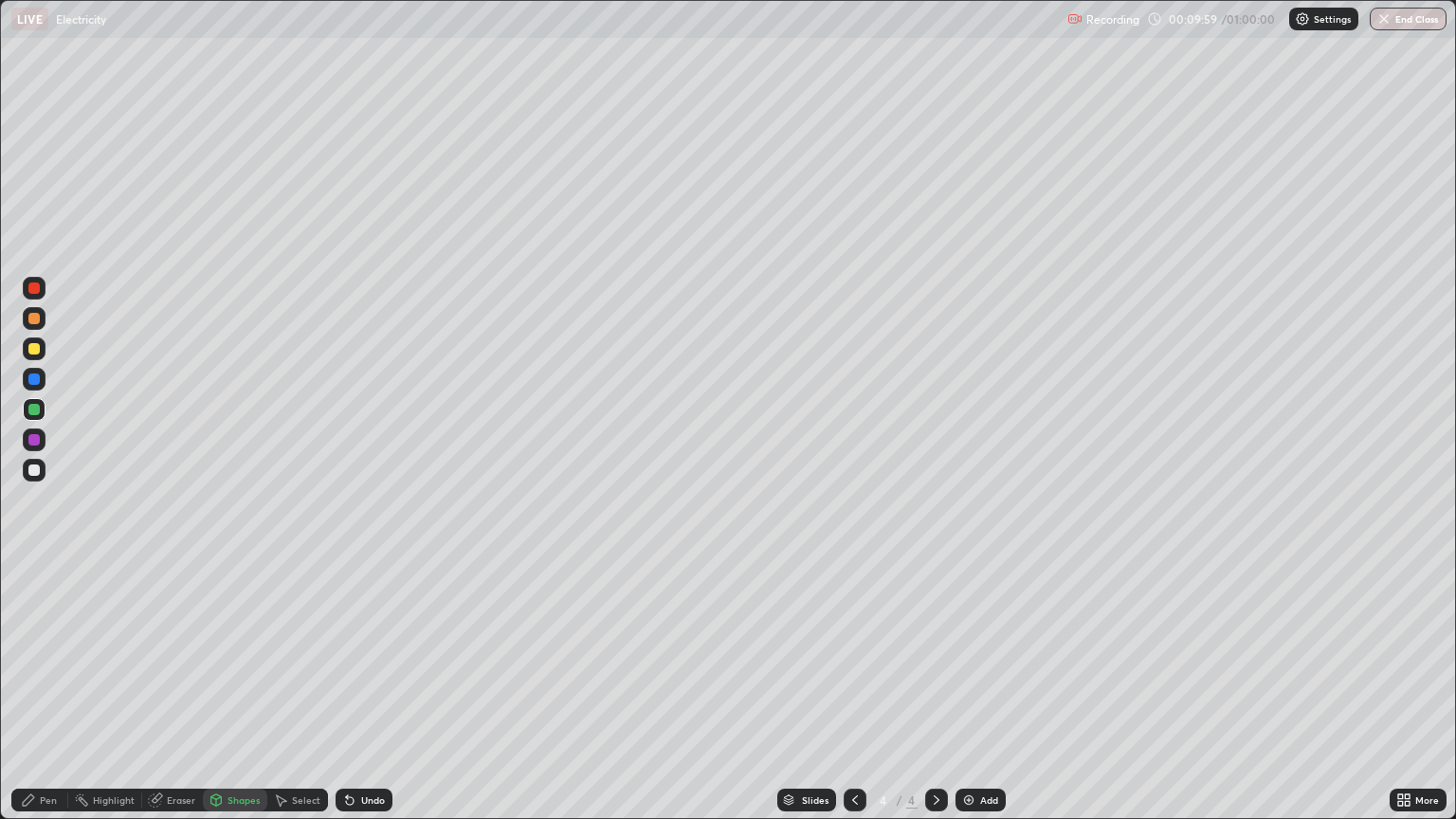 click at bounding box center (34, 470) 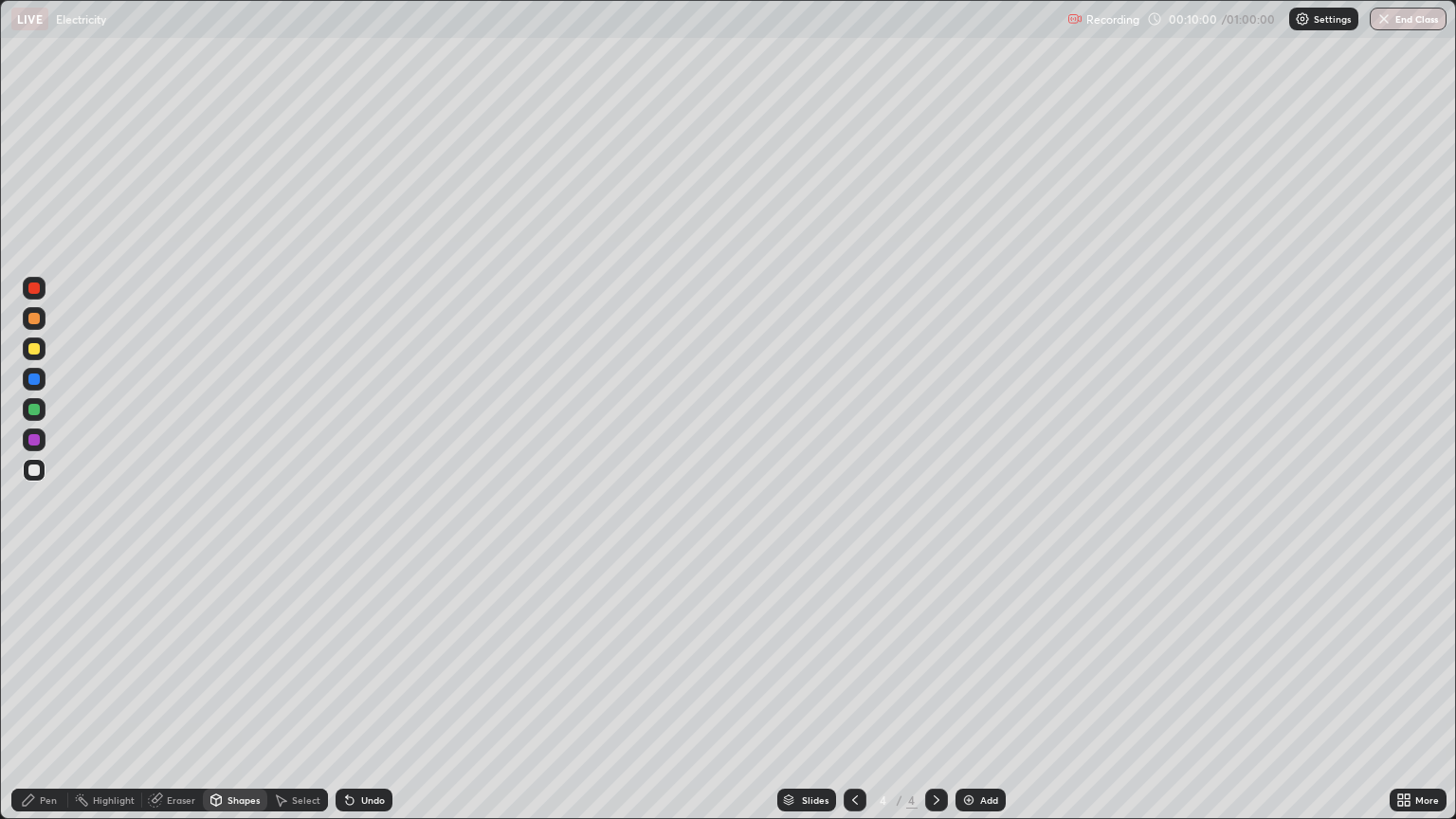 click 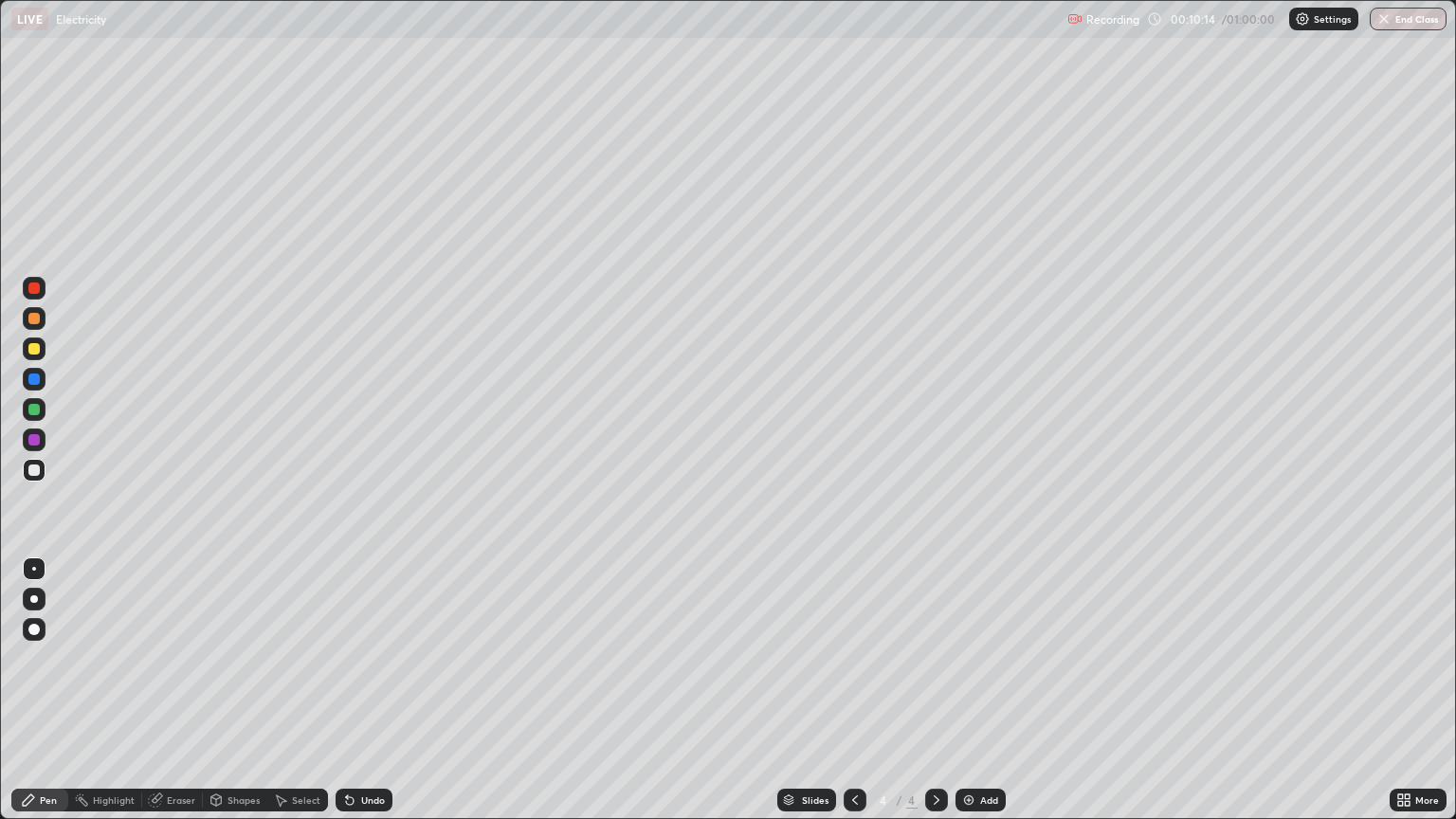 click at bounding box center [34, 349] 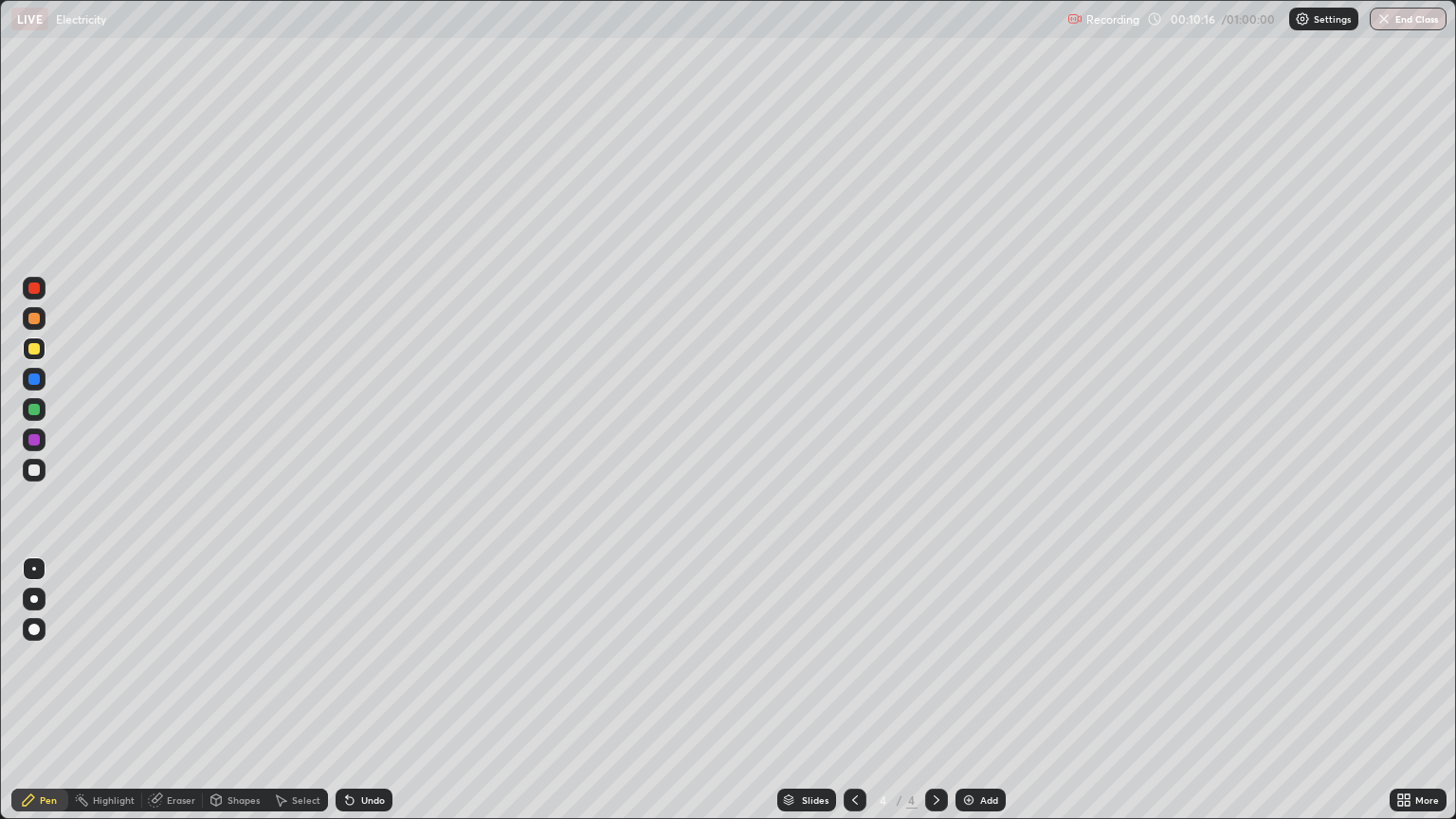 click on "Shapes" at bounding box center [244, 800] 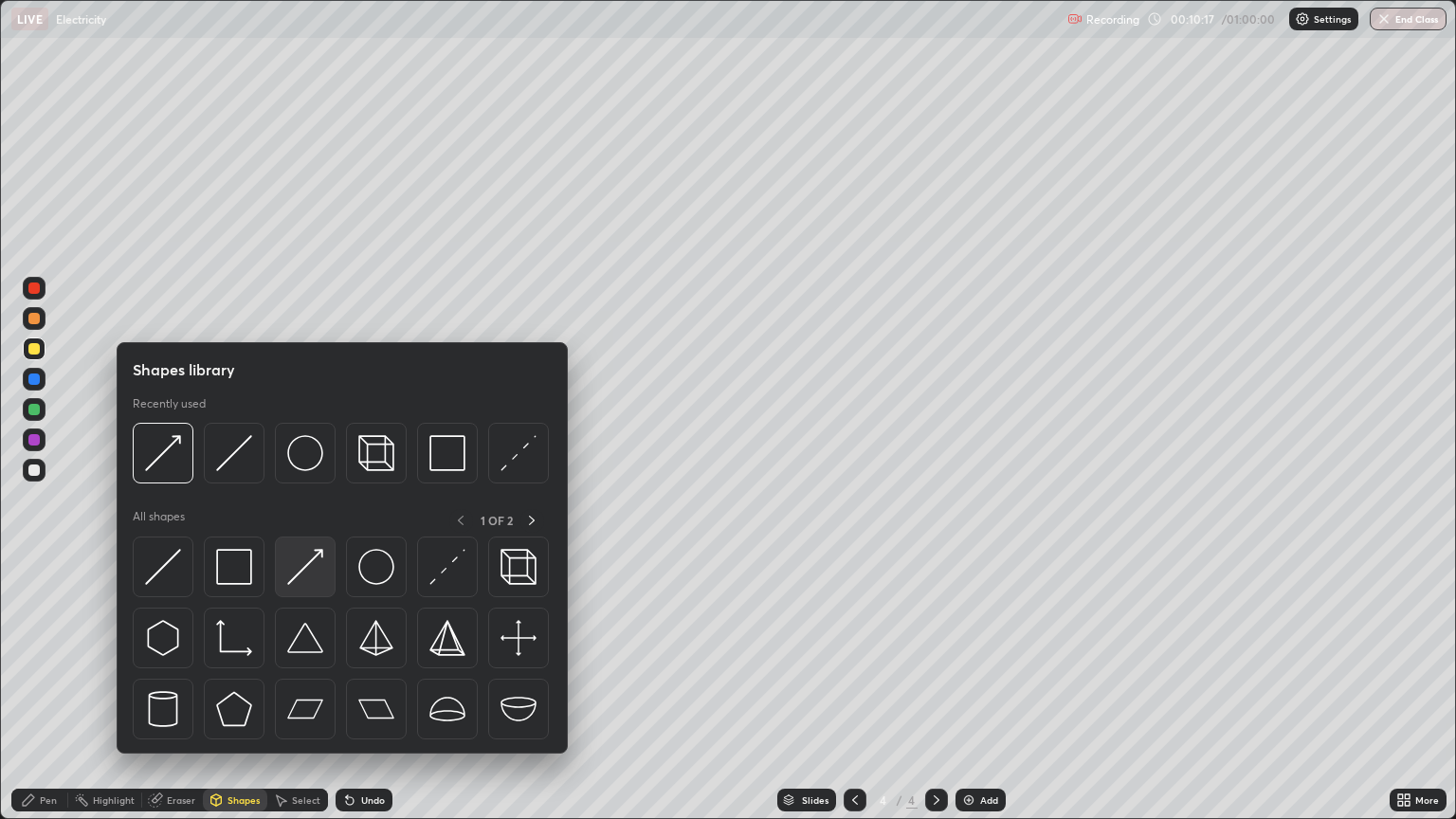 click at bounding box center [305, 567] 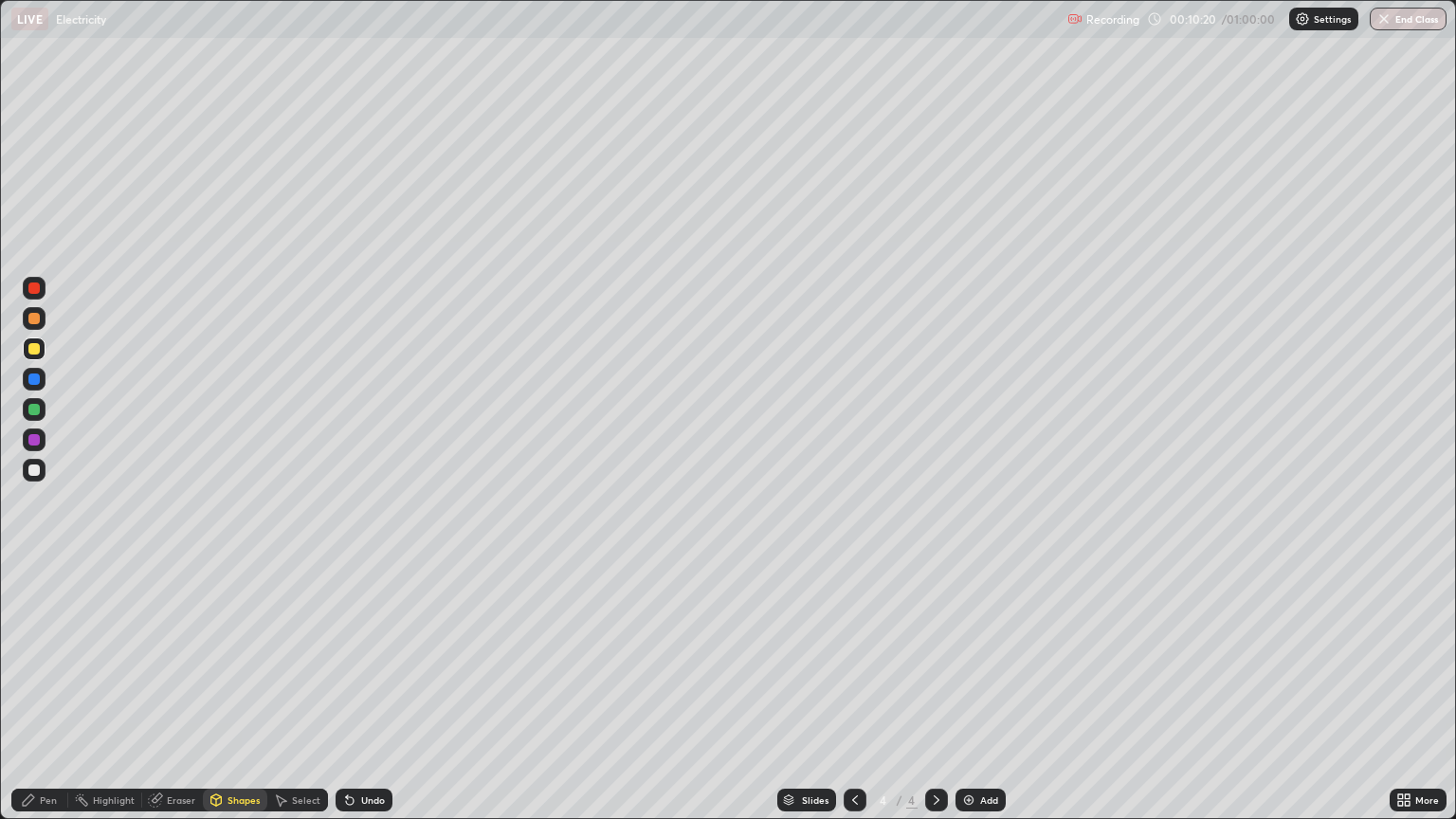 click at bounding box center [34, 288] 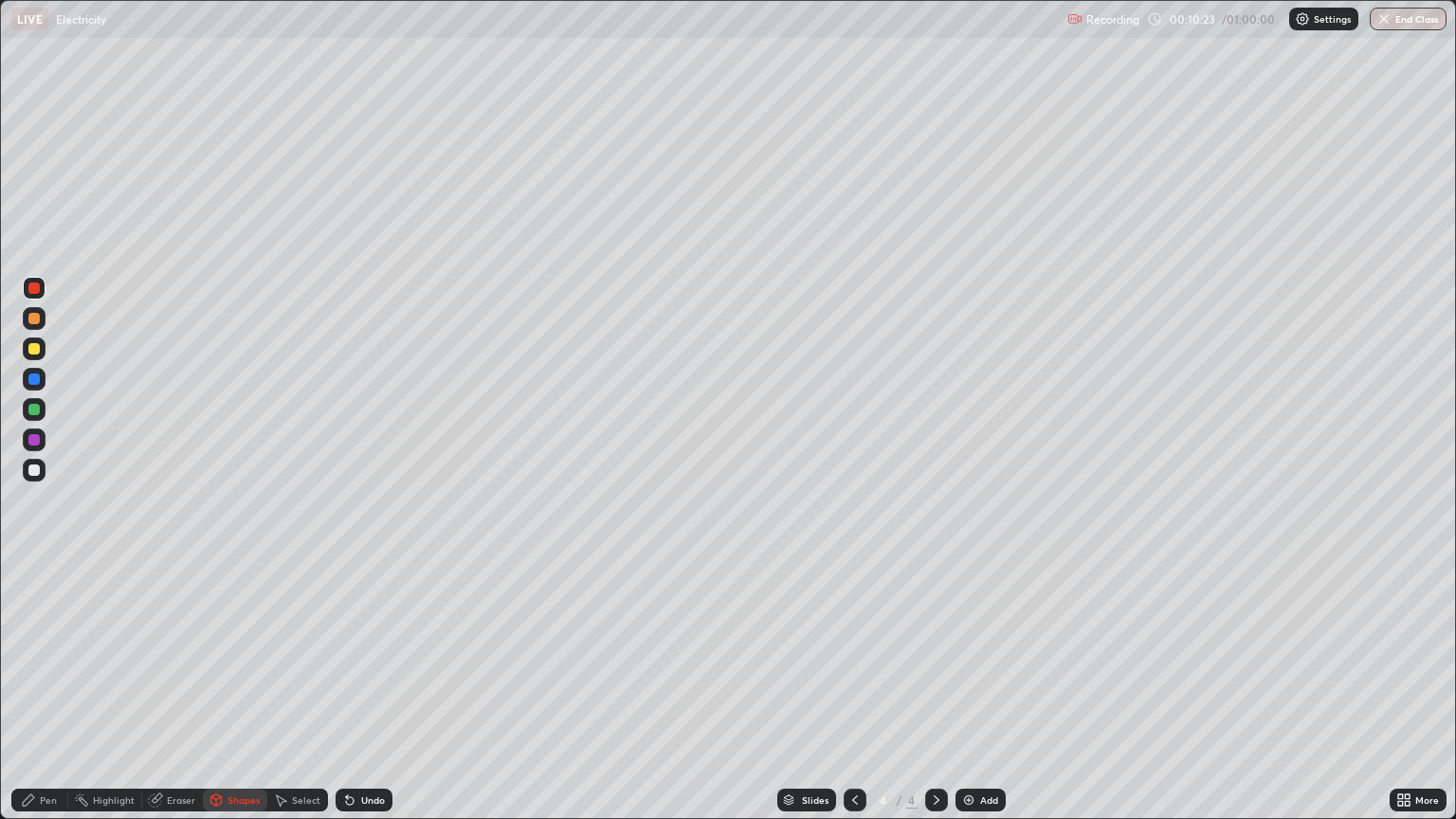 click on "Pen" at bounding box center [48, 800] 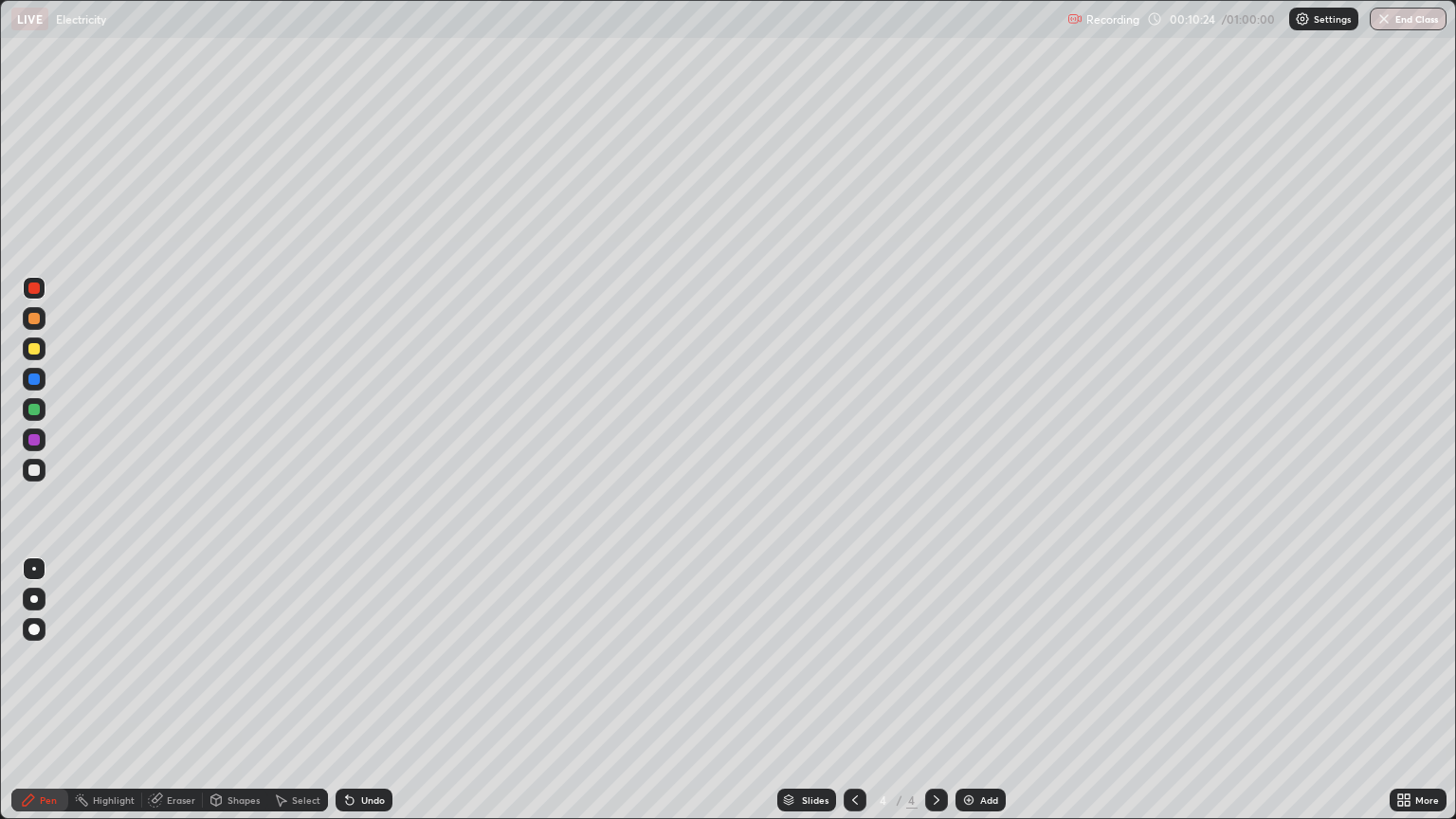 click at bounding box center [34, 440] 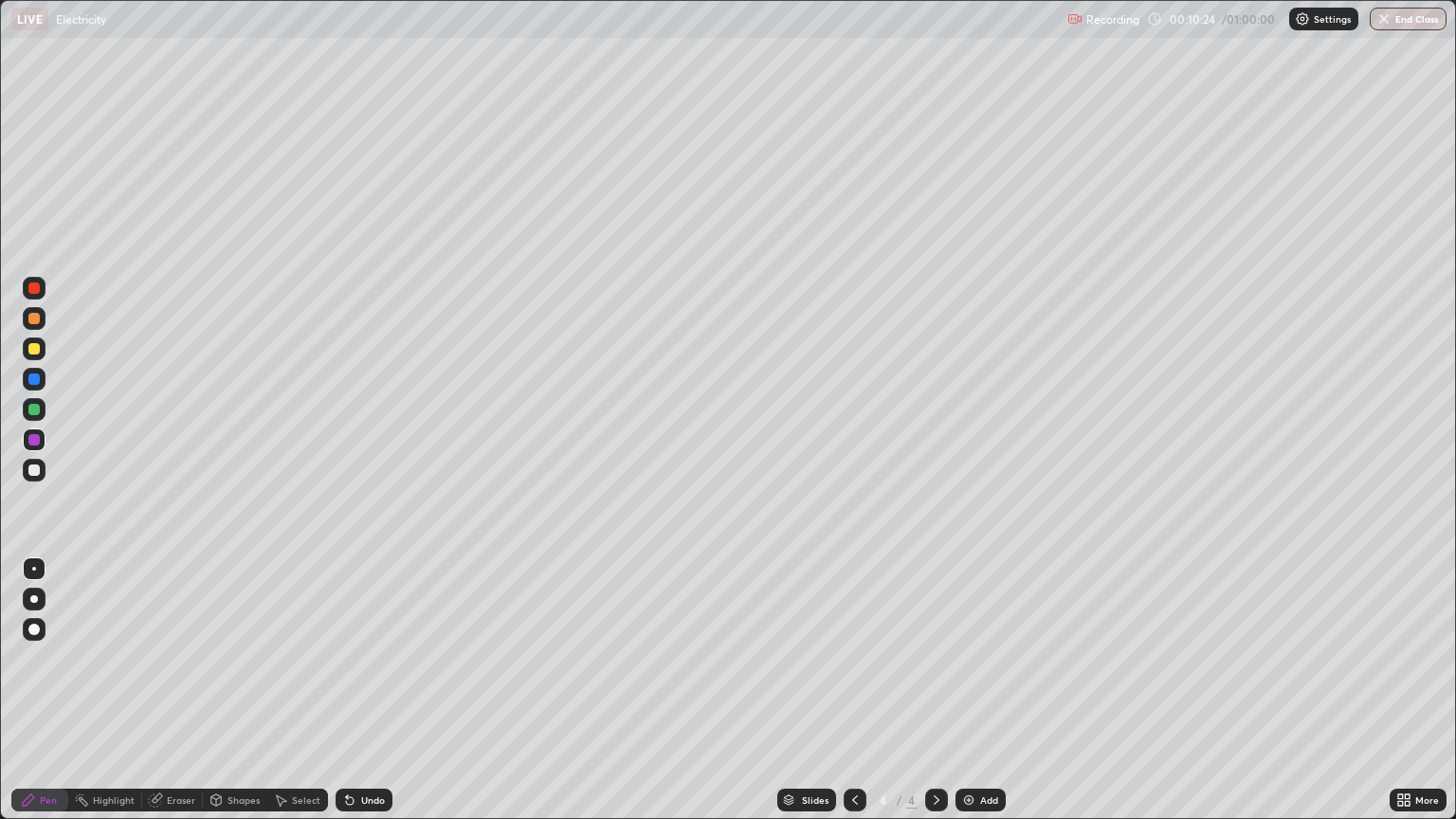 click at bounding box center (34, 410) 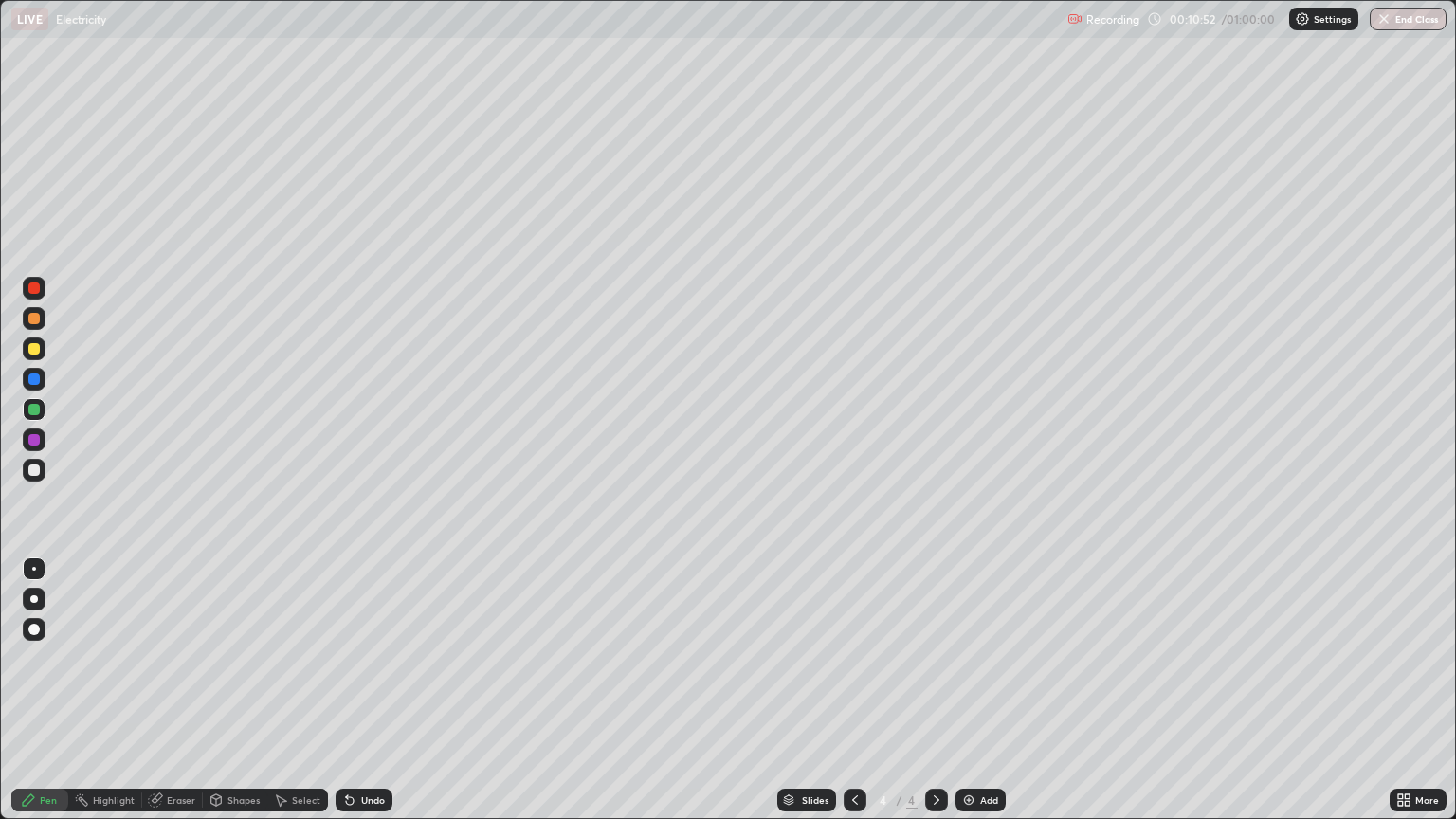 click at bounding box center (34, 349) 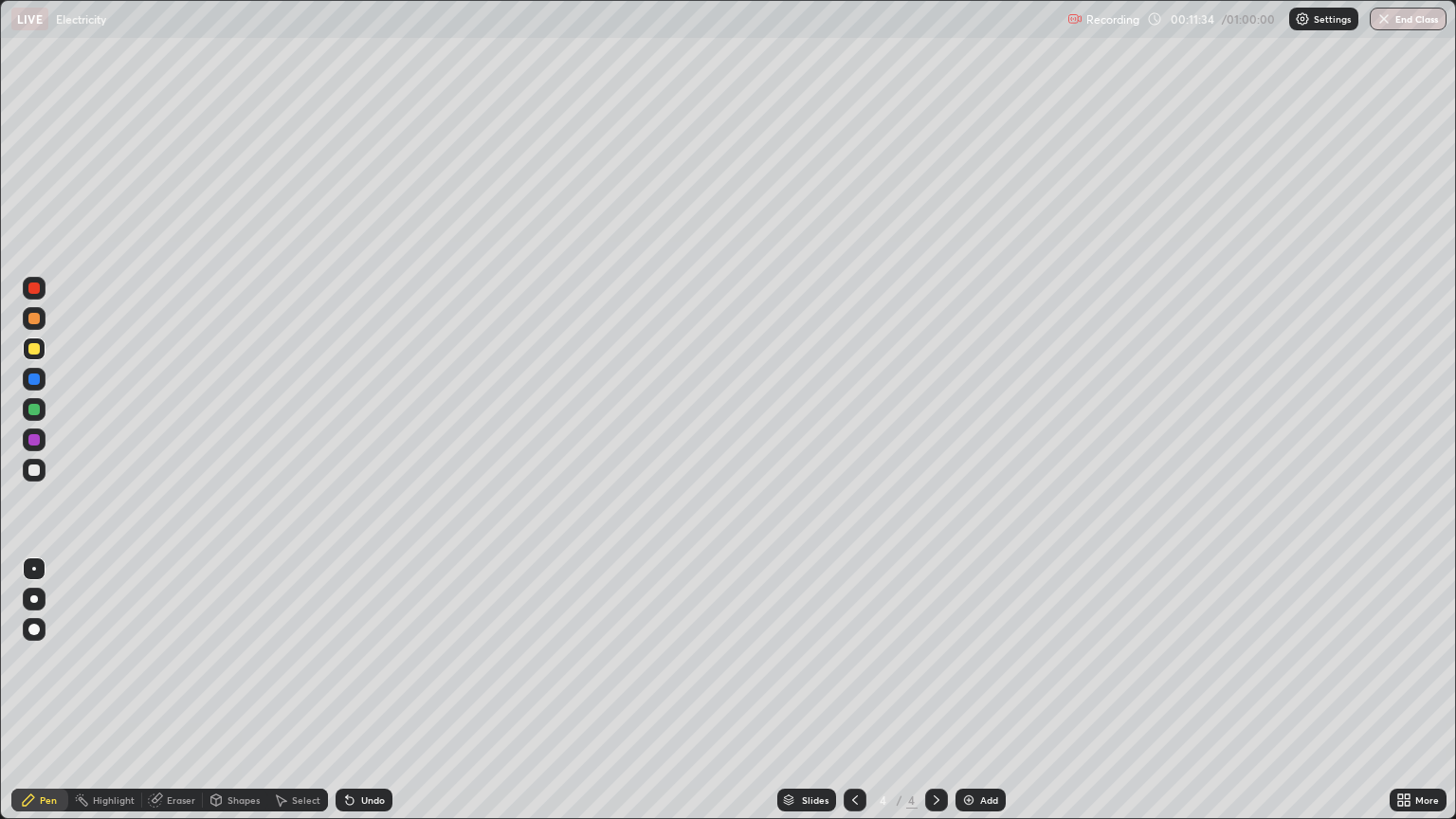 click at bounding box center [34, 379] 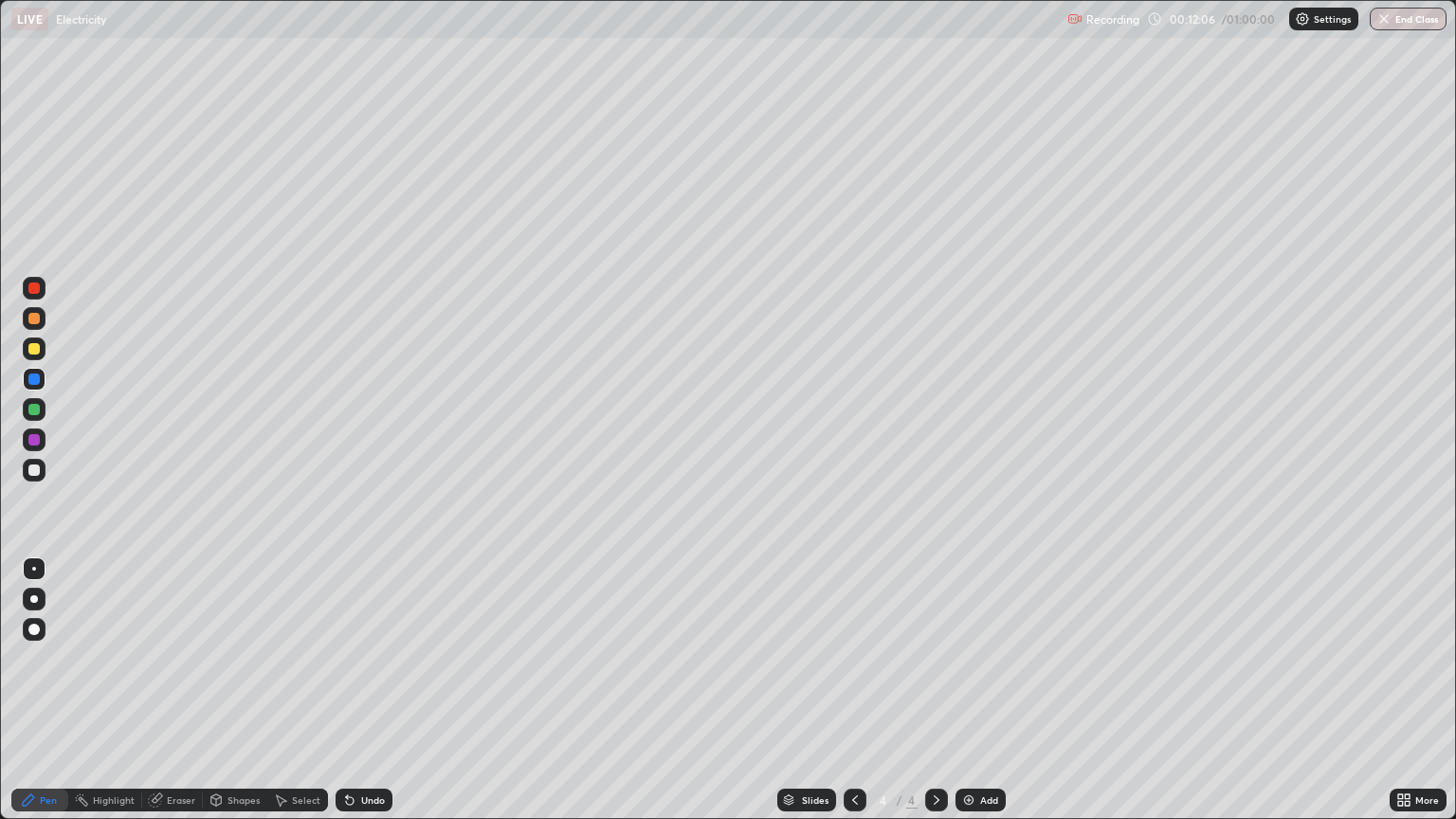 click on "Undo" at bounding box center (364, 800) 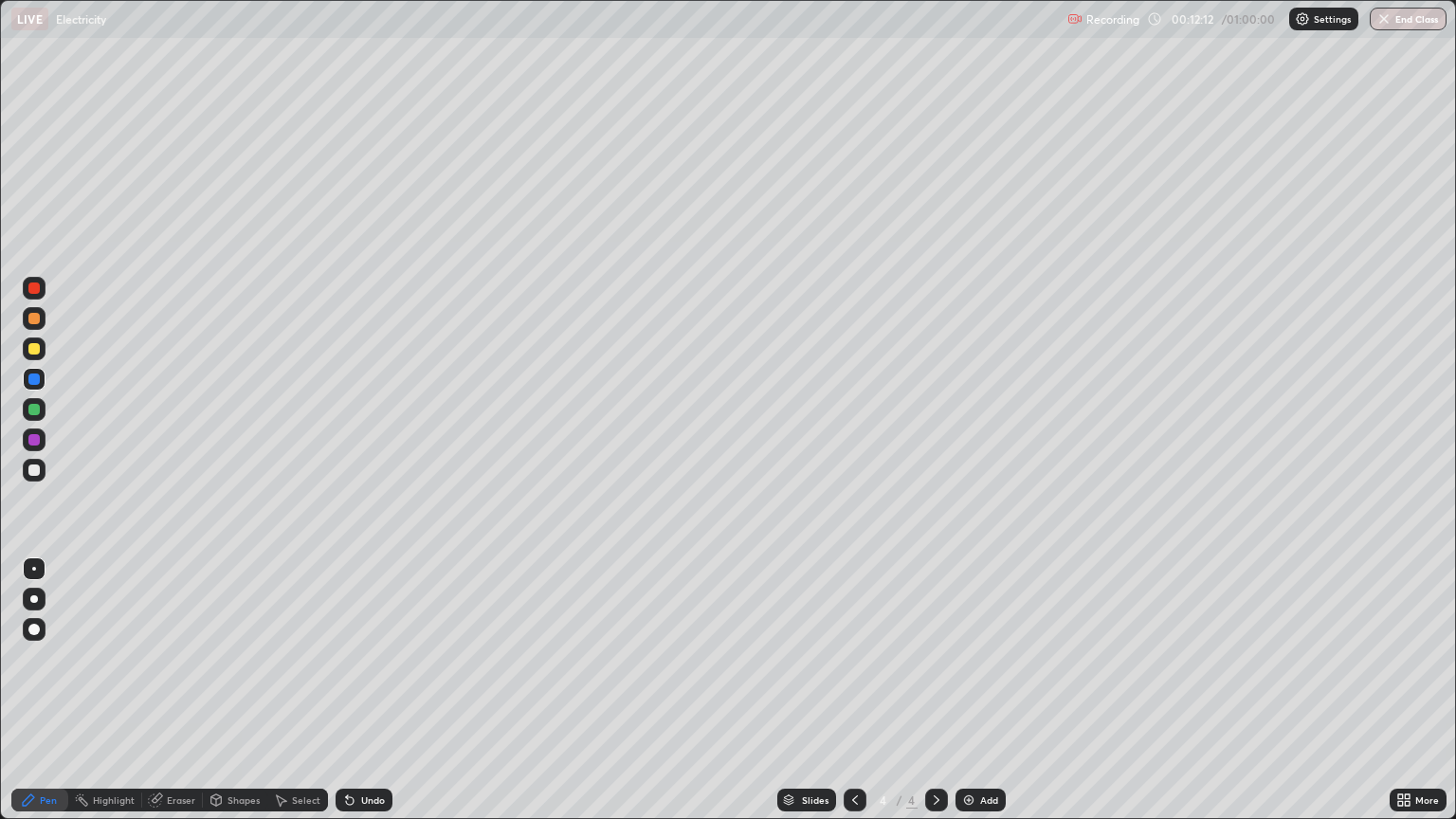 click on "Undo" at bounding box center (364, 800) 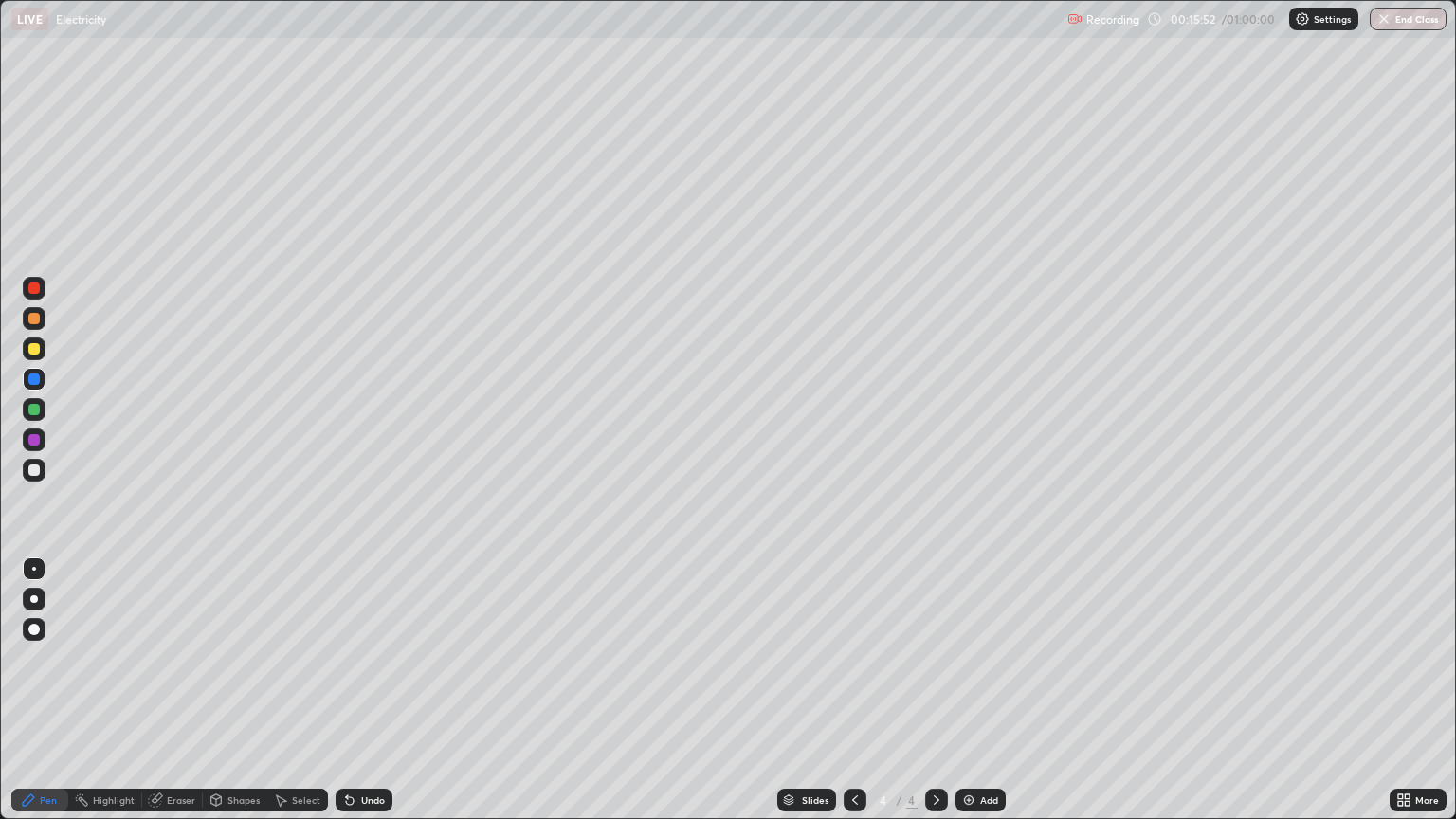 click on "Add" at bounding box center (980, 800) 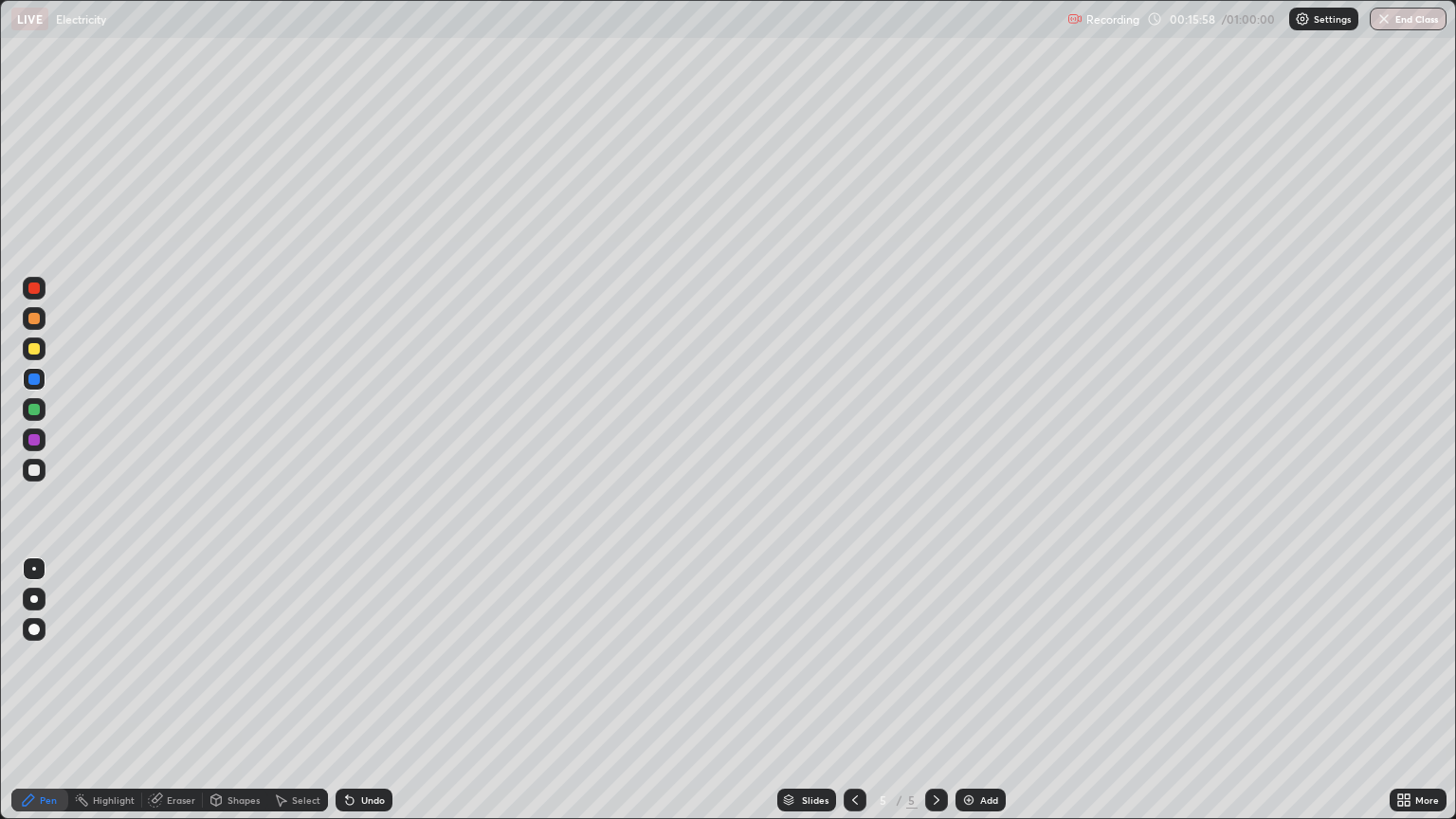 click at bounding box center (34, 349) 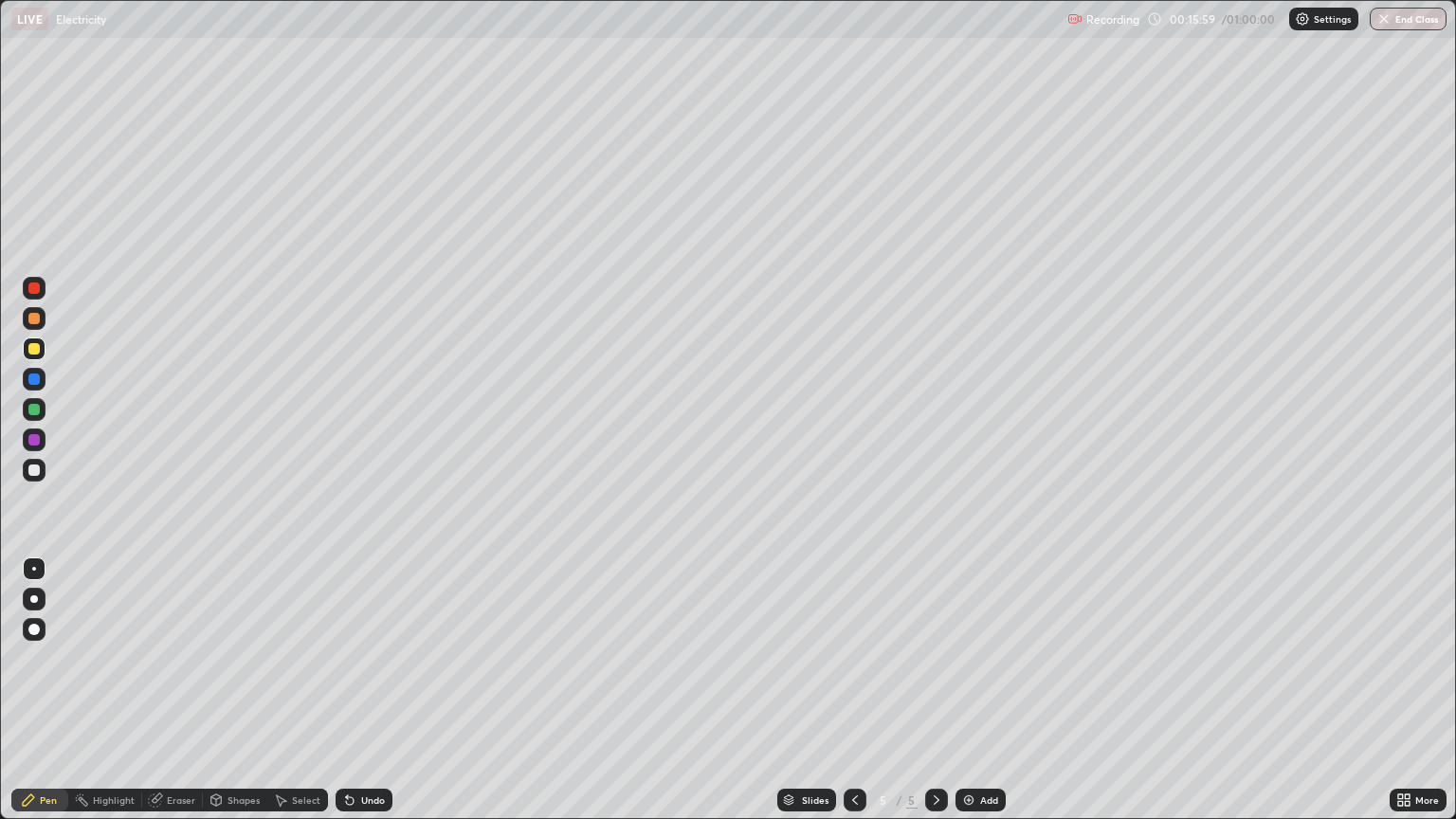 click at bounding box center [34, 349] 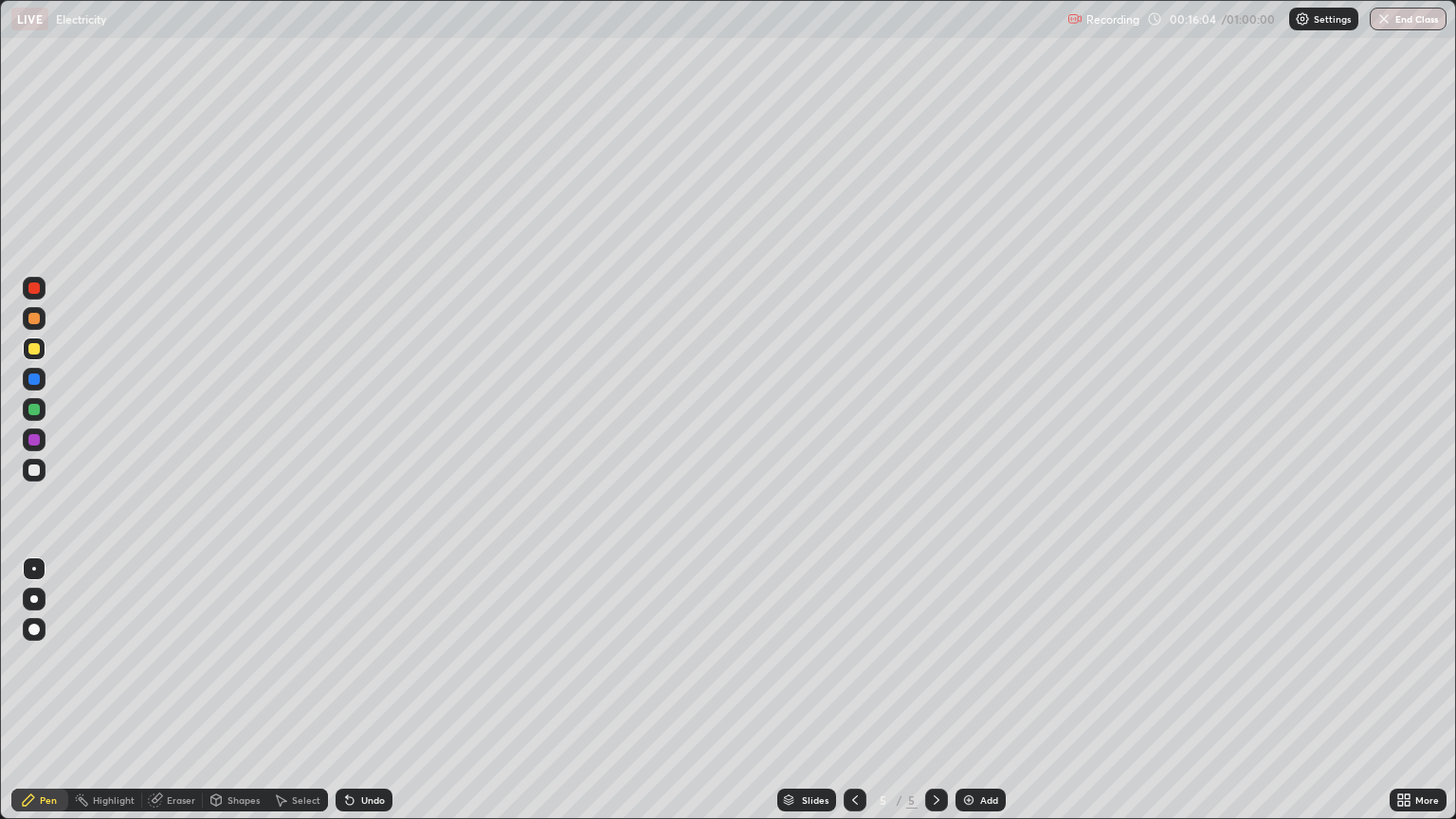 click on "Add" at bounding box center [989, 800] 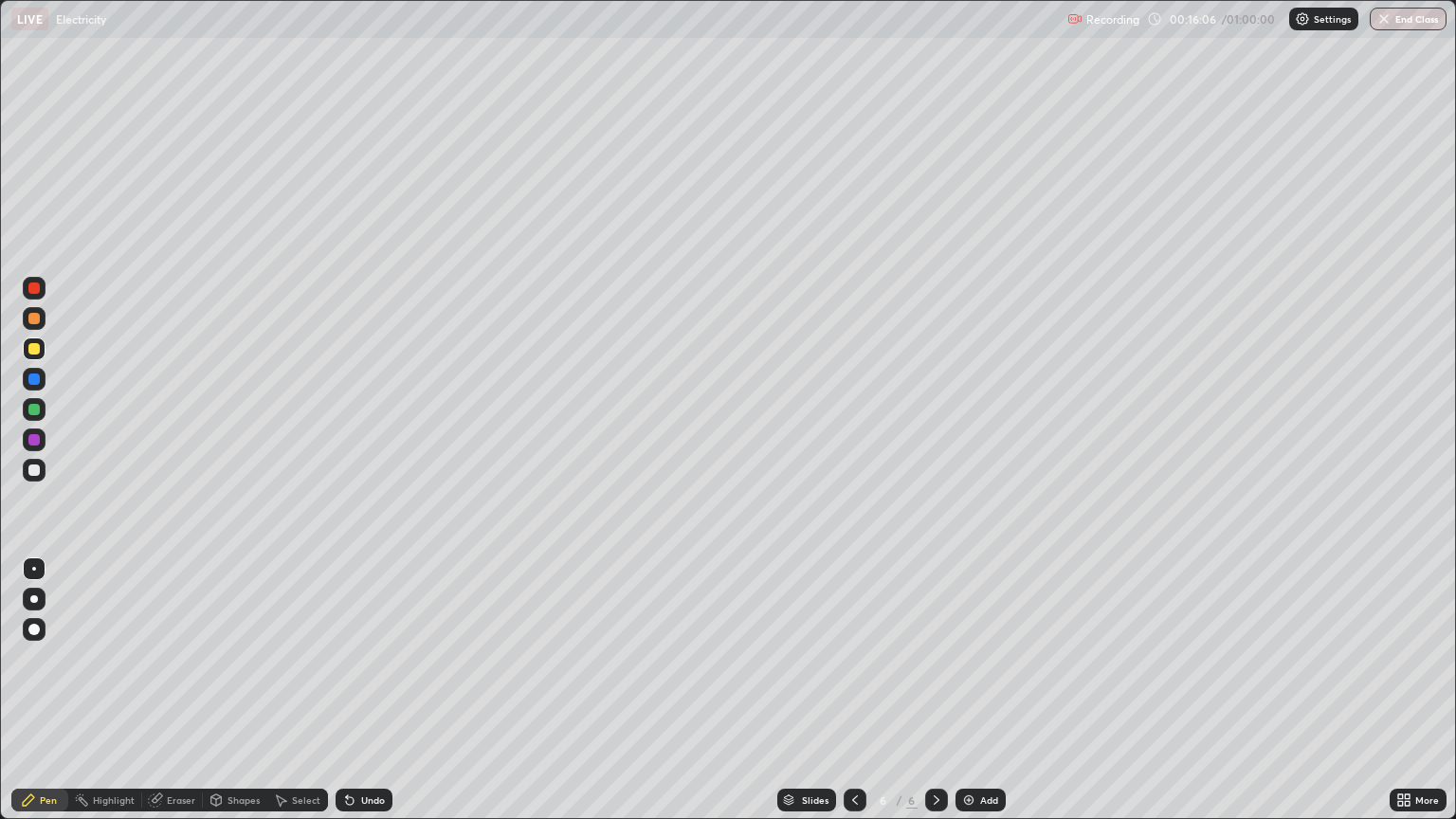 click 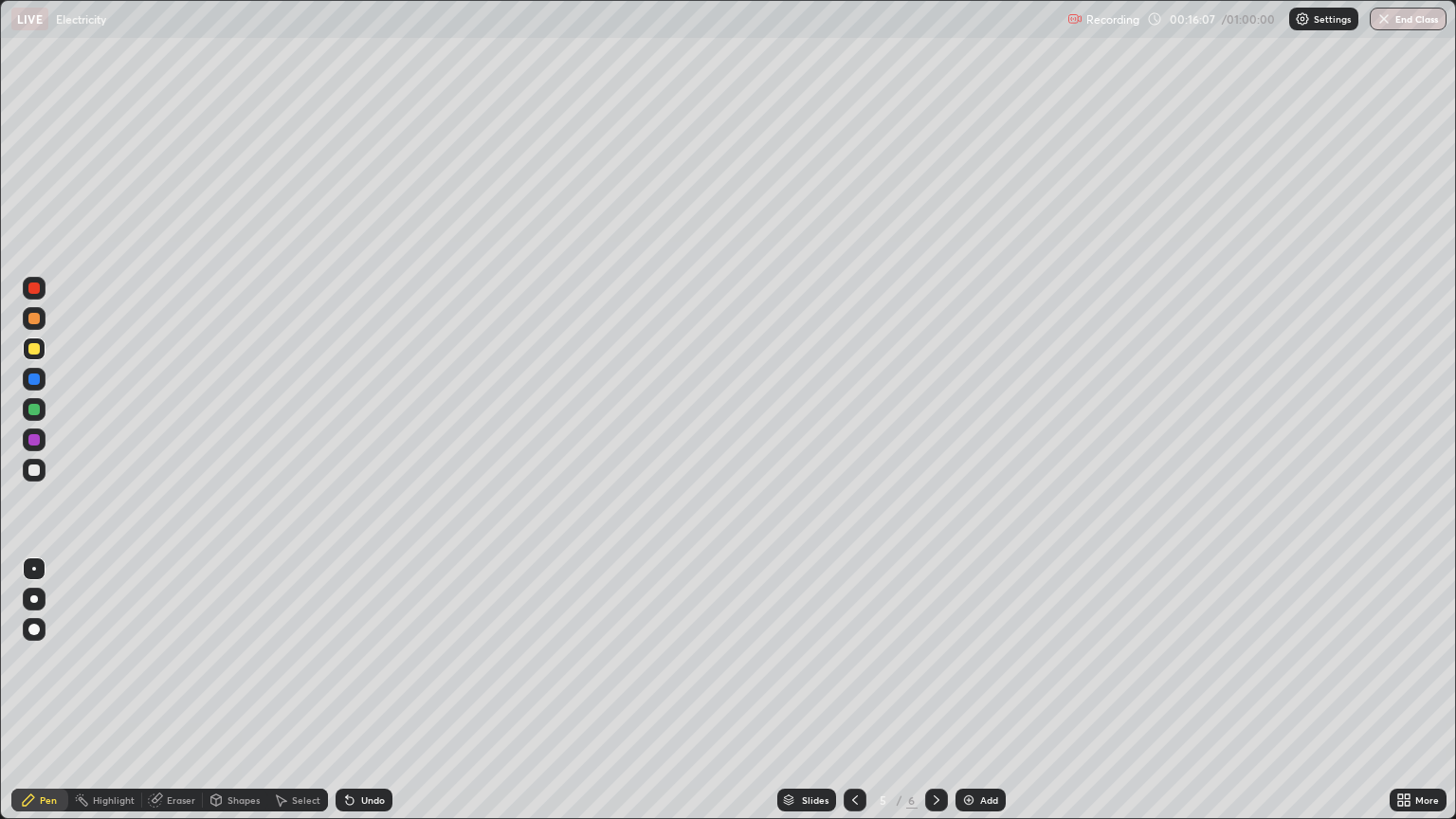 click on "Undo" at bounding box center (373, 800) 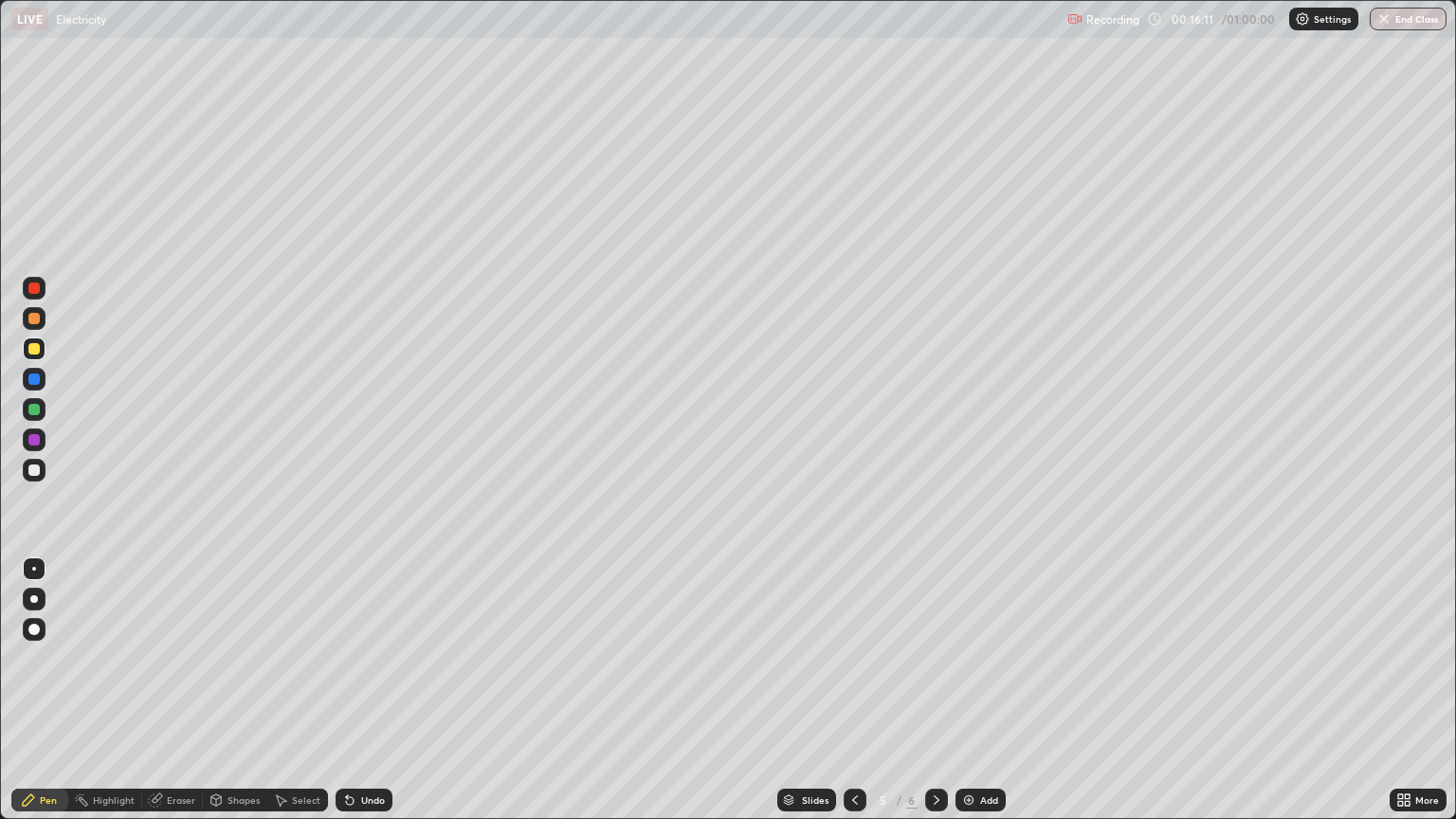 click on "Undo" at bounding box center [364, 800] 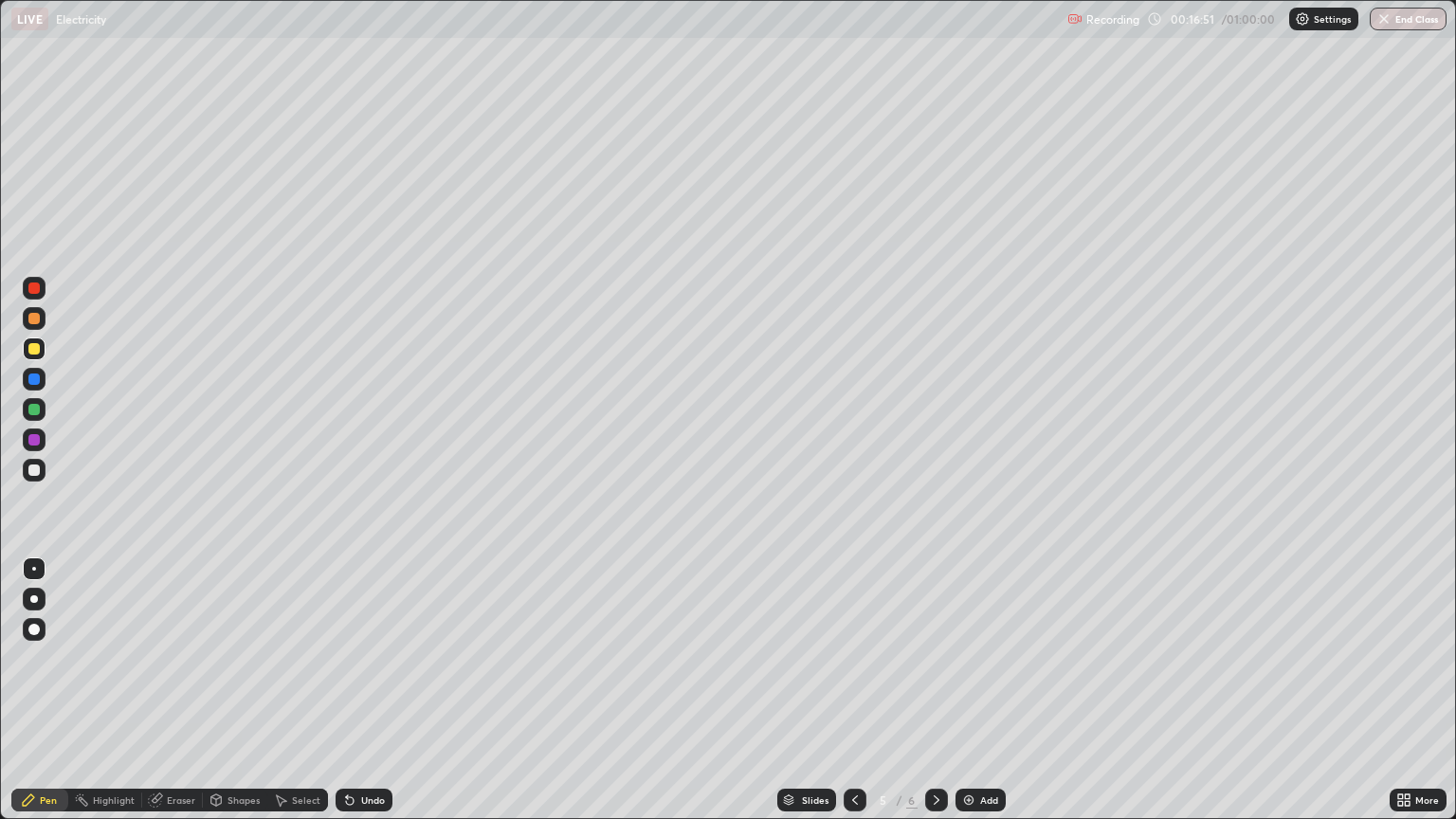 click on "Shapes" at bounding box center (244, 800) 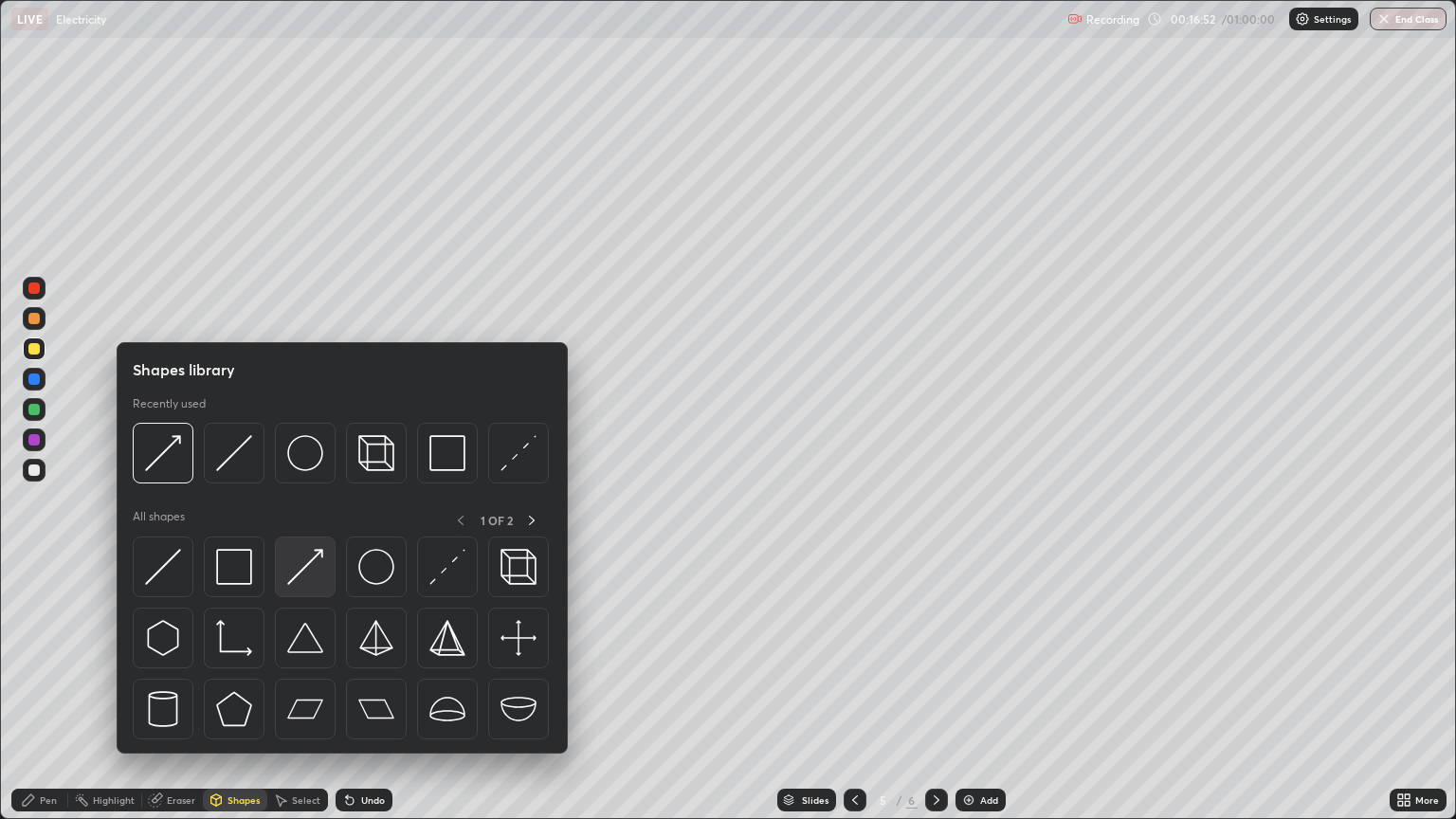 click at bounding box center [305, 567] 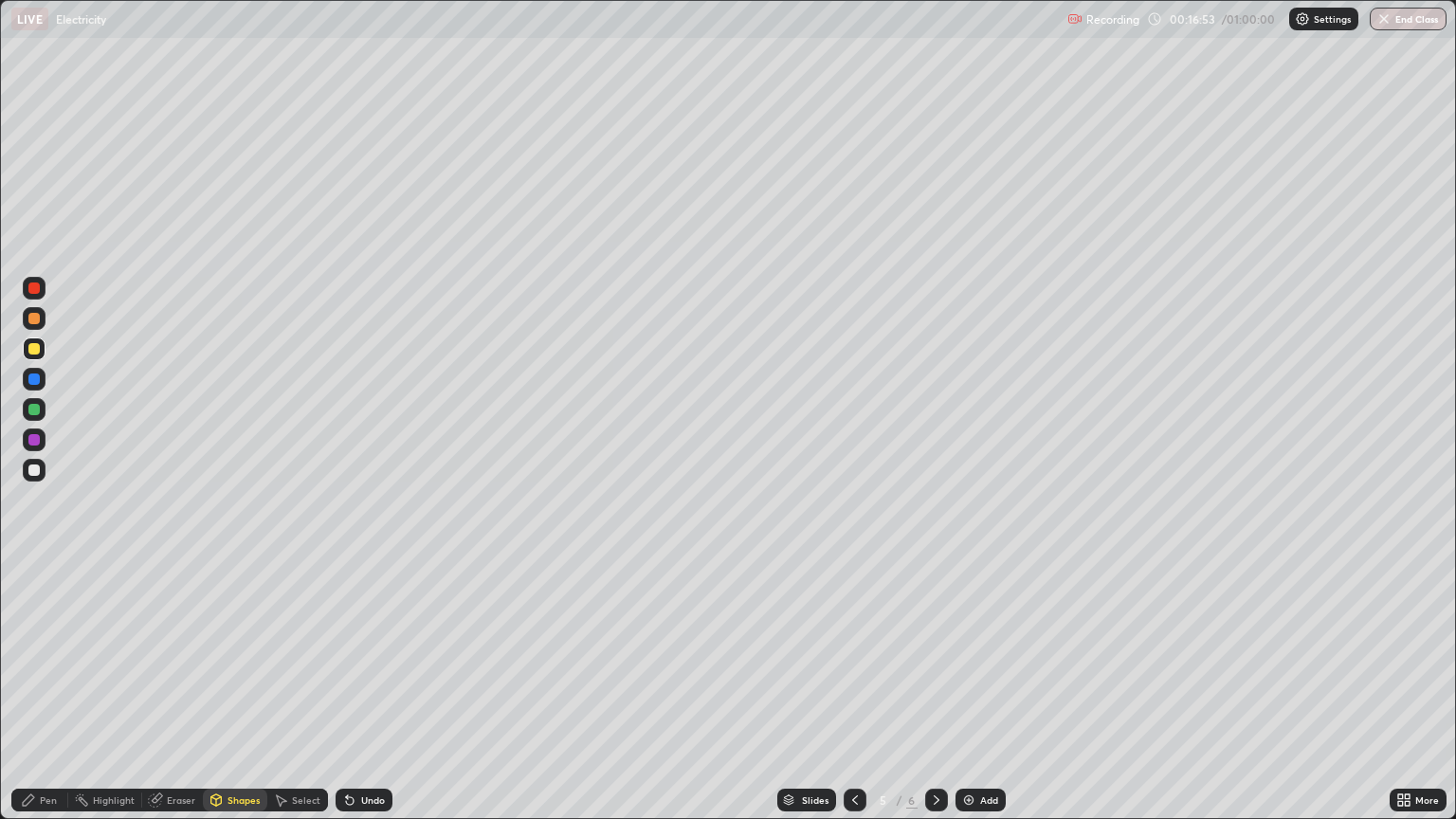 click at bounding box center [34, 440] 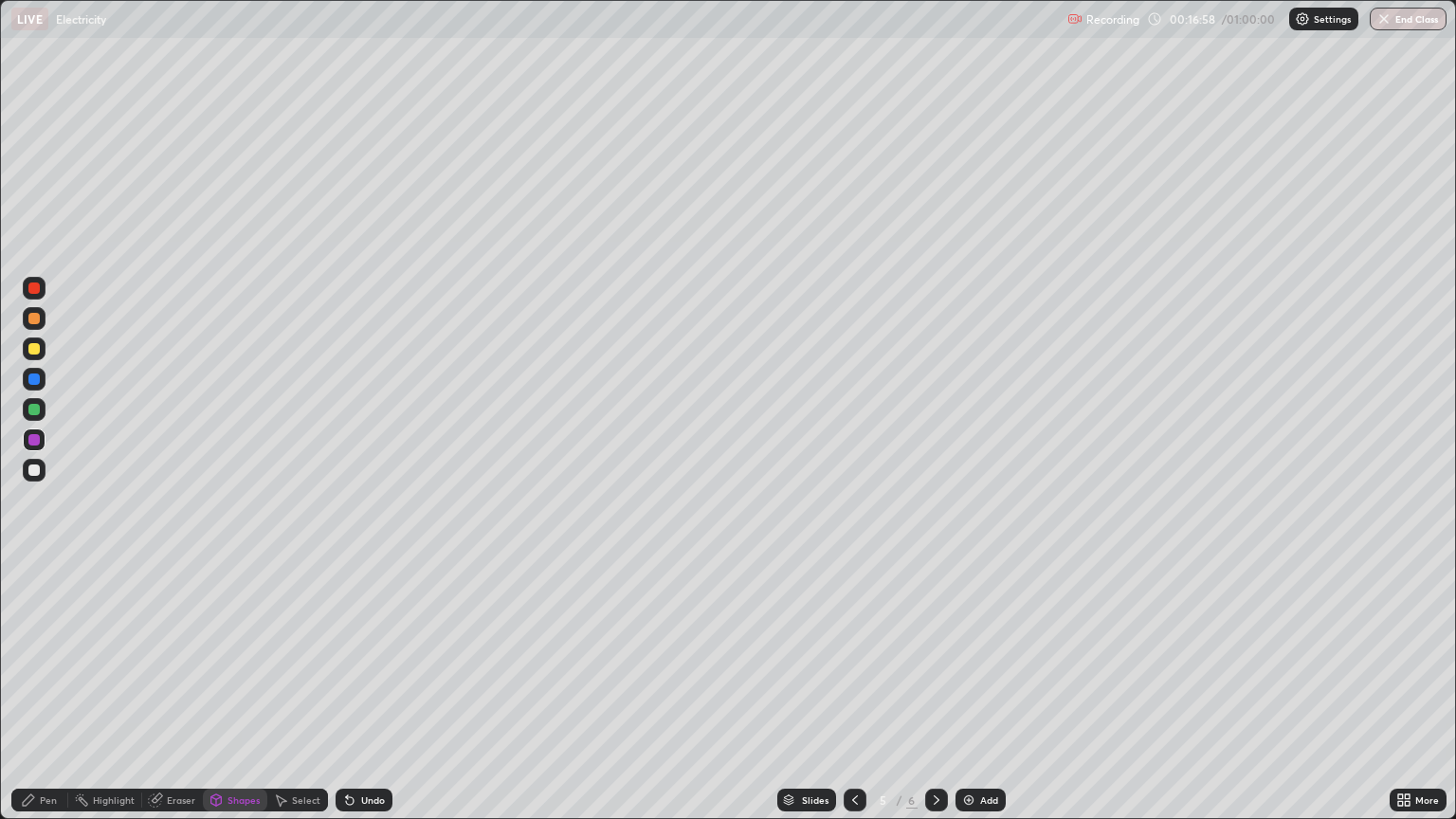 click on "Pen" at bounding box center (40, 800) 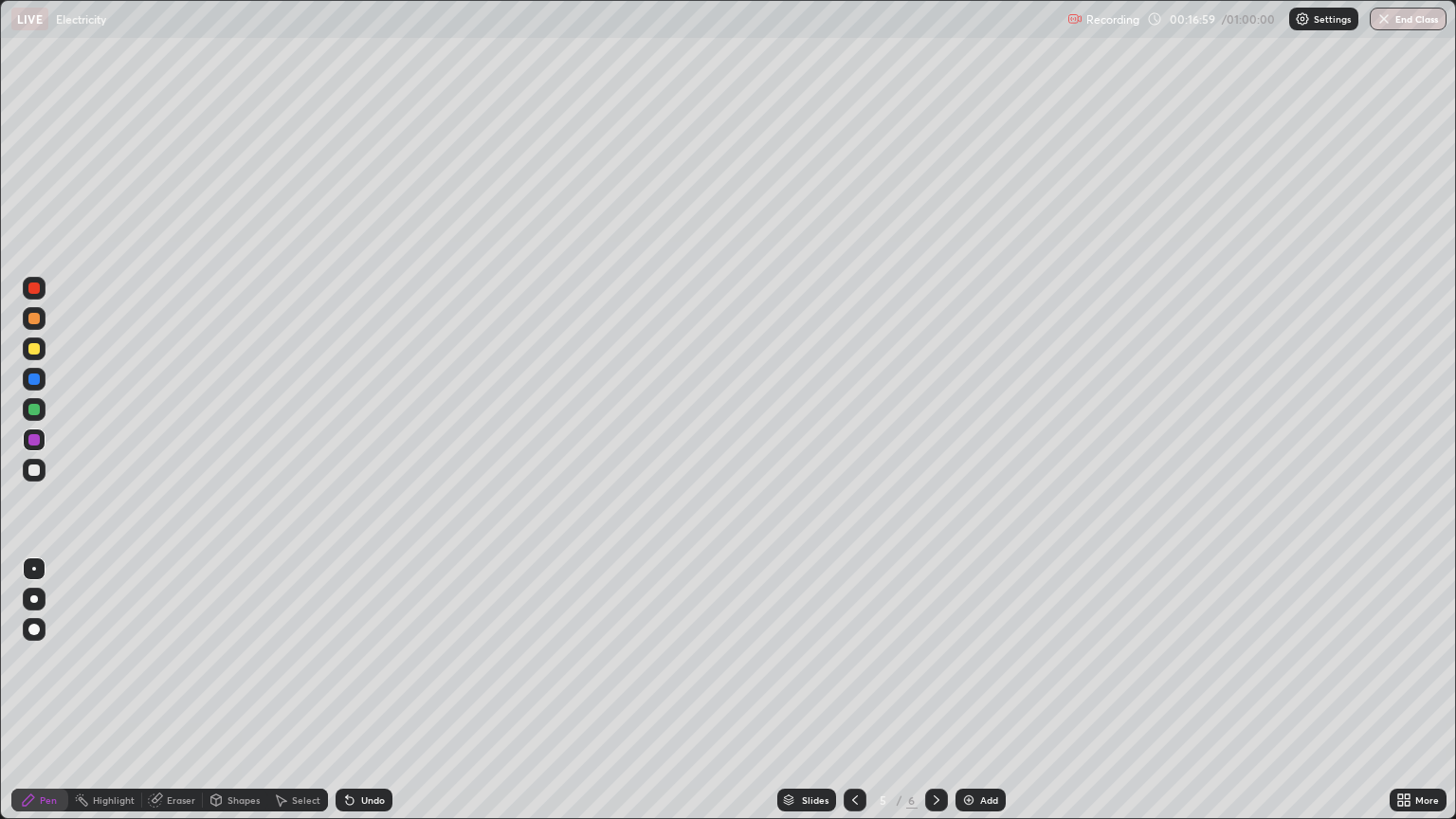 click at bounding box center (34, 470) 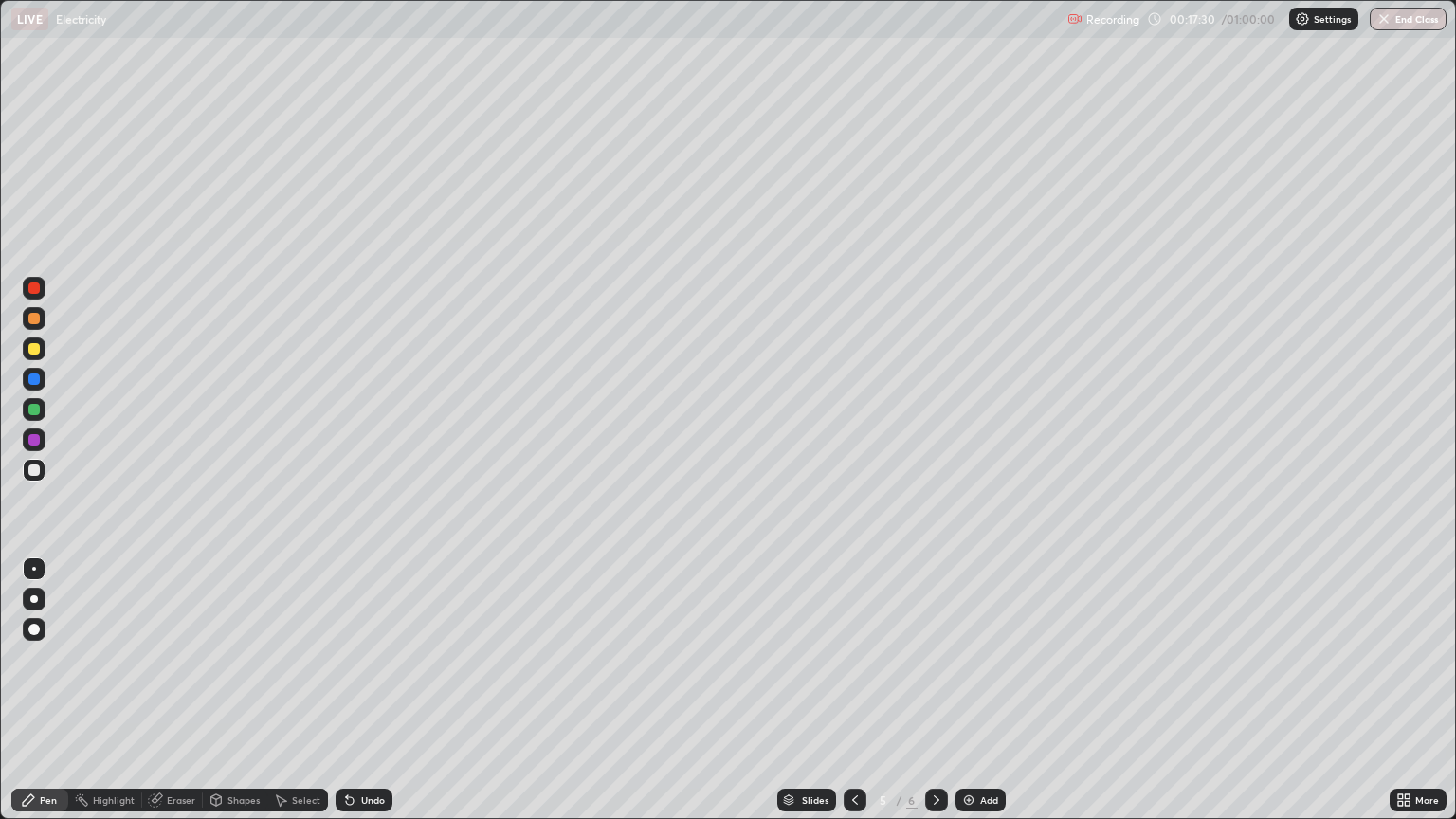 click 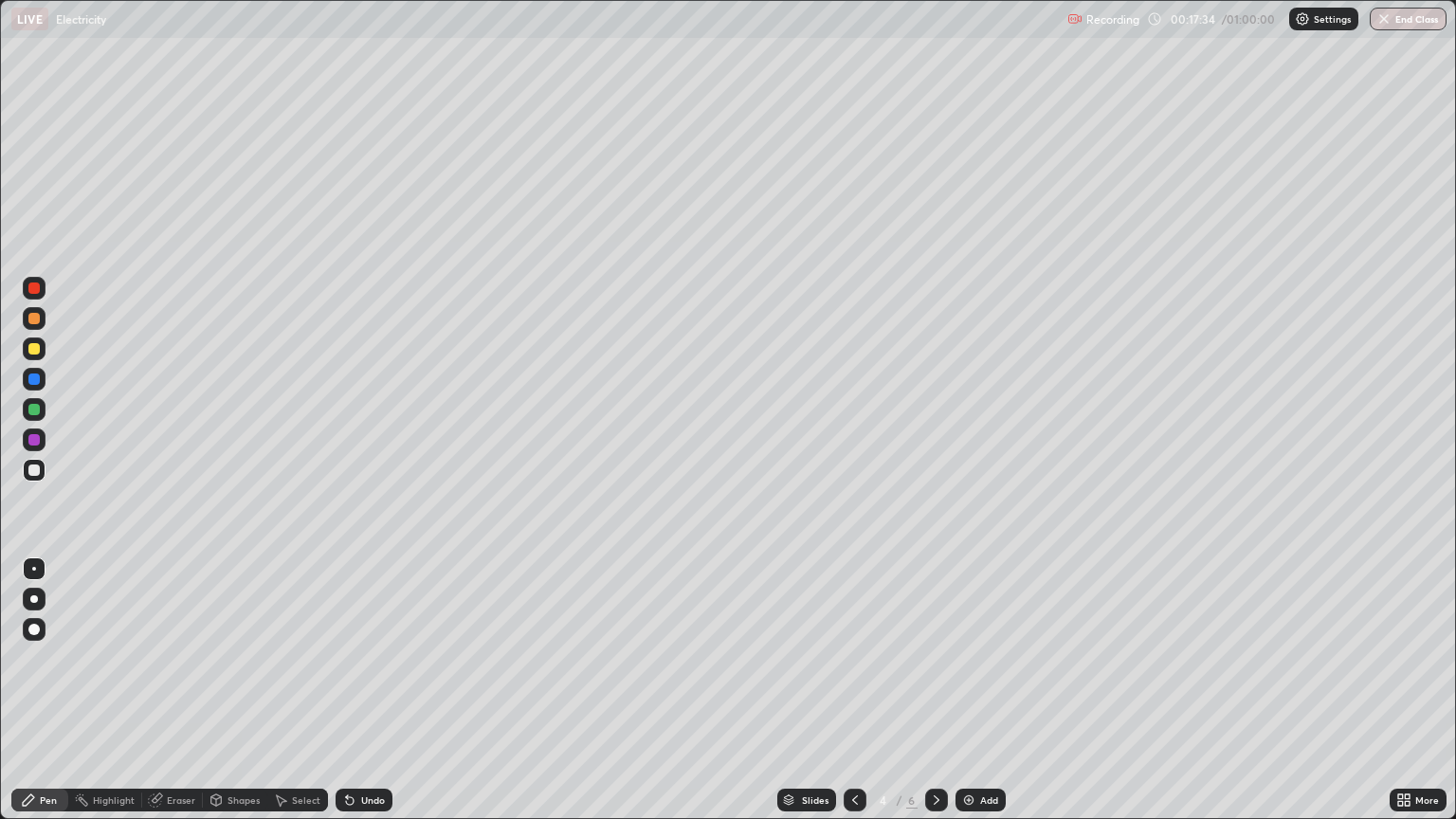 click at bounding box center [937, 800] 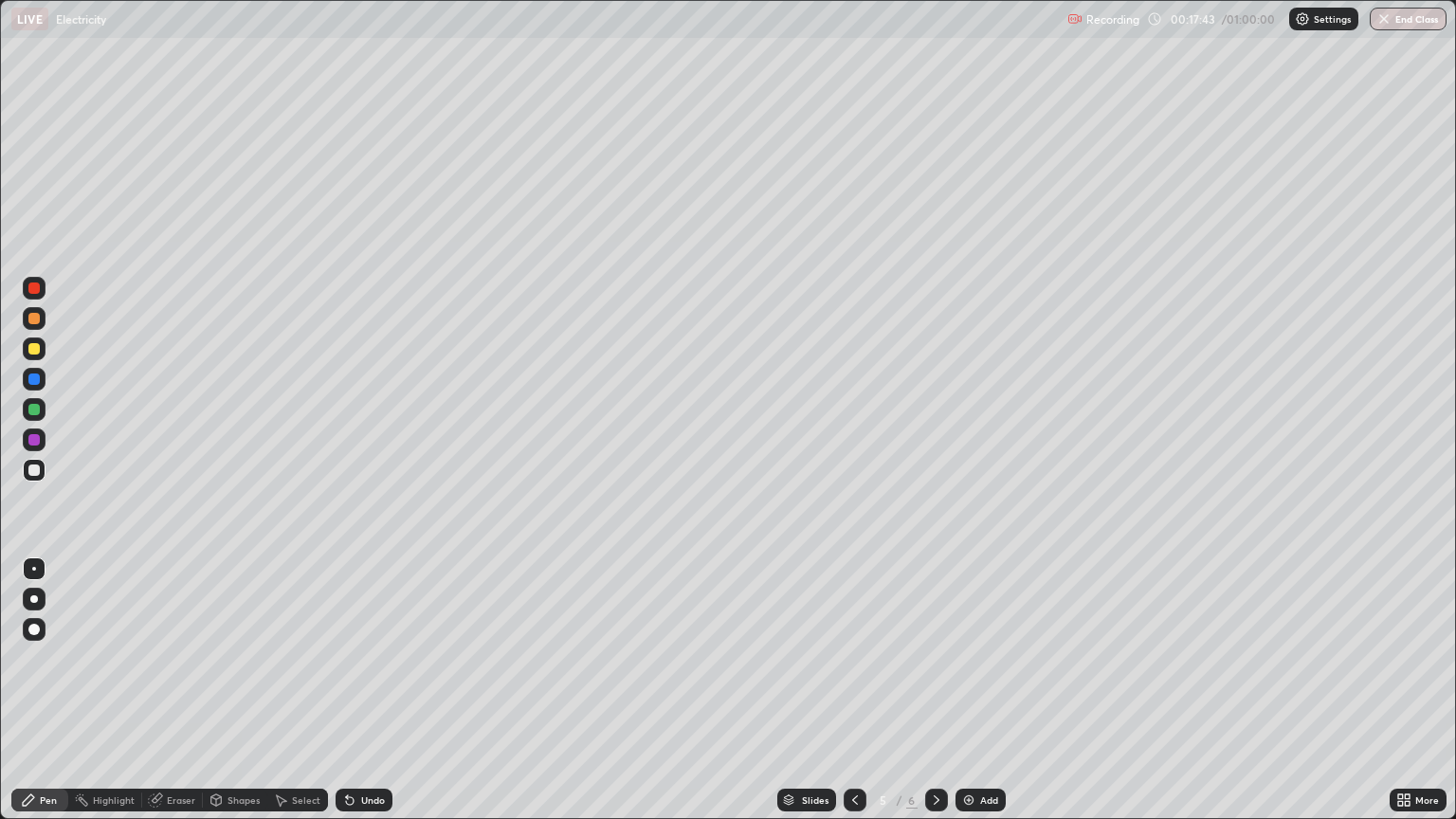 click at bounding box center [34, 288] 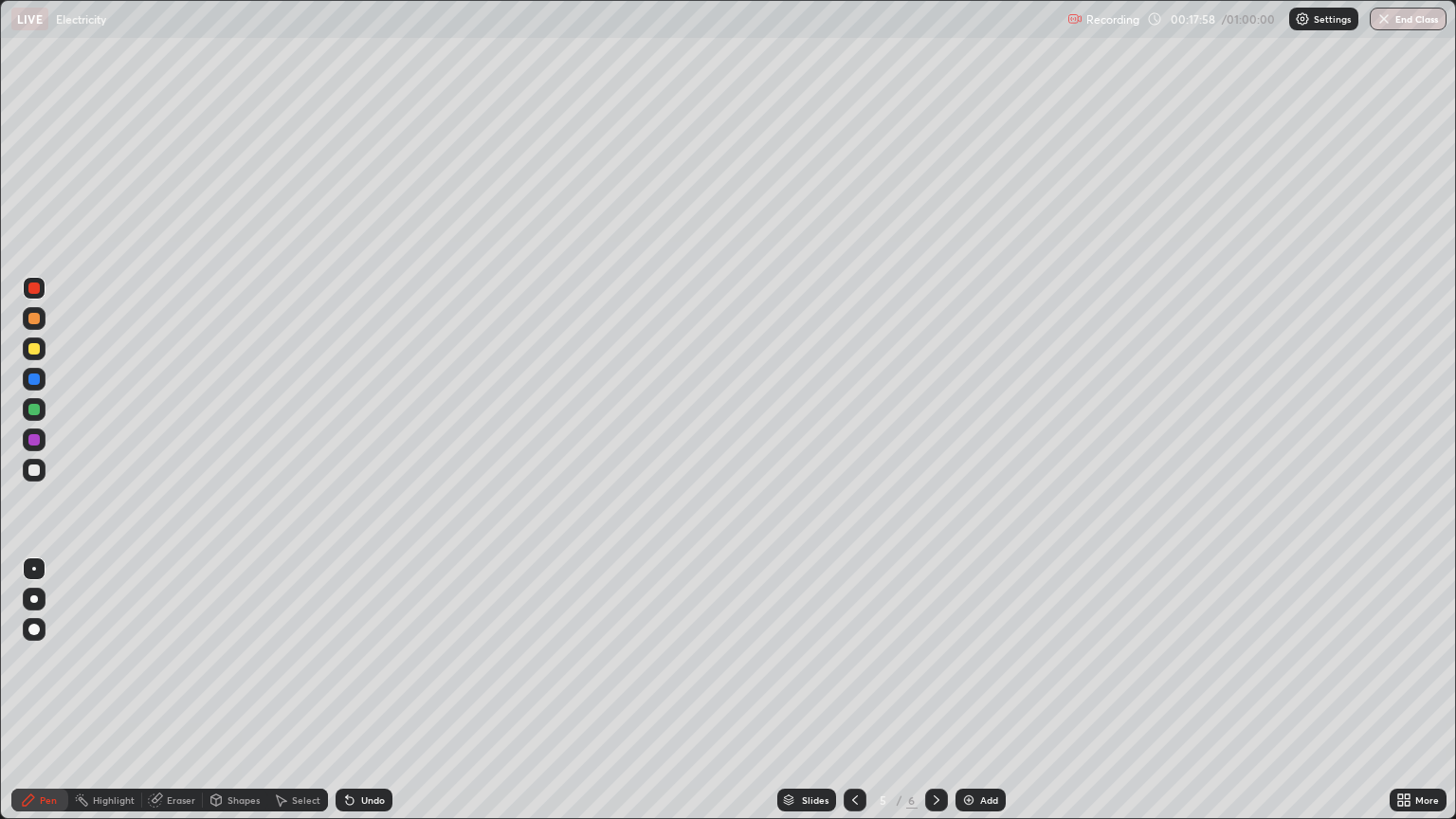 click 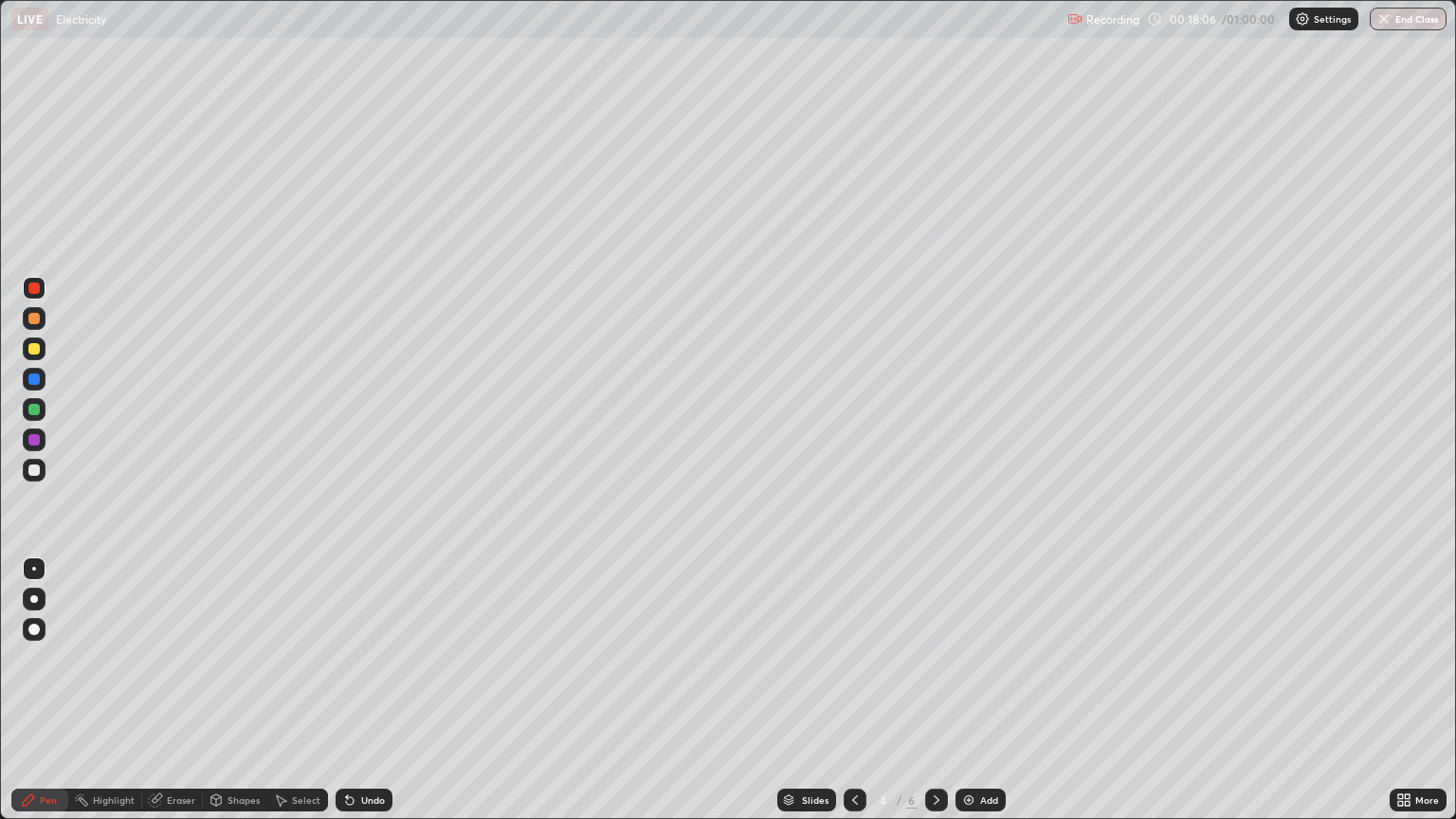 click 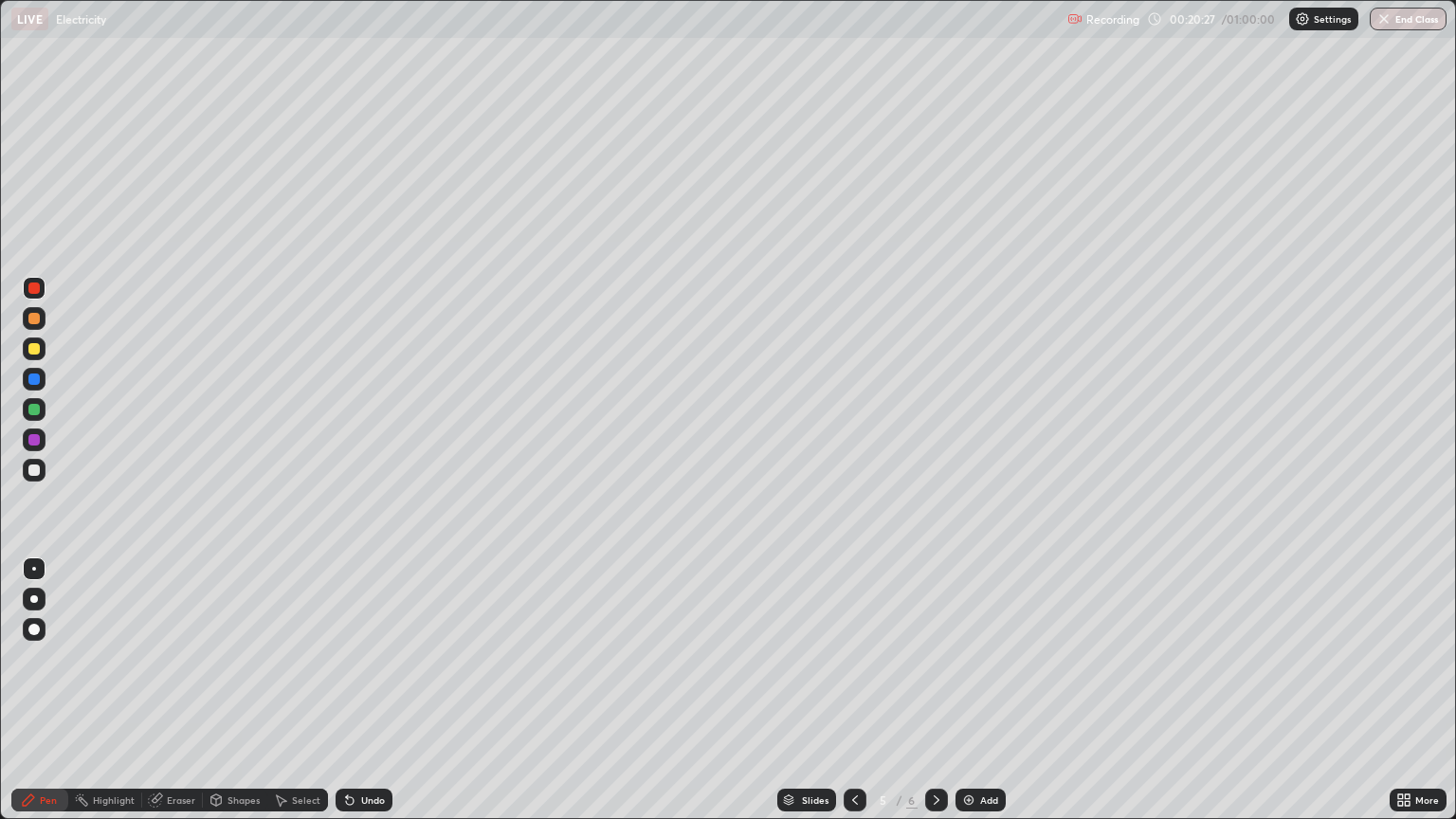 click on "Add" at bounding box center [989, 800] 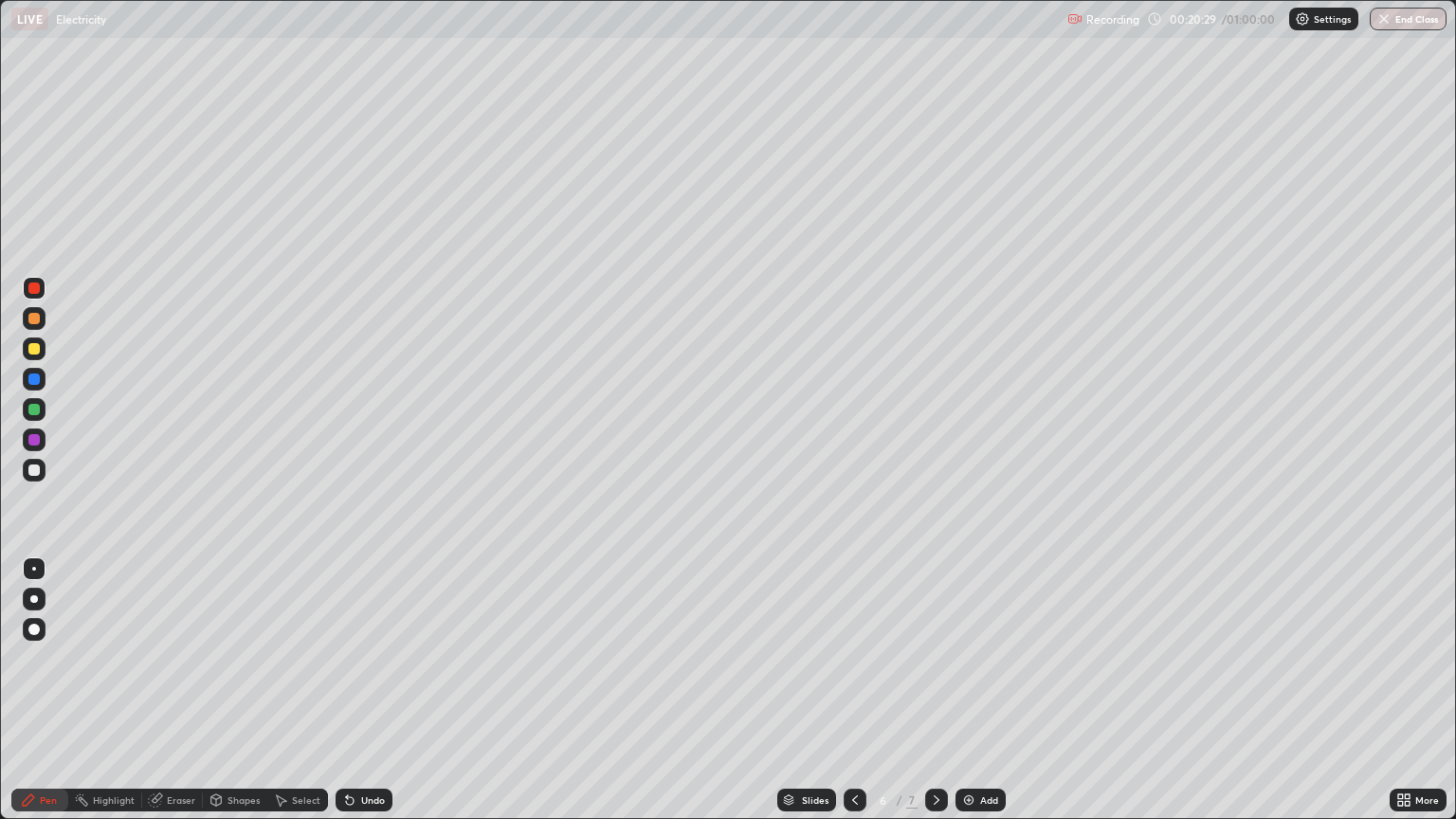 click at bounding box center [34, 318] 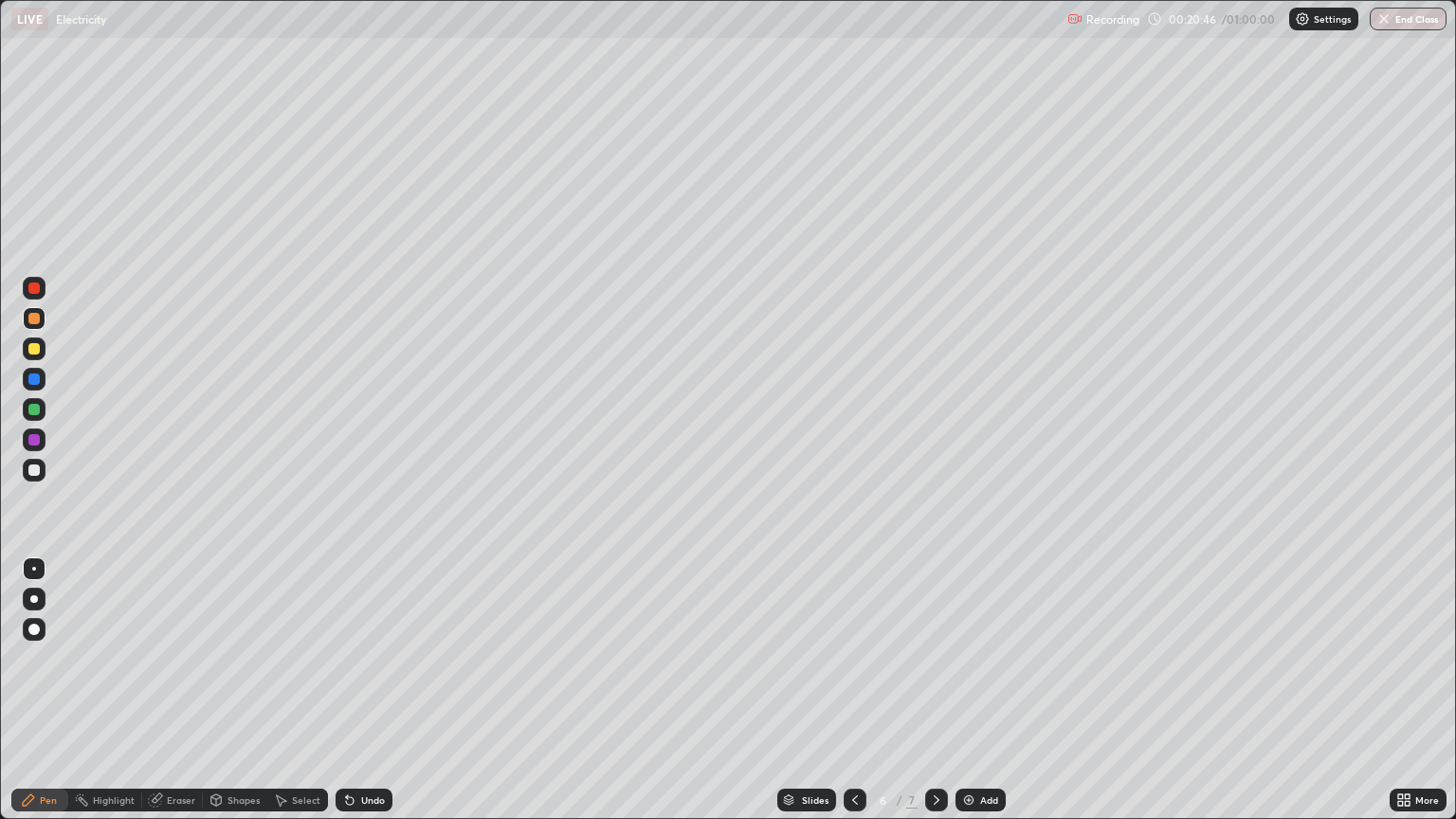 click at bounding box center [34, 349] 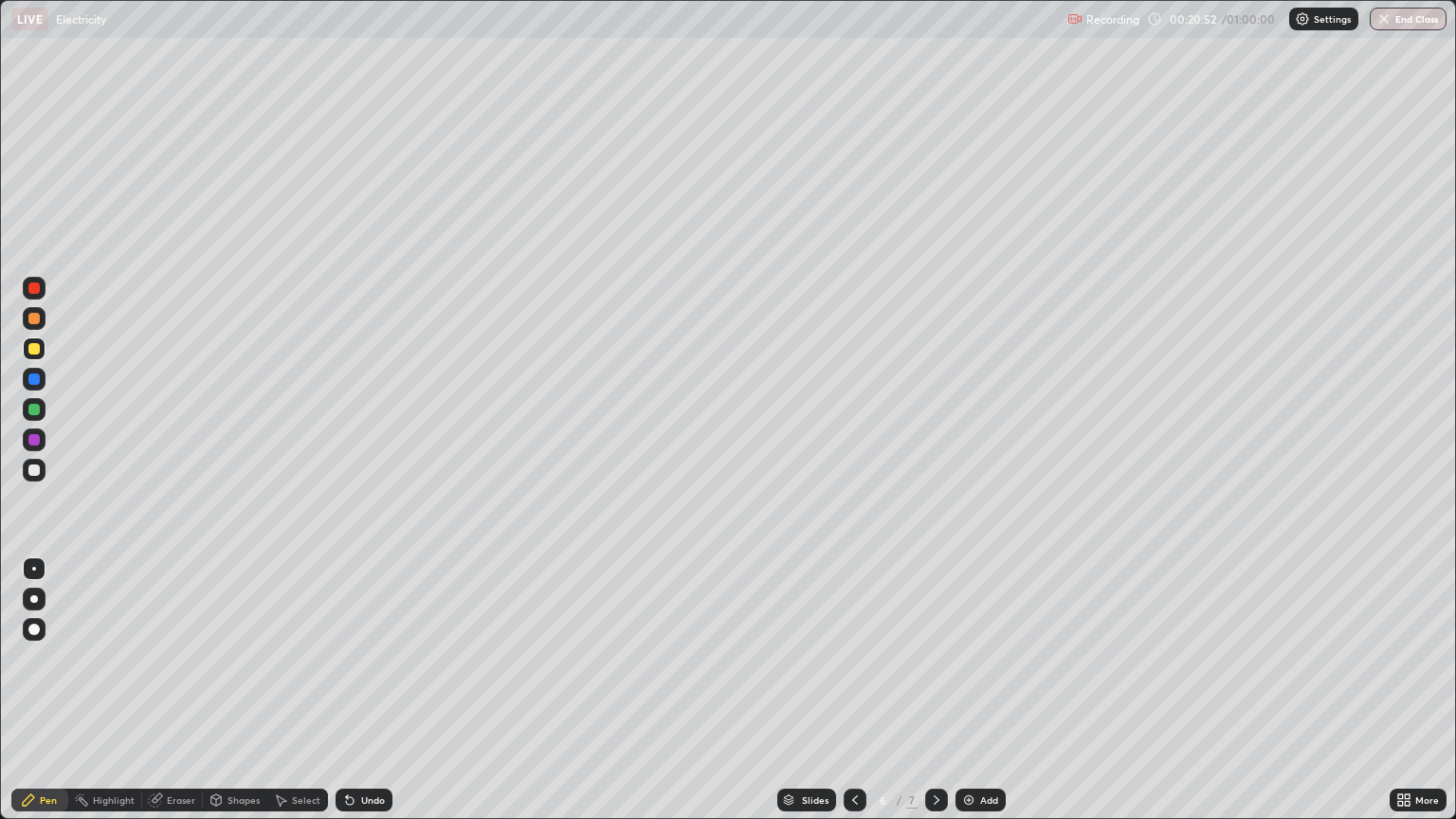 click on "Undo" at bounding box center (373, 800) 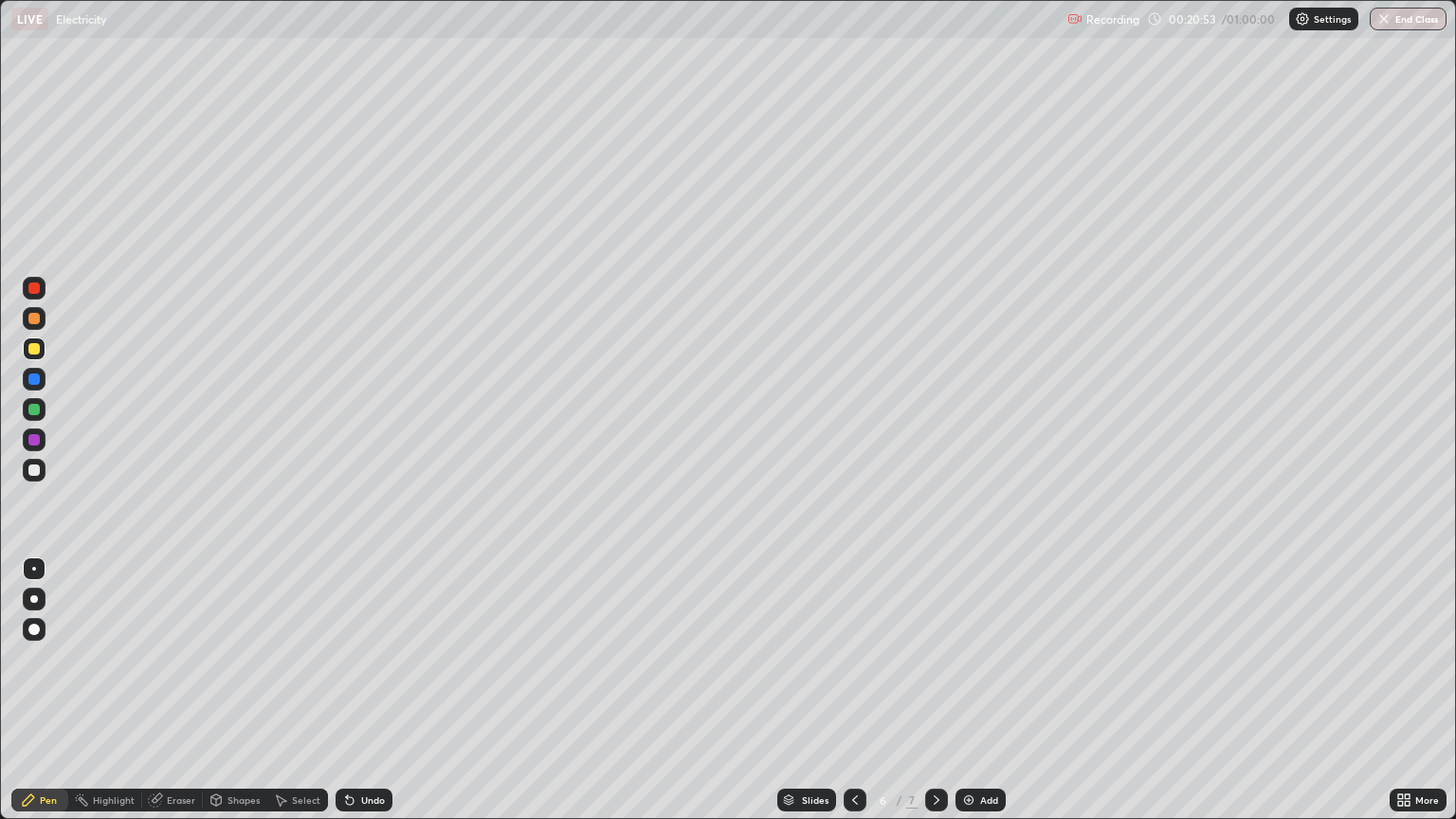 click on "Undo" at bounding box center (373, 800) 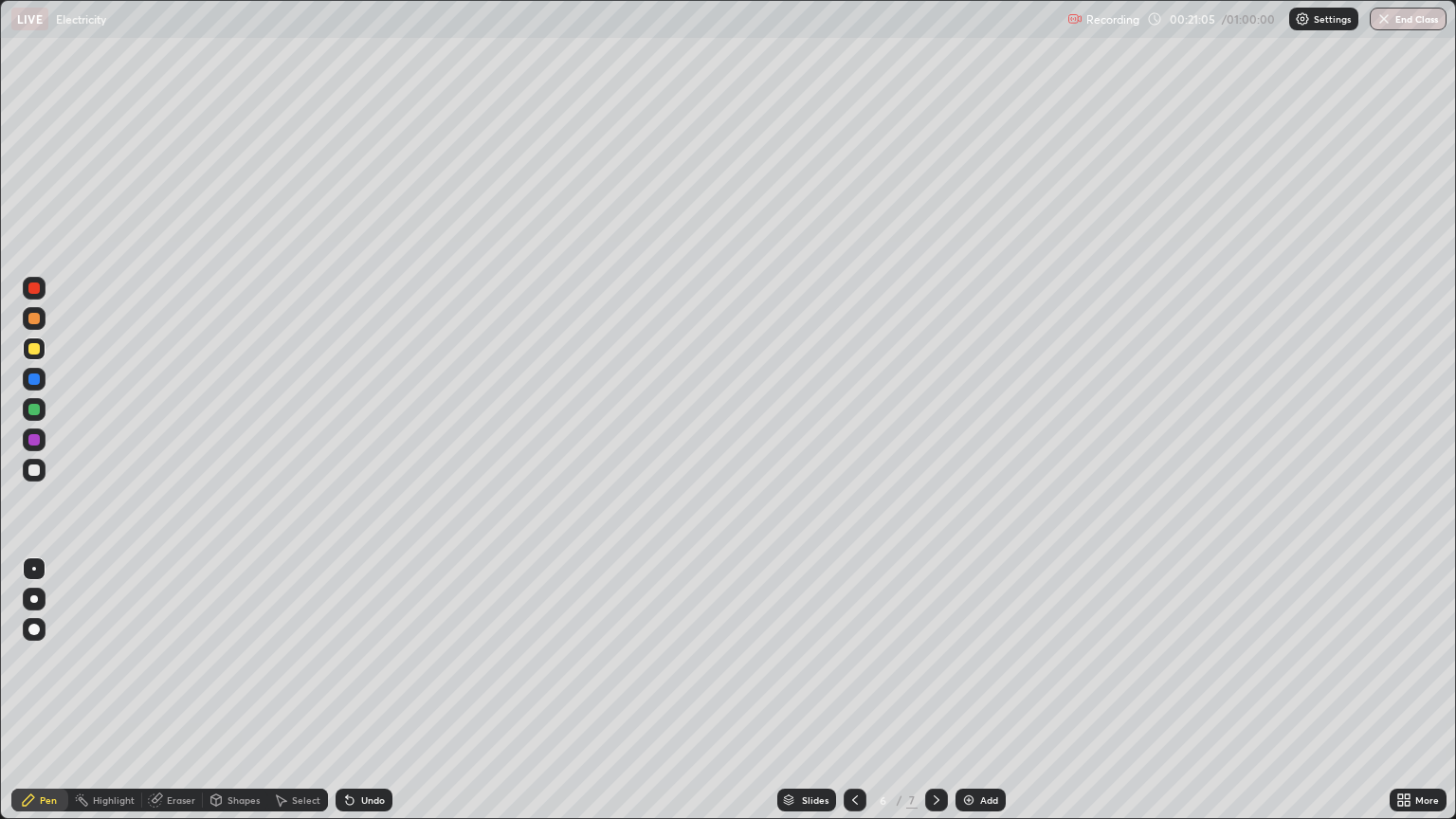 click on "Undo" at bounding box center [373, 800] 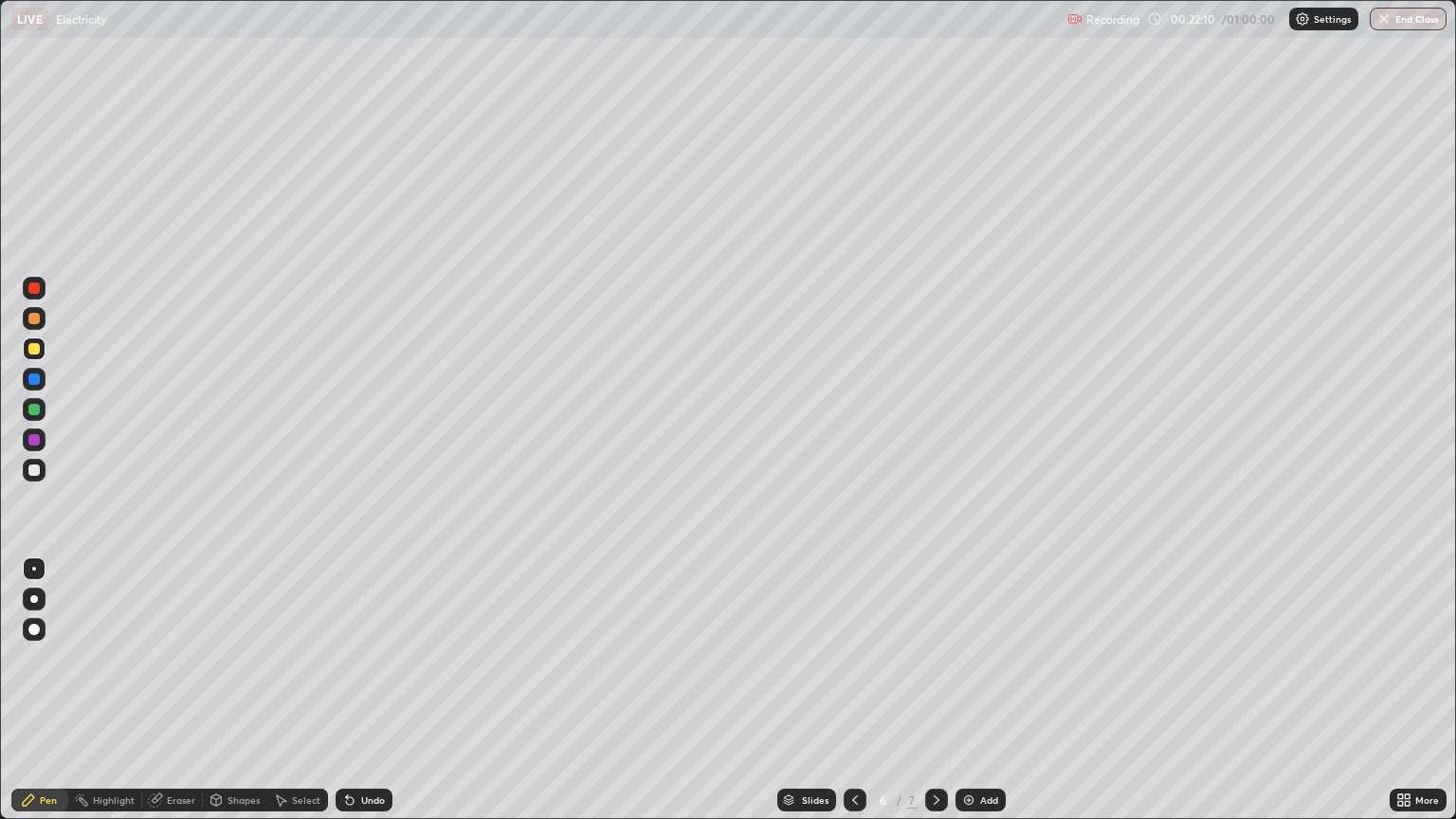 click at bounding box center [34, 288] 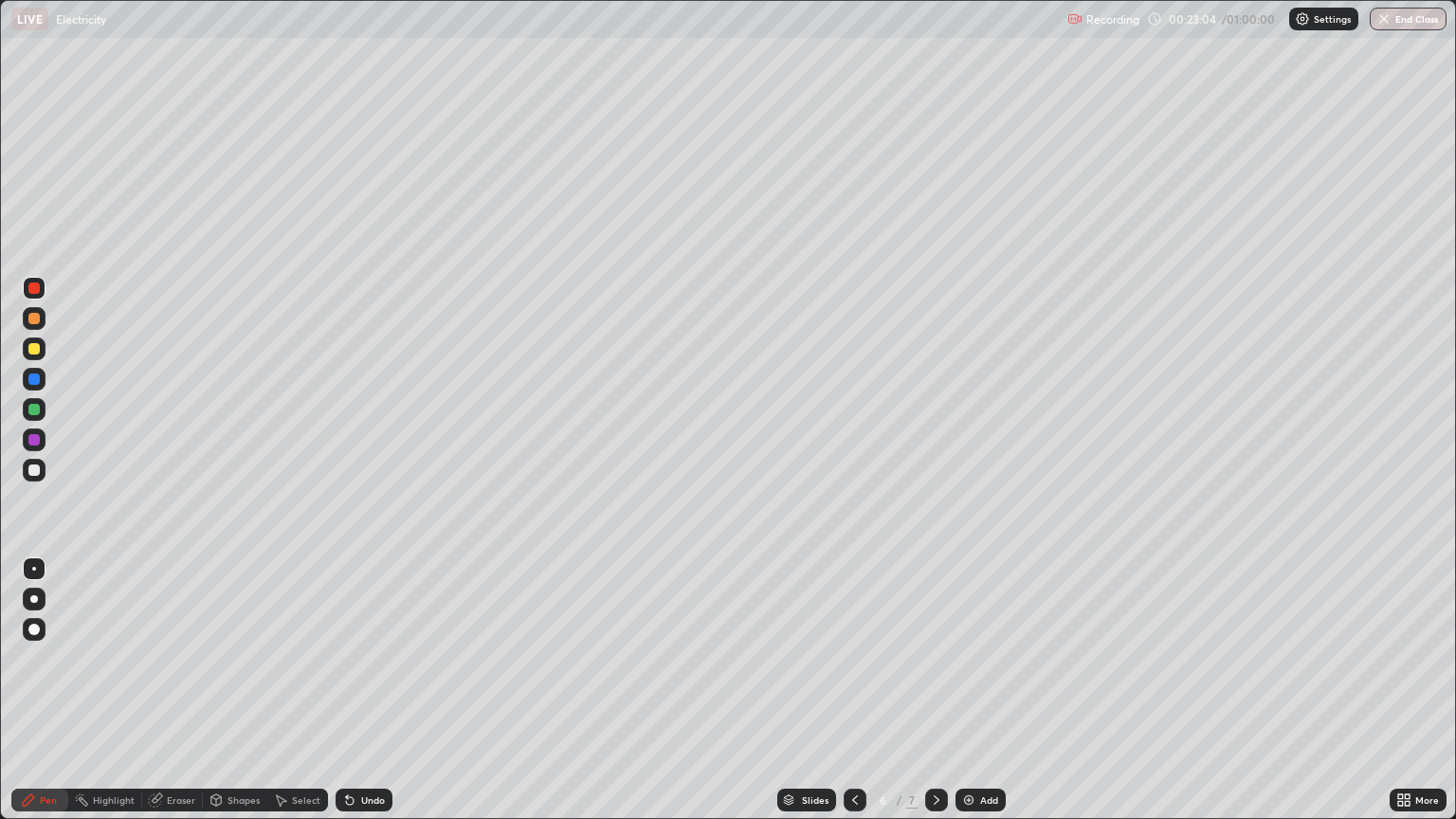 click at bounding box center [34, 379] 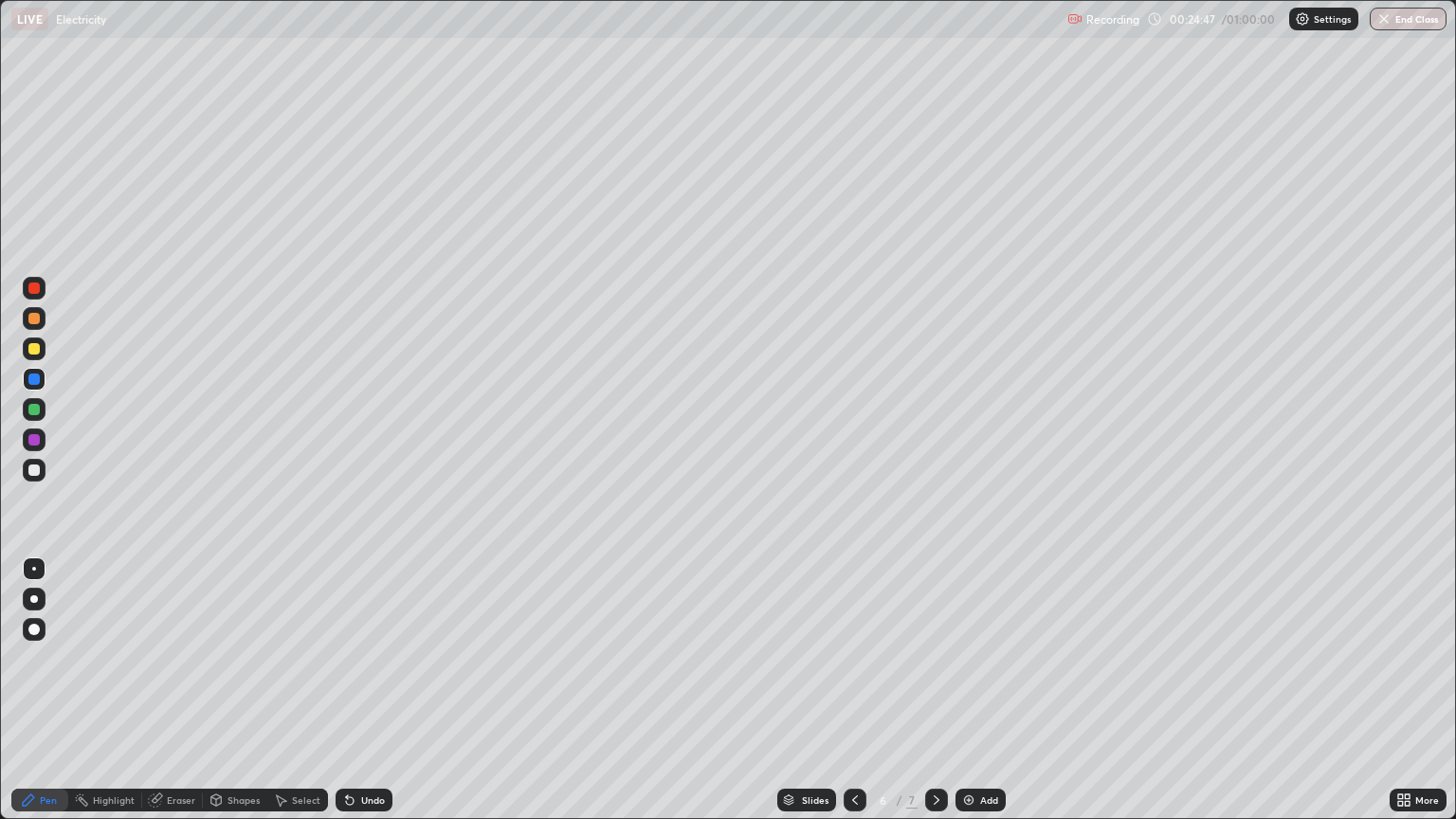 click on "Add" at bounding box center [980, 800] 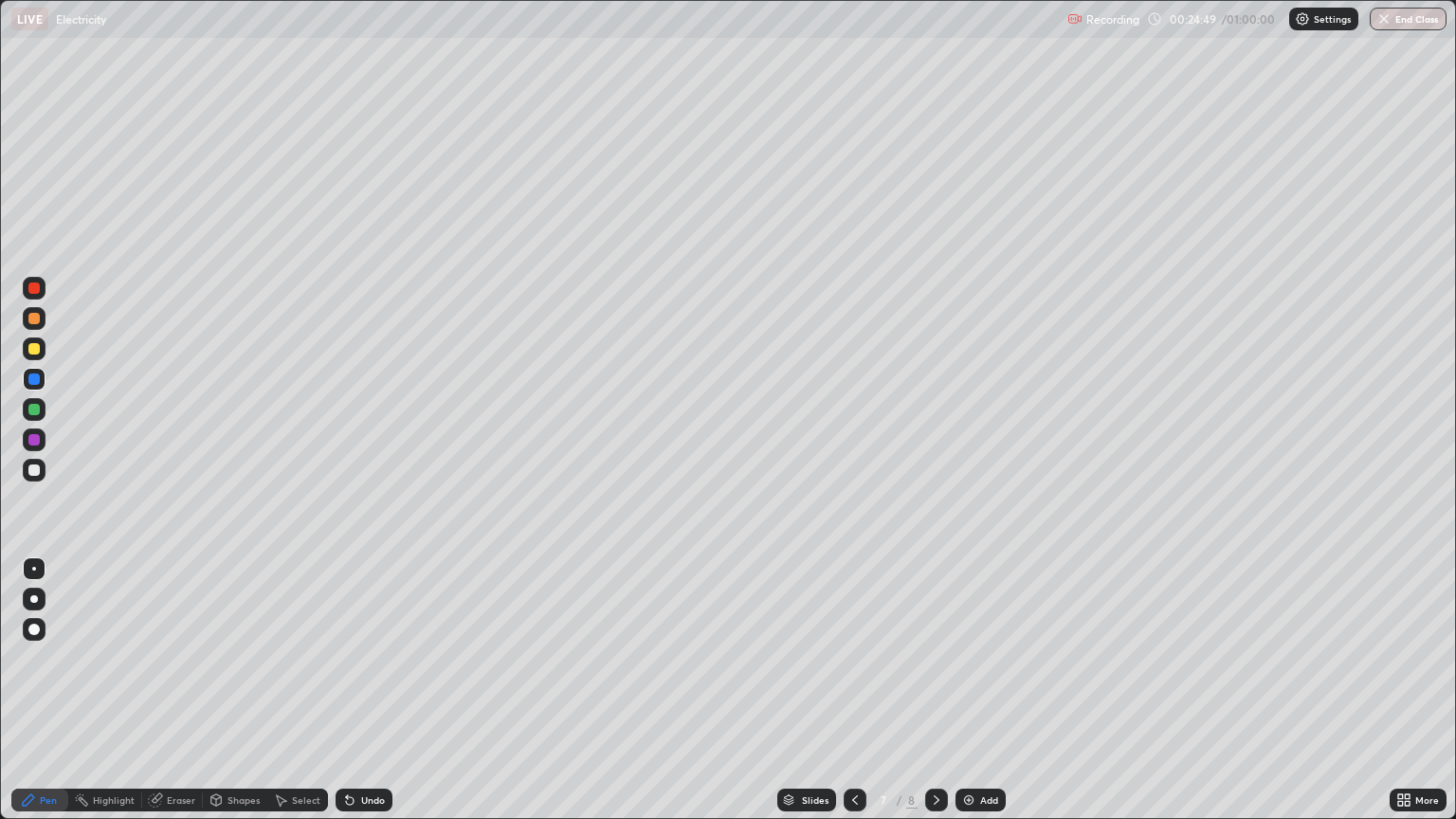 click at bounding box center [34, 410] 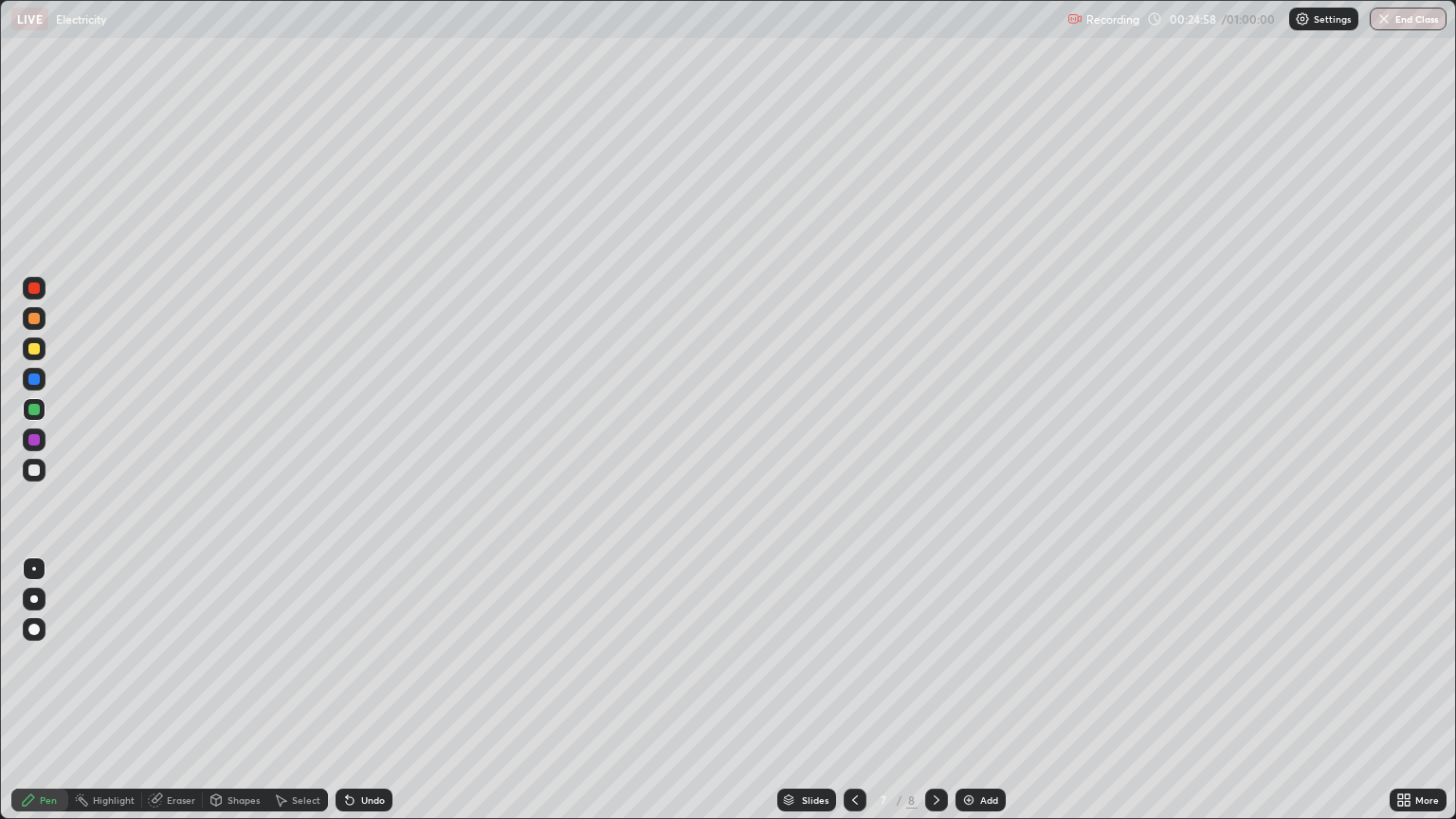 click on "Undo" at bounding box center (364, 800) 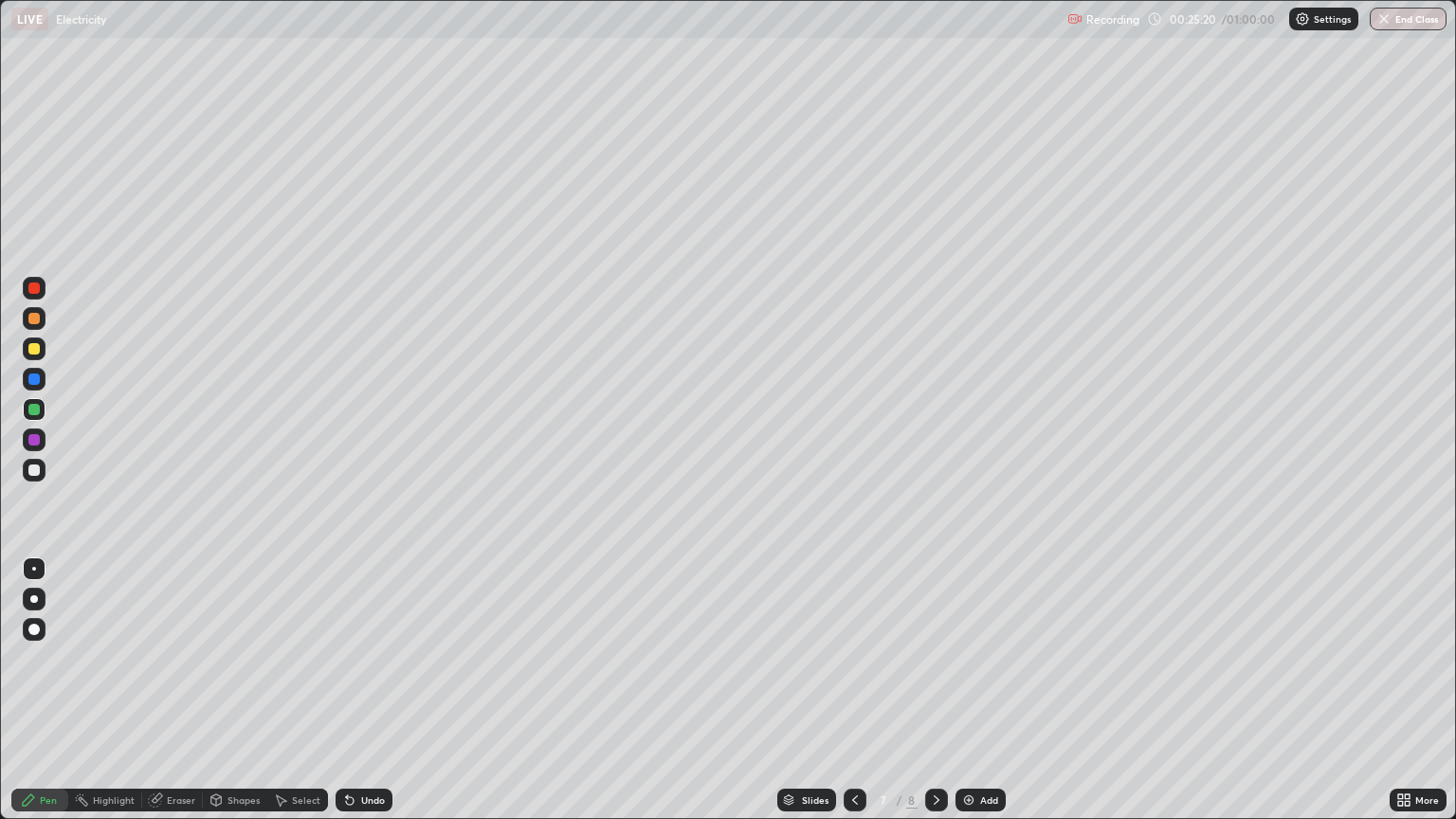 click at bounding box center [34, 318] 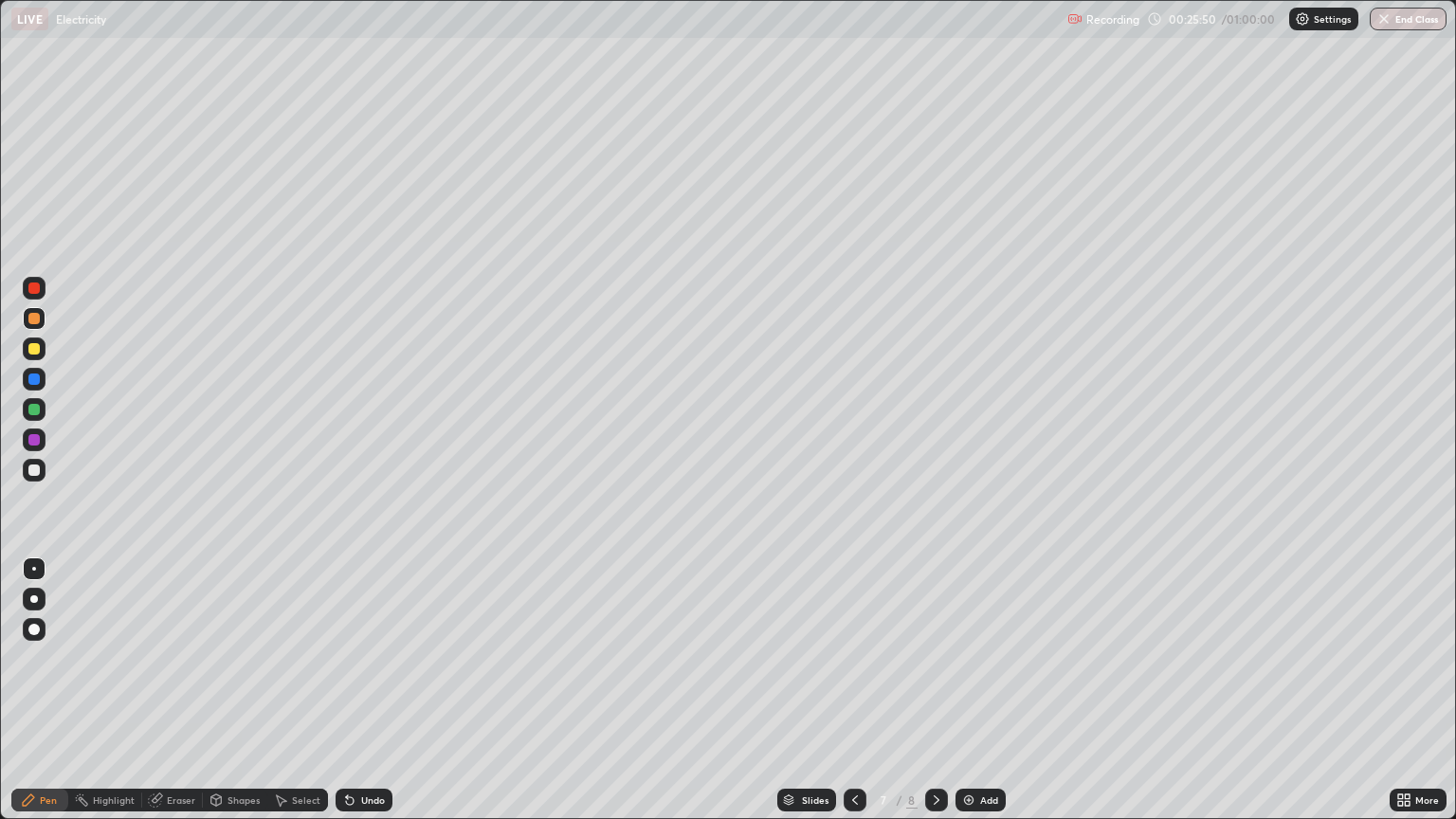 click at bounding box center (34, 379) 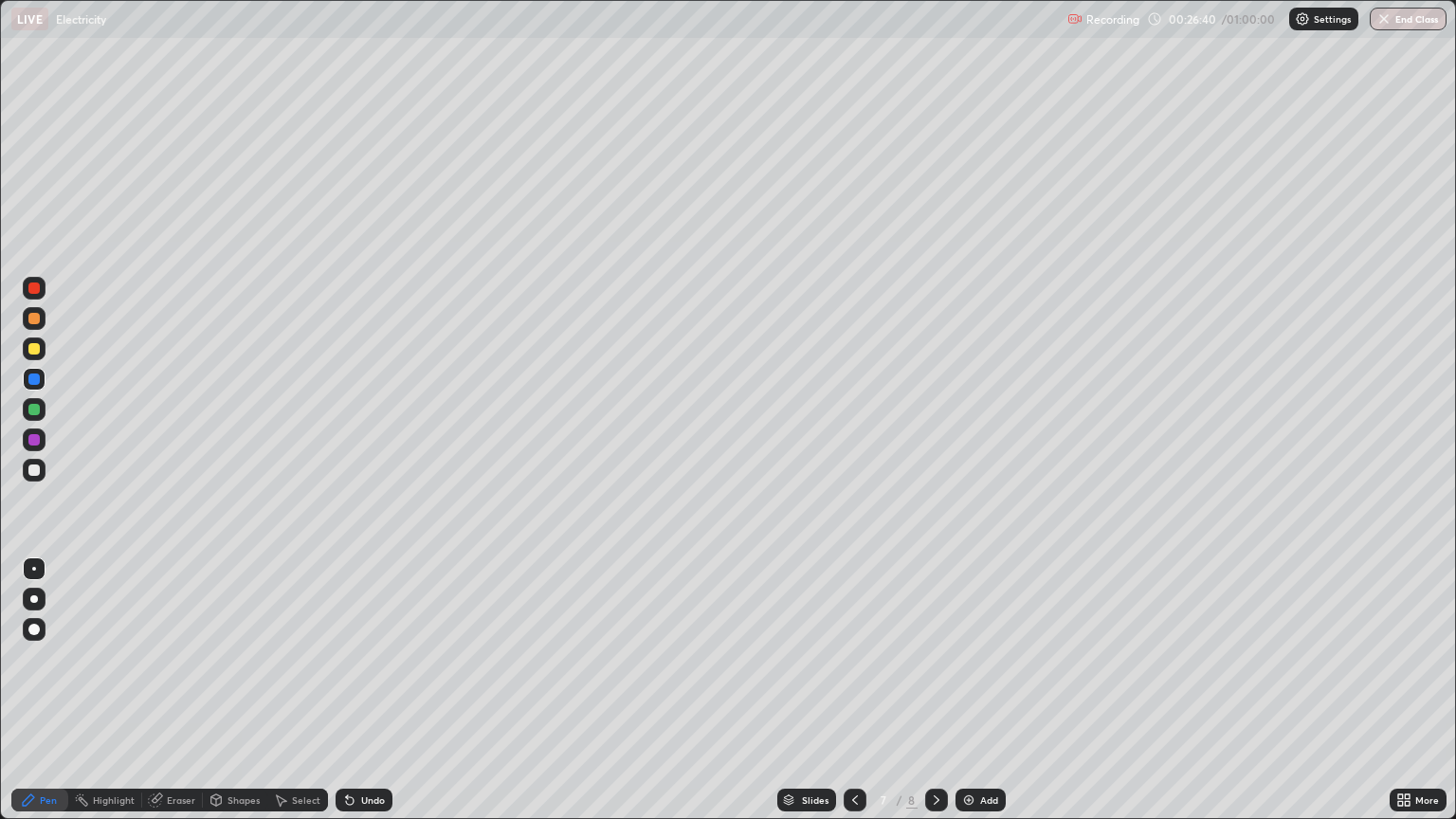 click at bounding box center (34, 410) 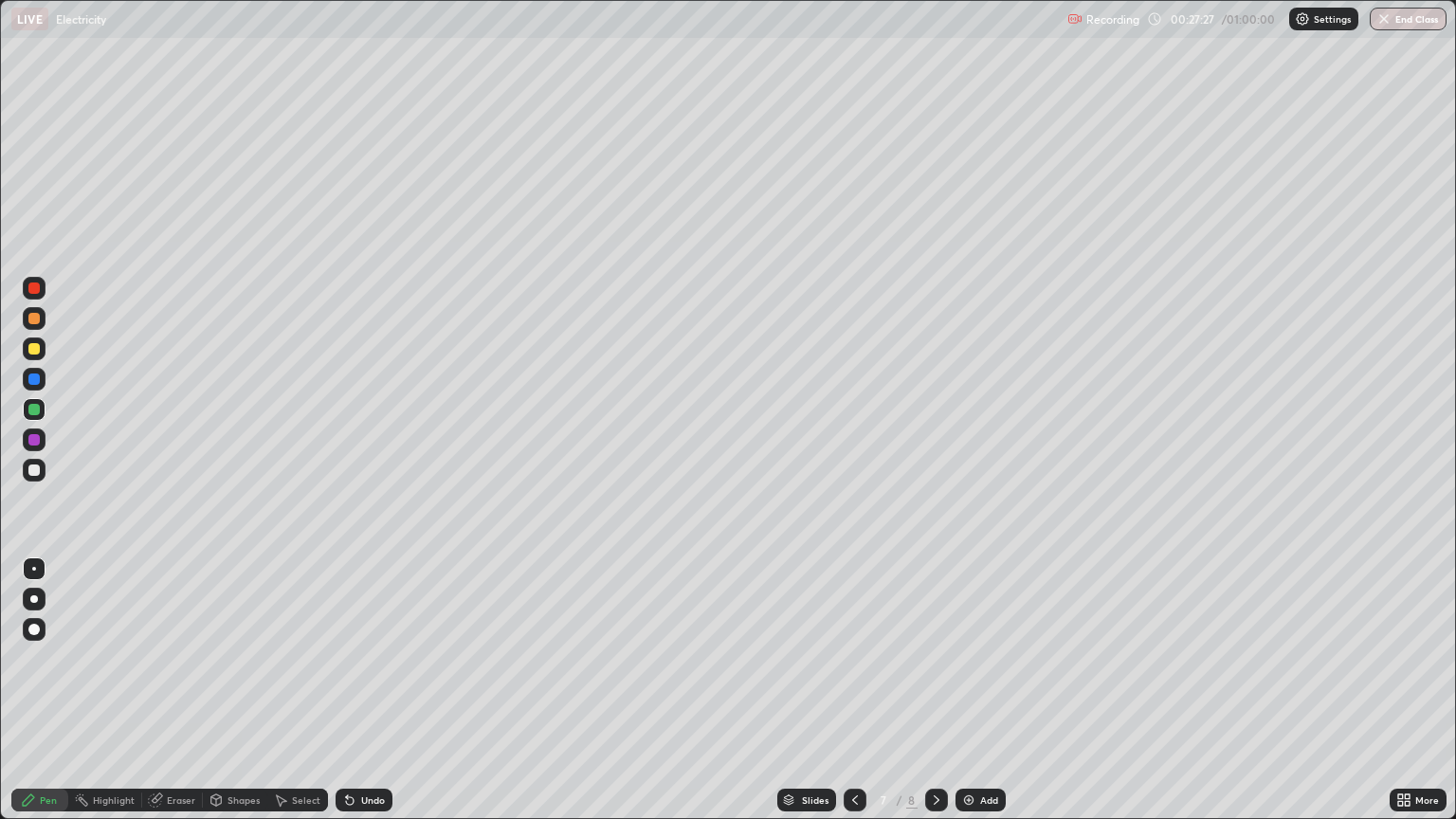 click at bounding box center (34, 440) 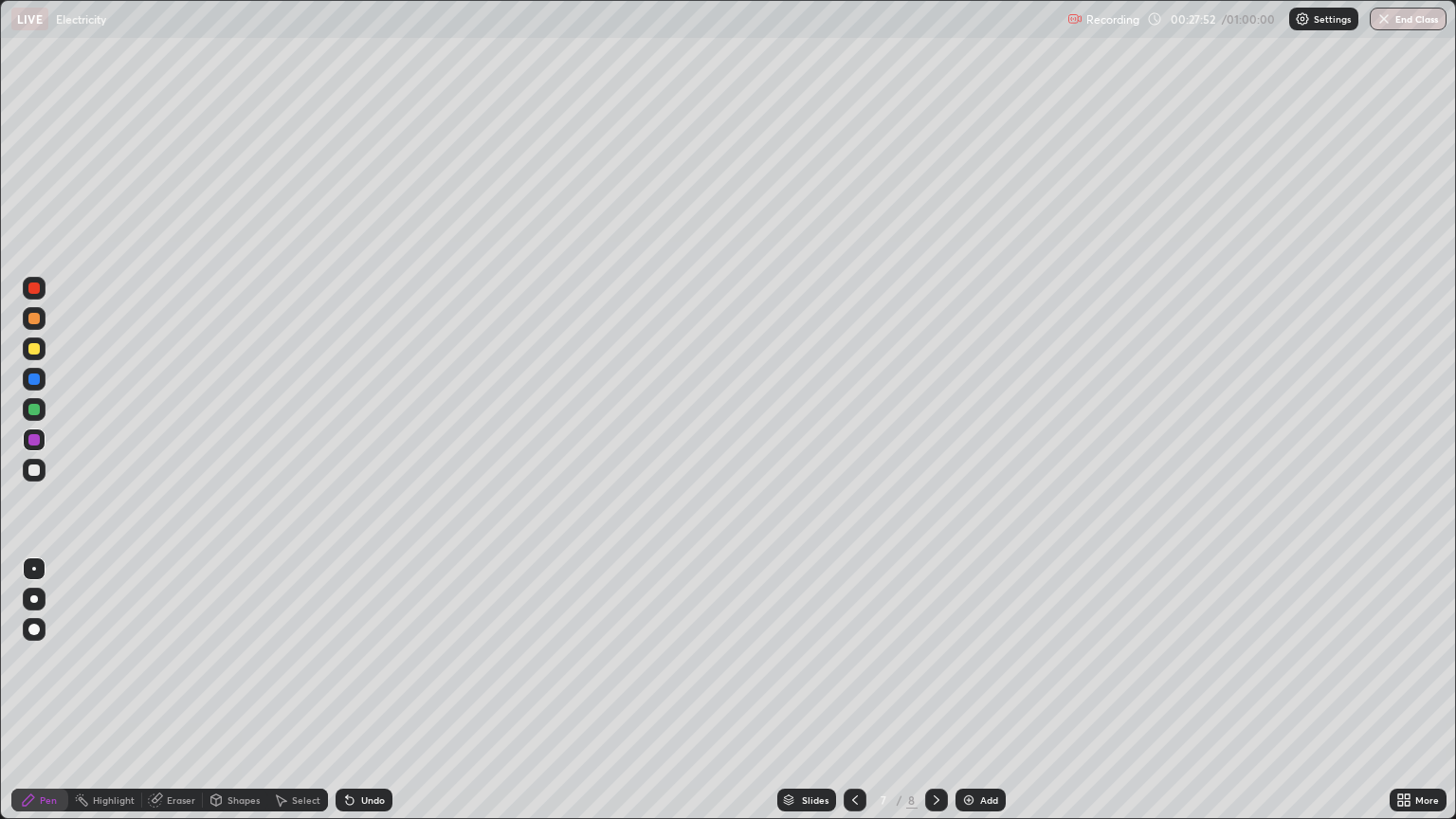 click on "Undo" at bounding box center (373, 800) 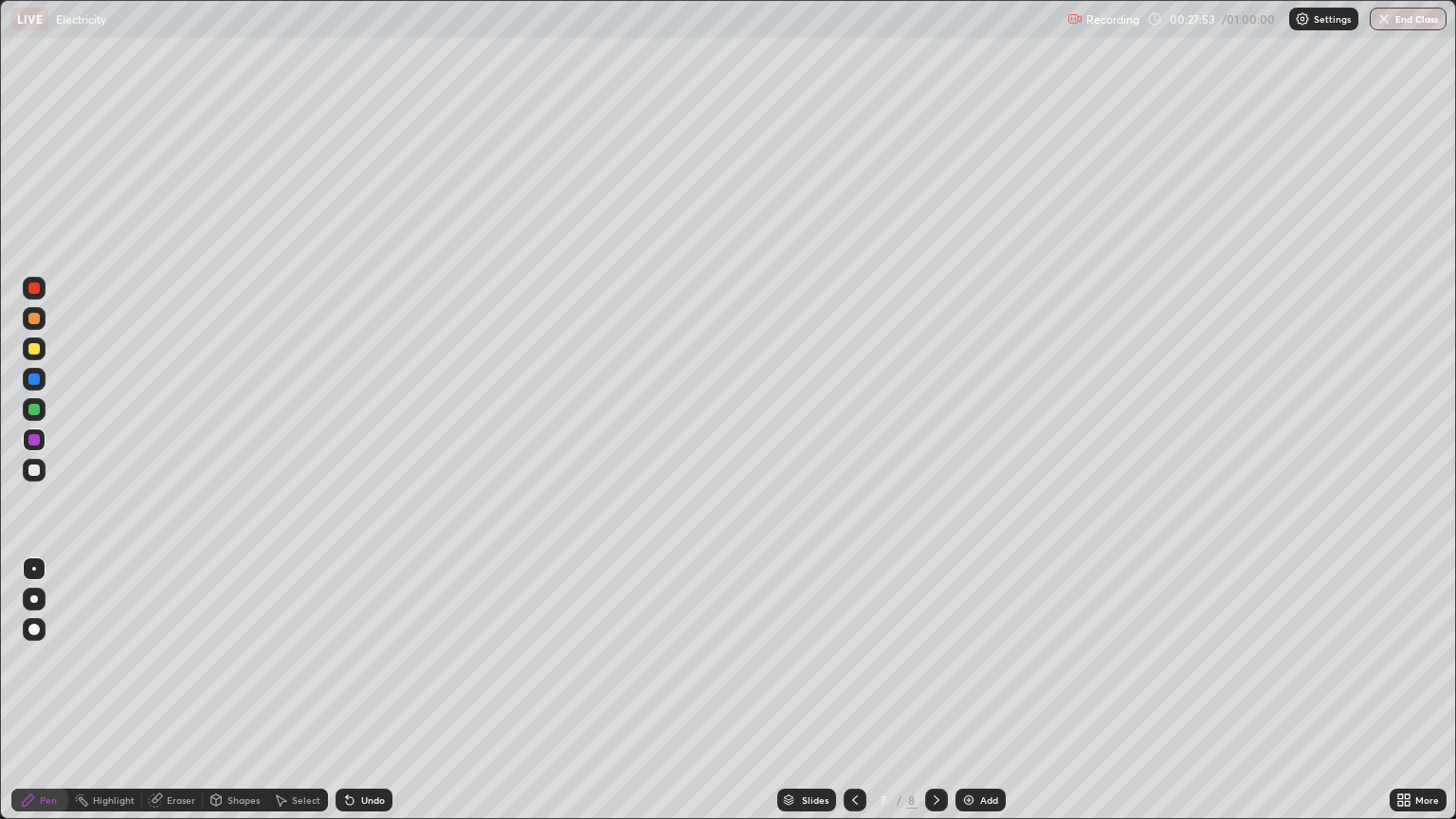 click on "Undo" at bounding box center (373, 800) 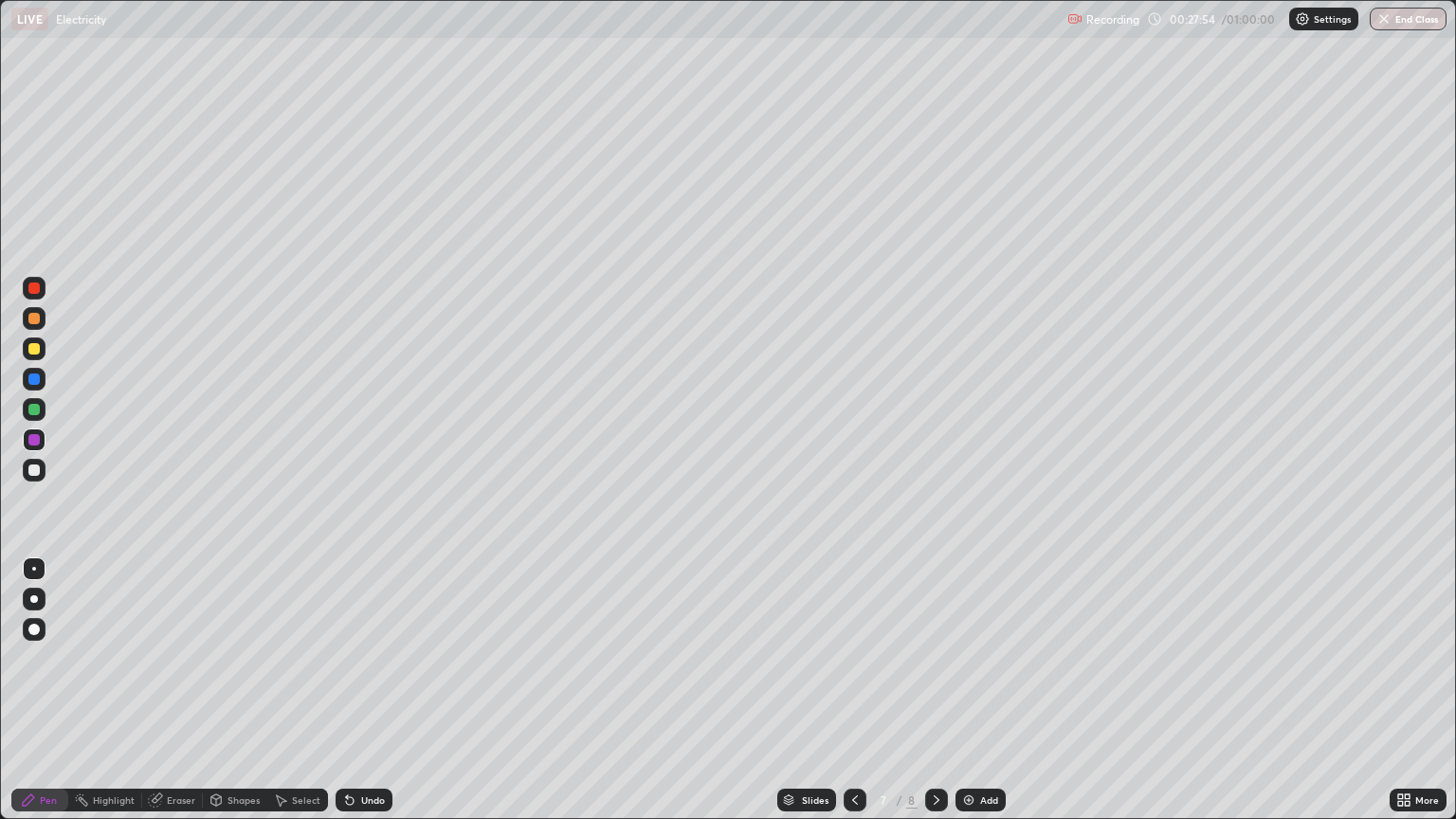 click at bounding box center [34, 410] 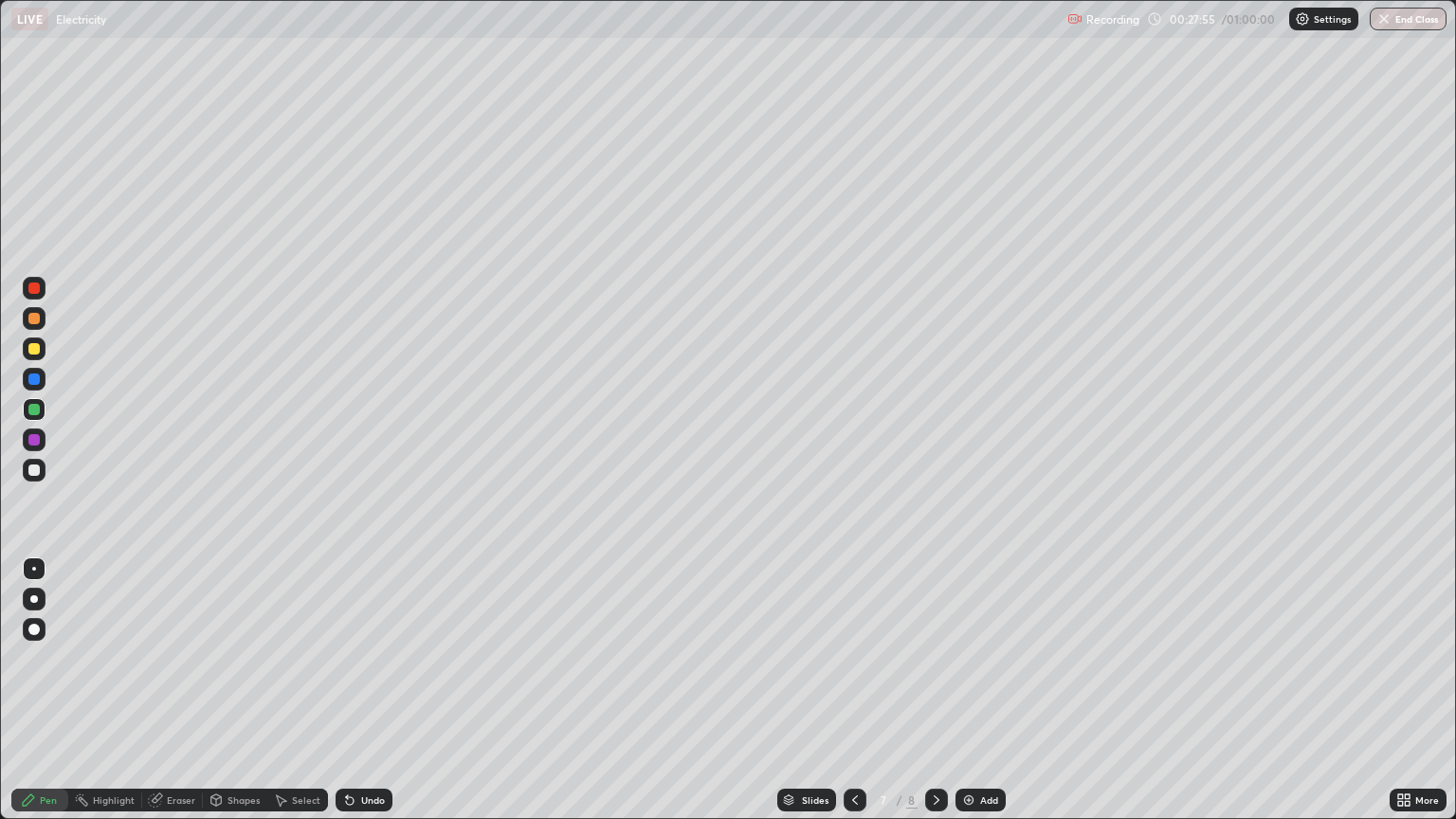 click at bounding box center [34, 379] 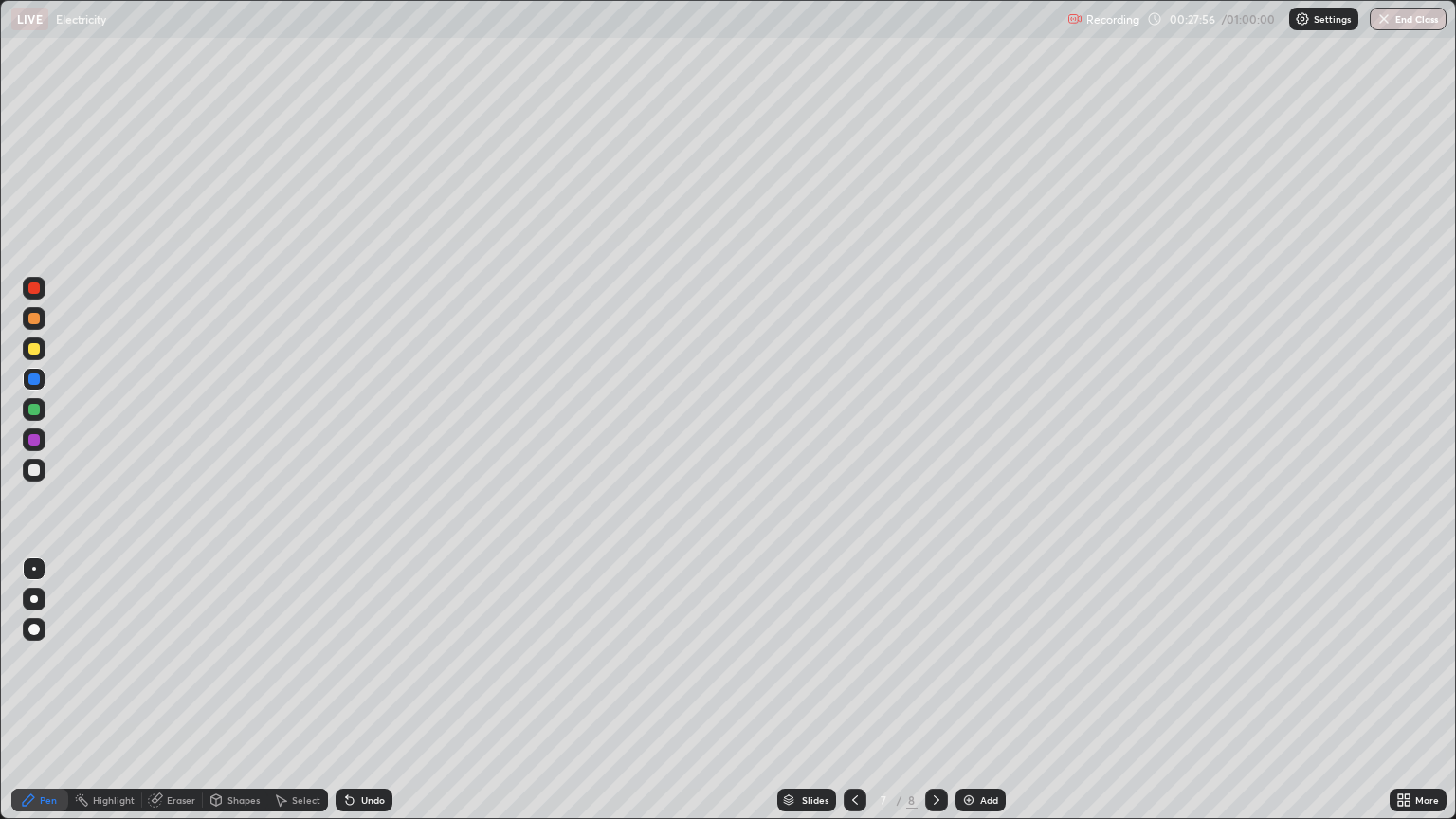 click at bounding box center [34, 470] 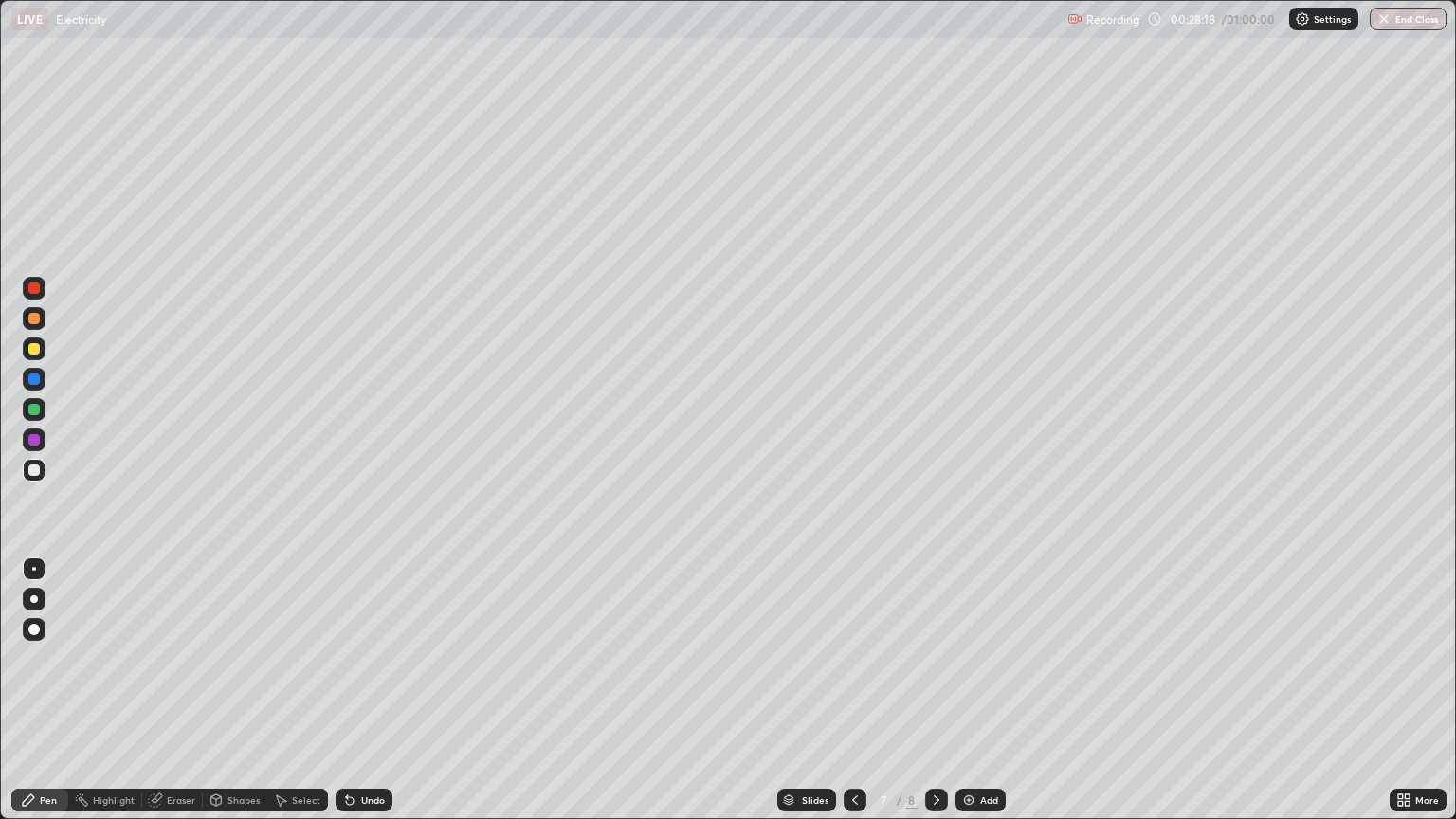 click at bounding box center [34, 349] 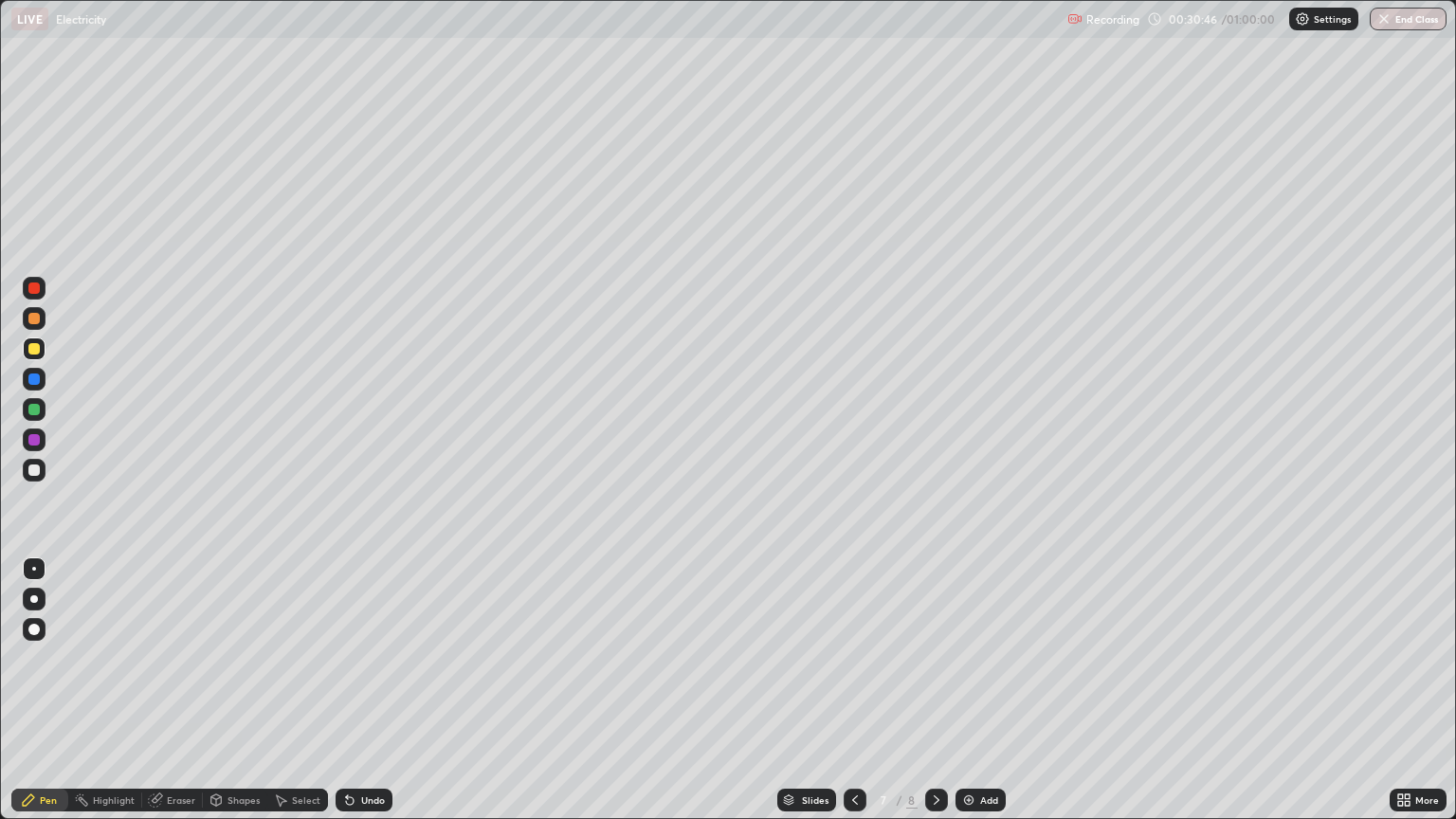 click at bounding box center [969, 800] 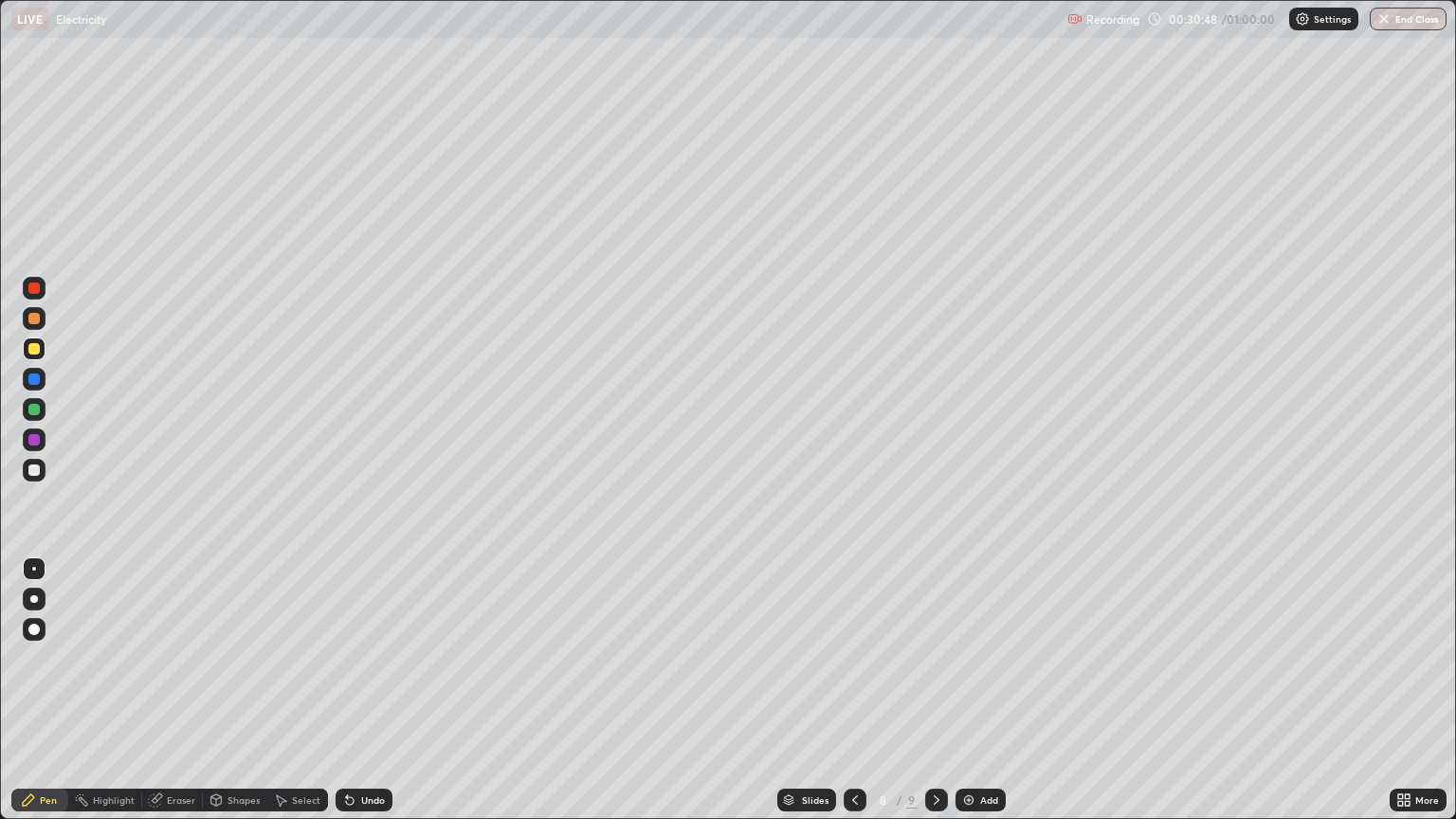 click at bounding box center (34, 410) 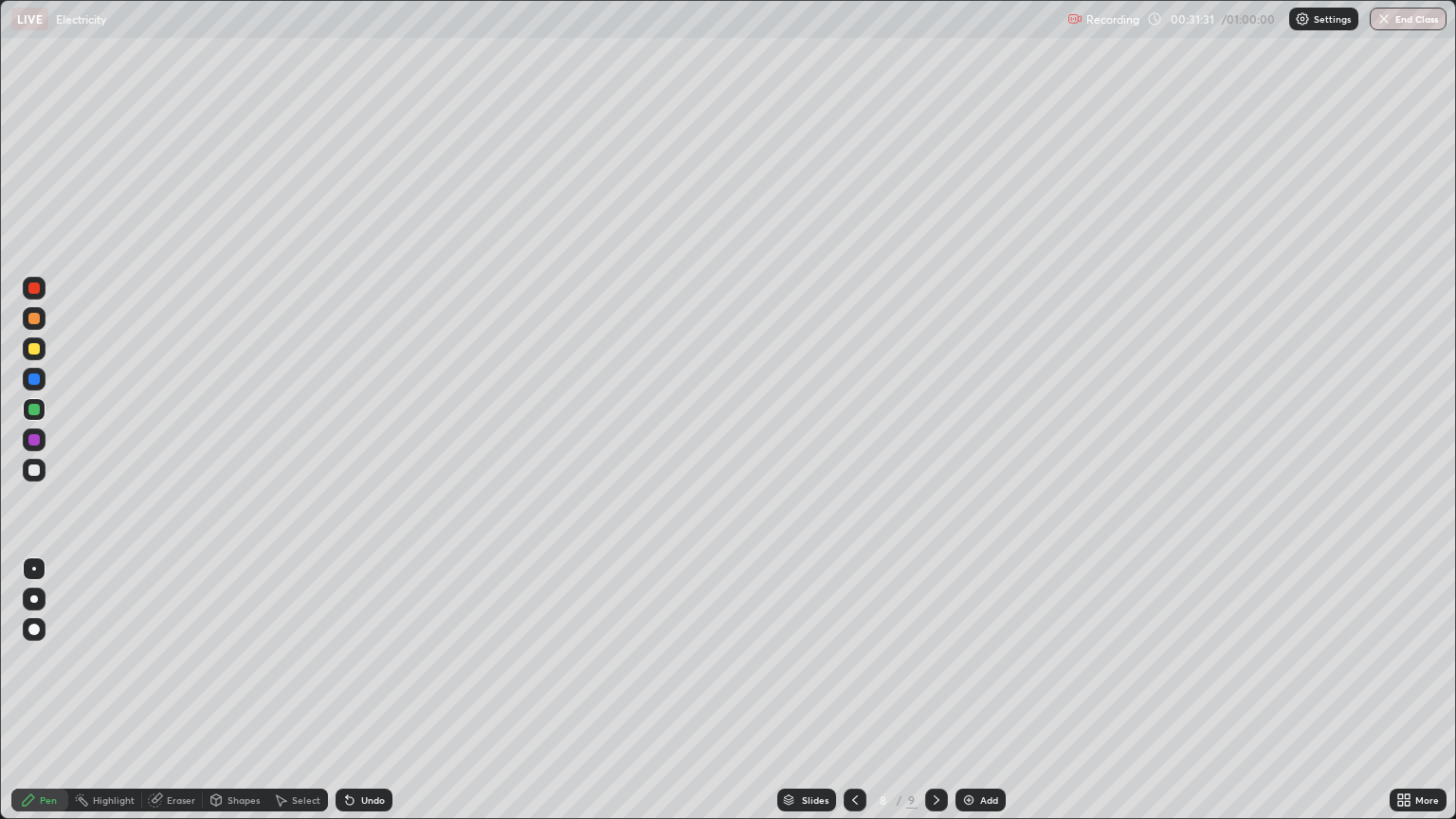 click at bounding box center (34, 349) 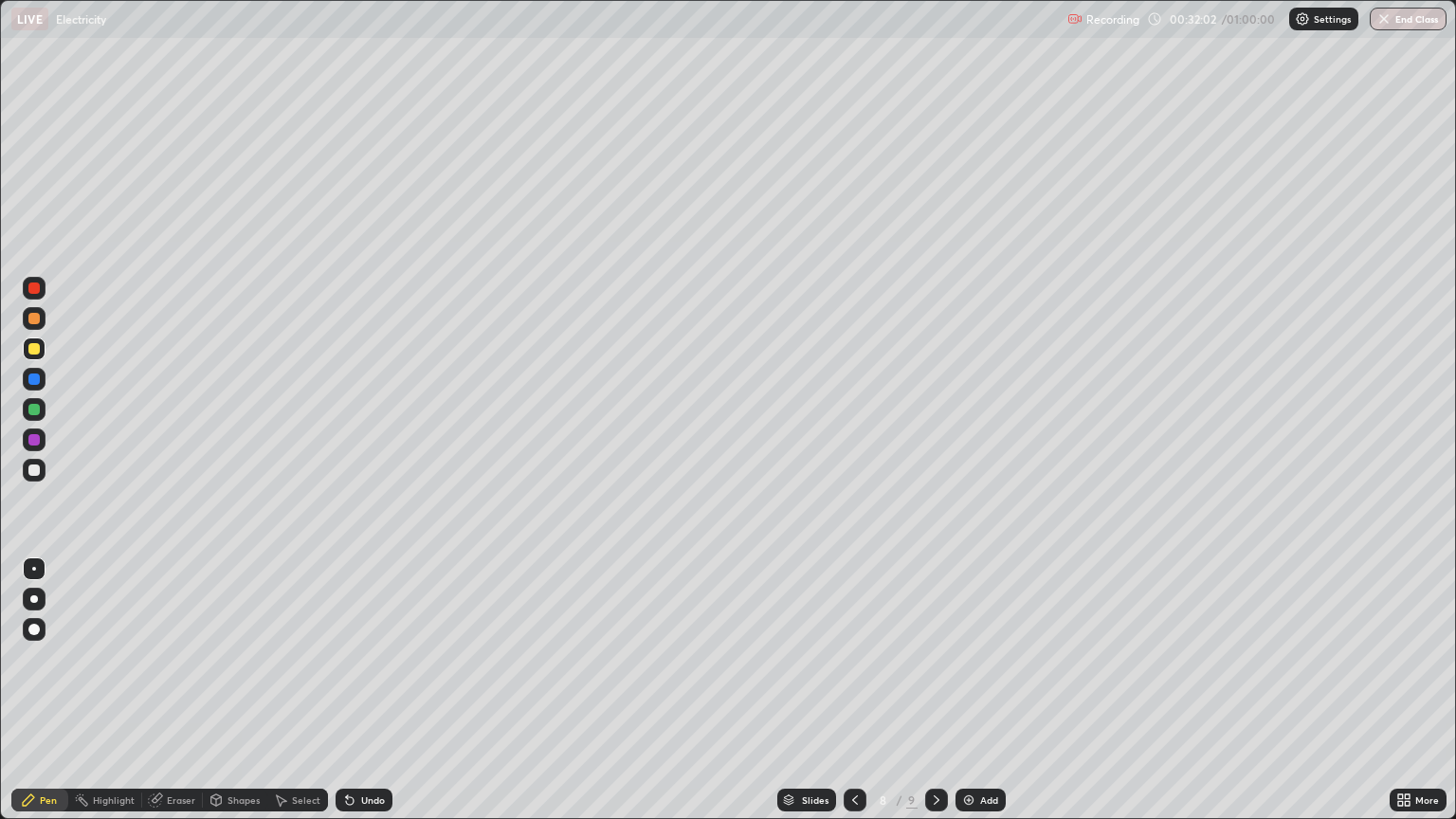 click on "Undo" at bounding box center [364, 800] 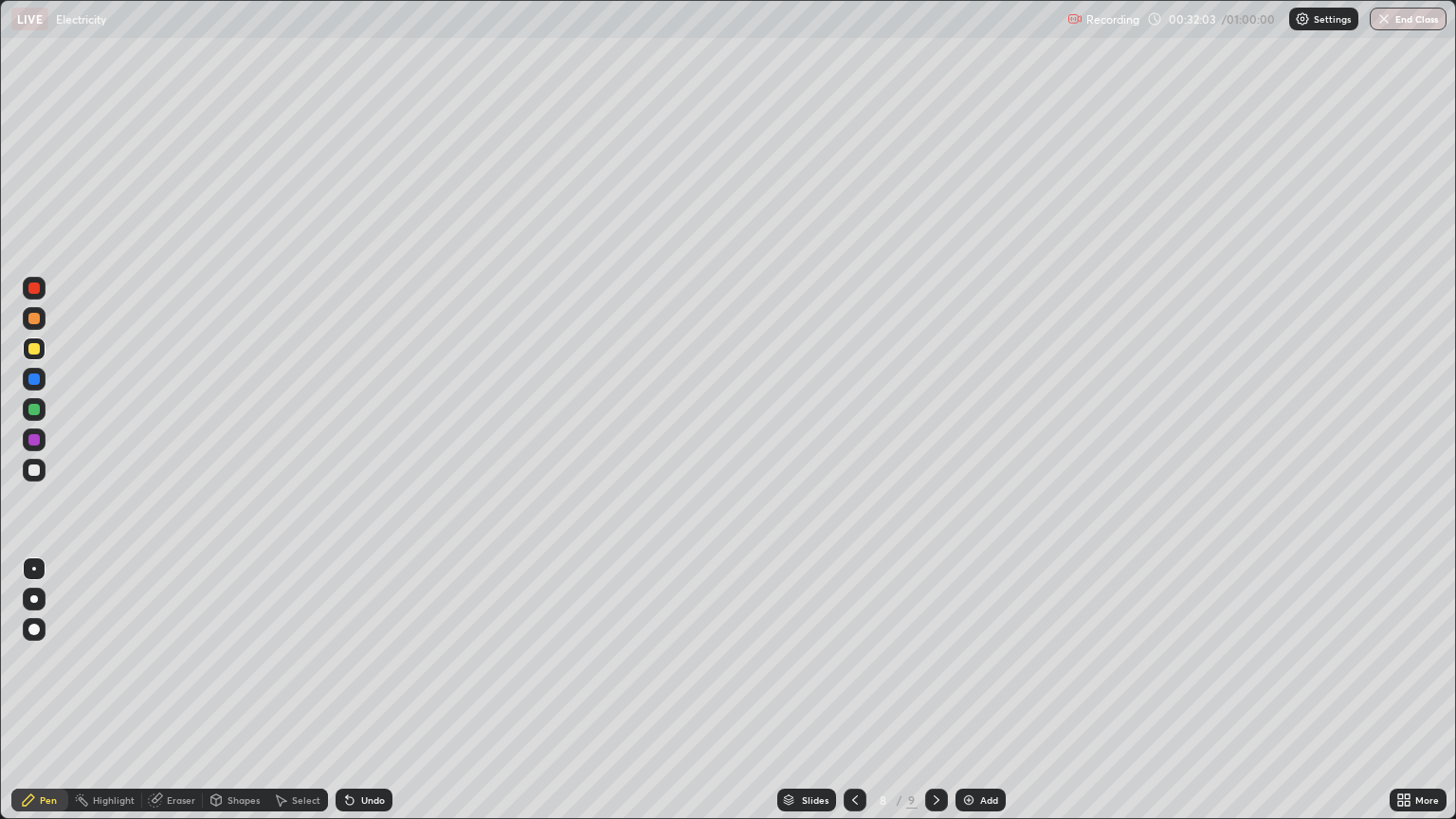 click on "Undo" at bounding box center [364, 800] 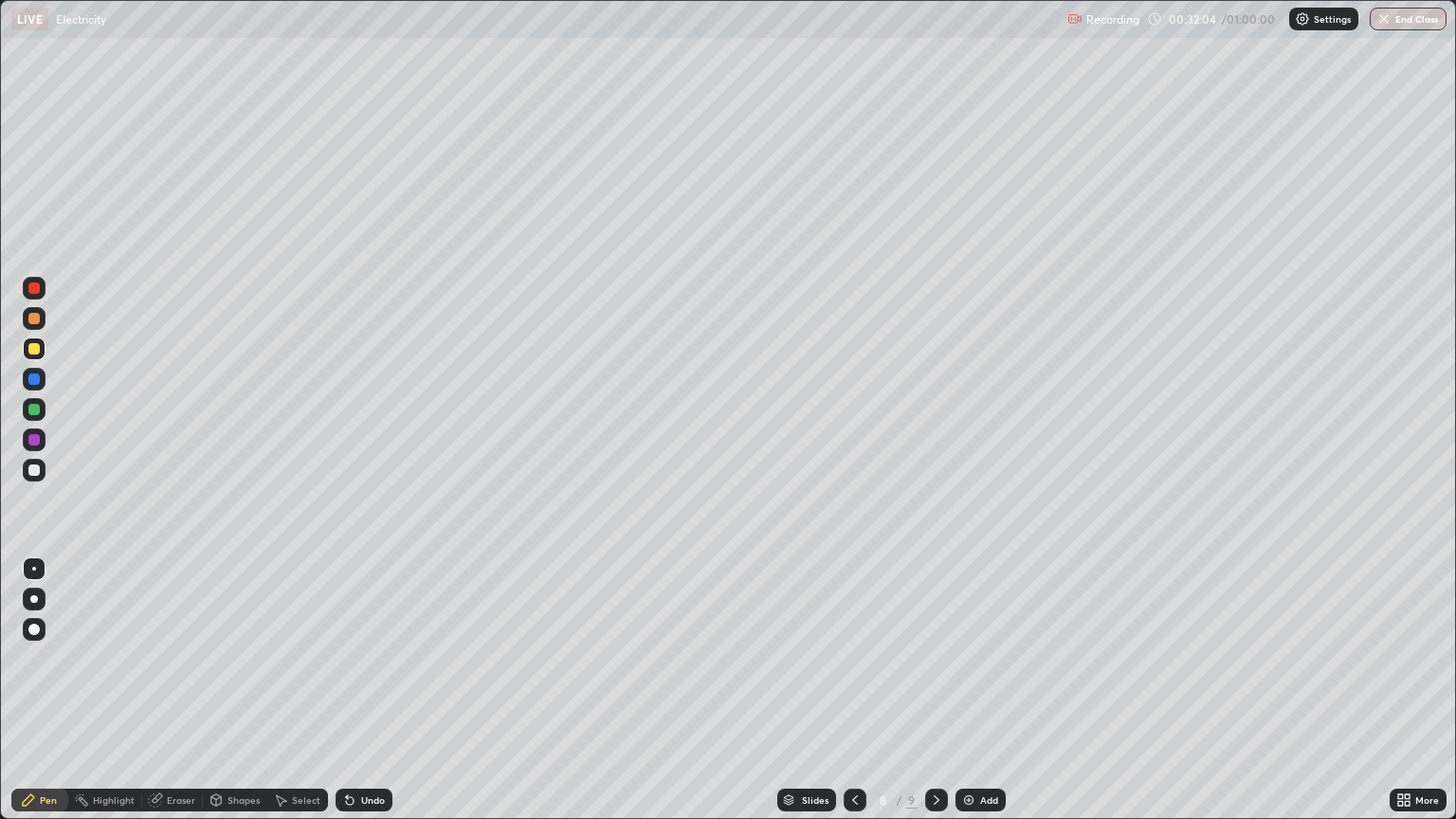 click on "Undo" at bounding box center [364, 800] 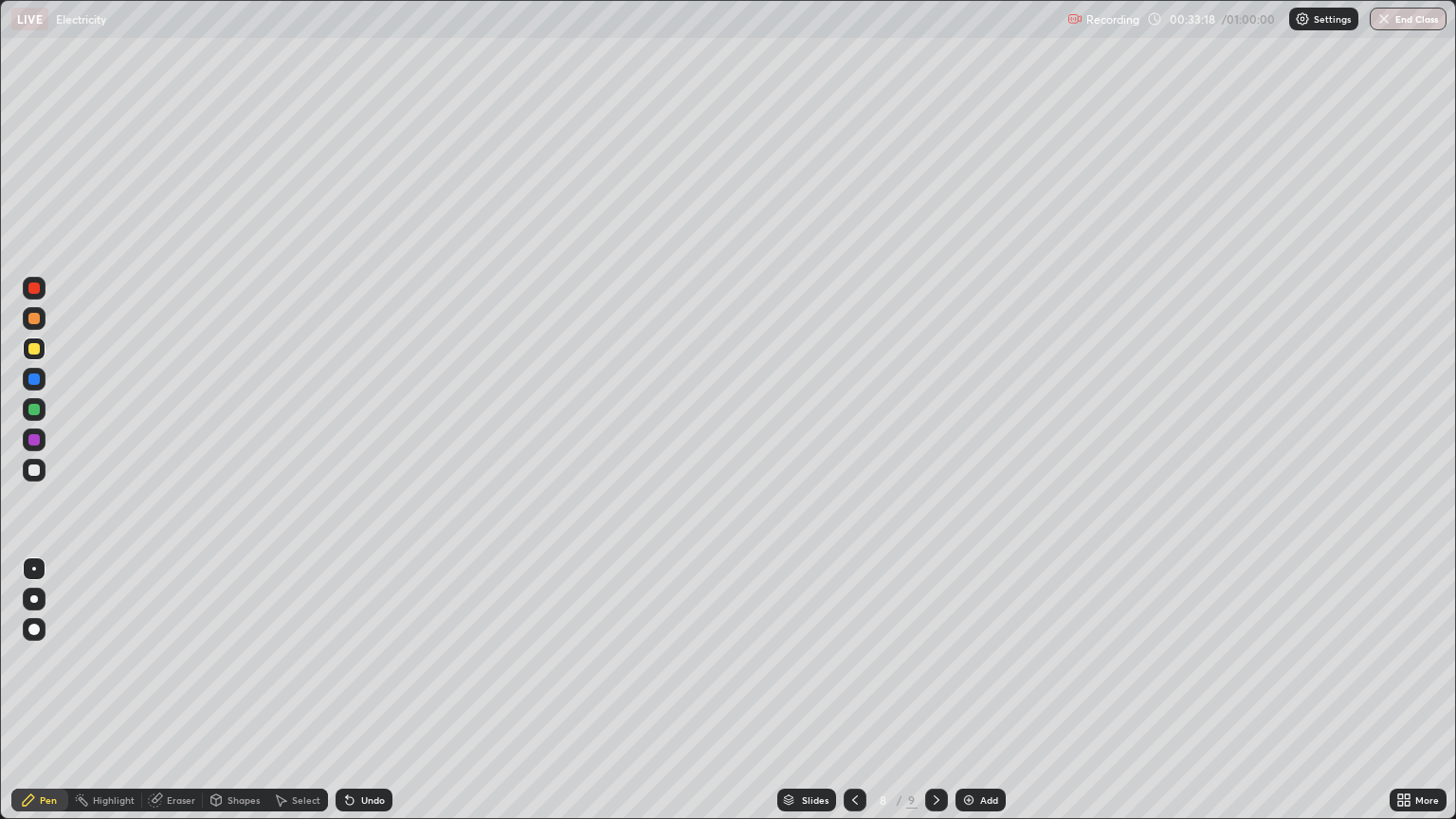 click at bounding box center (34, 410) 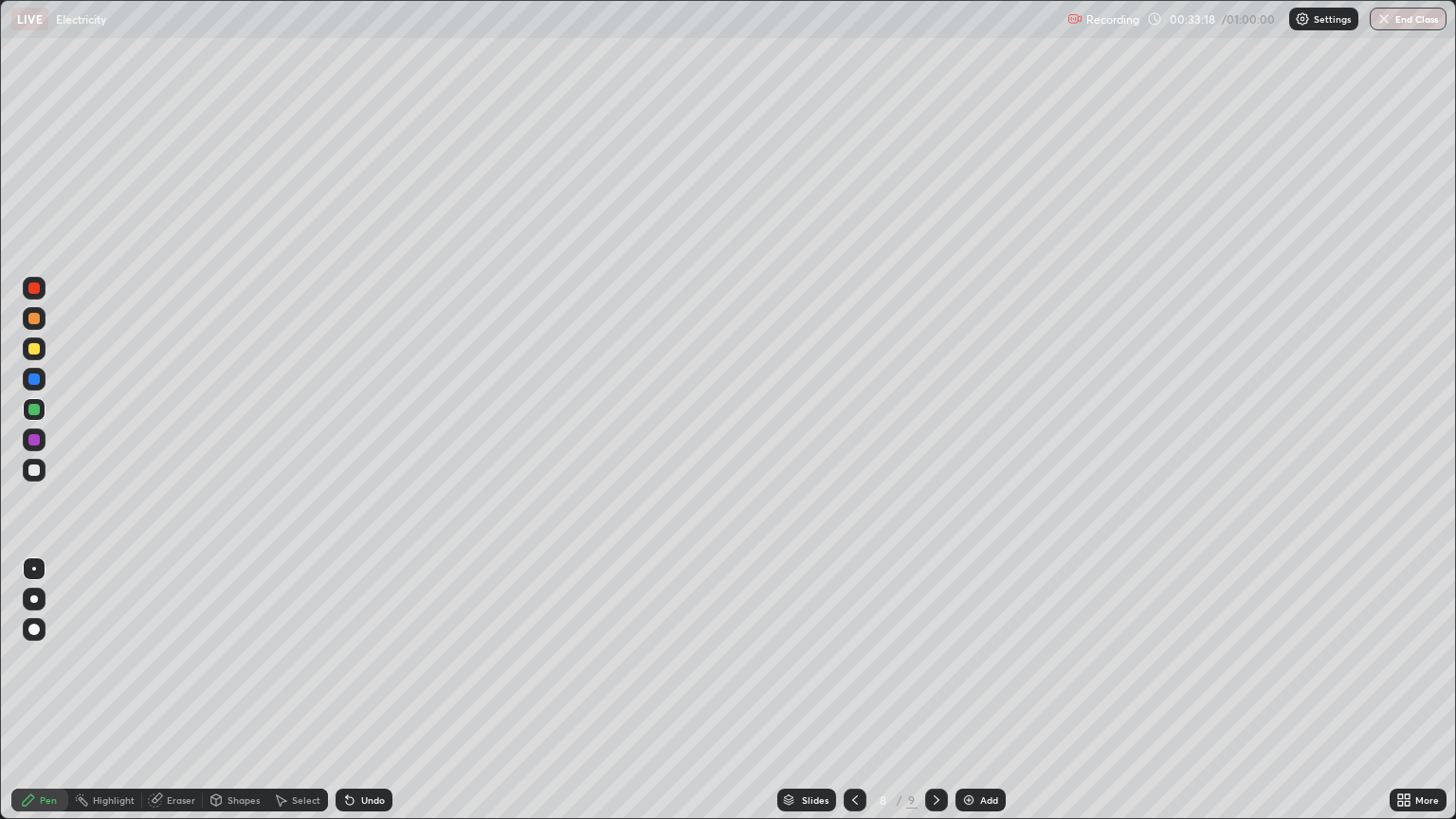 click at bounding box center [34, 410] 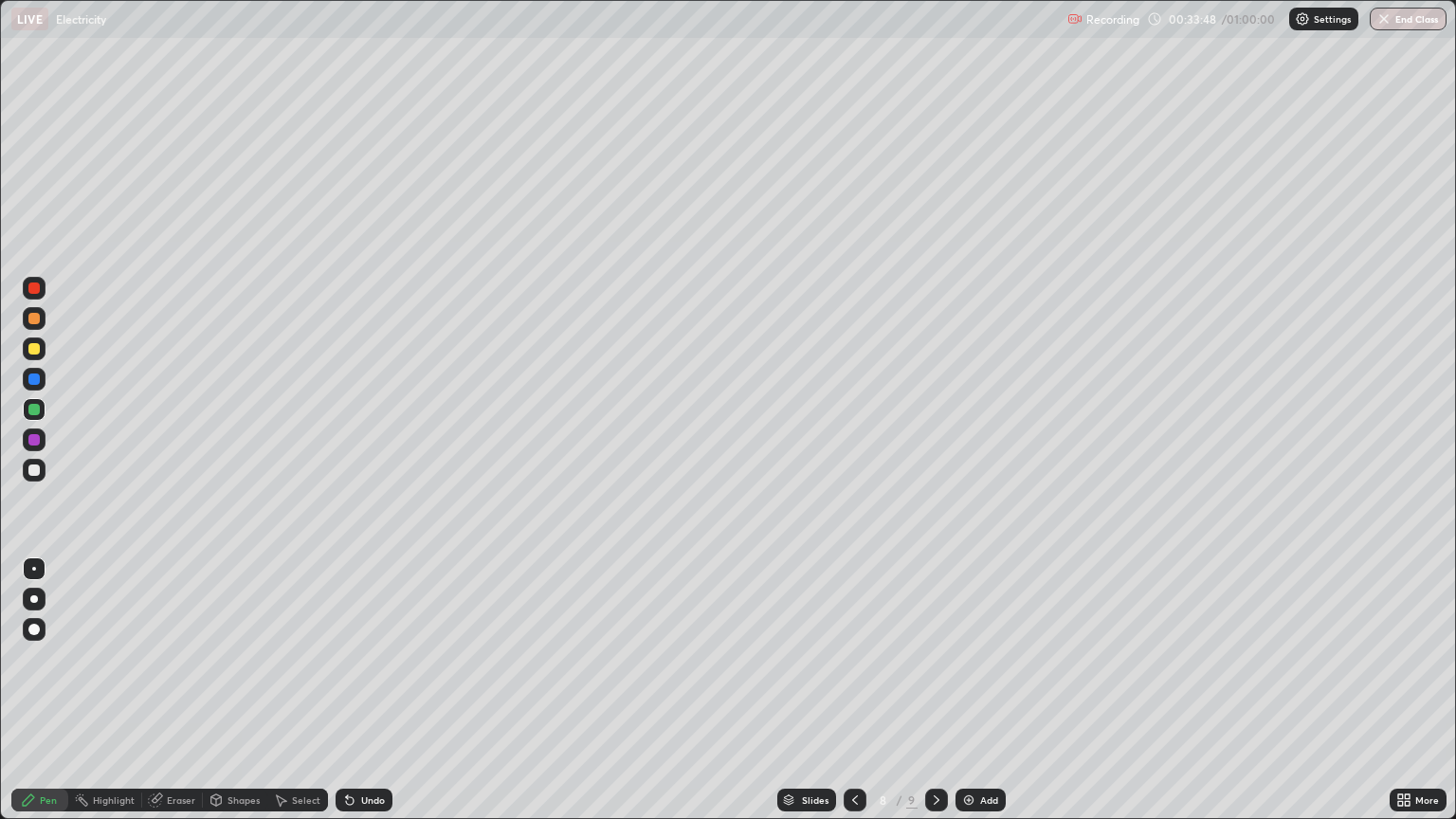 click at bounding box center (34, 440) 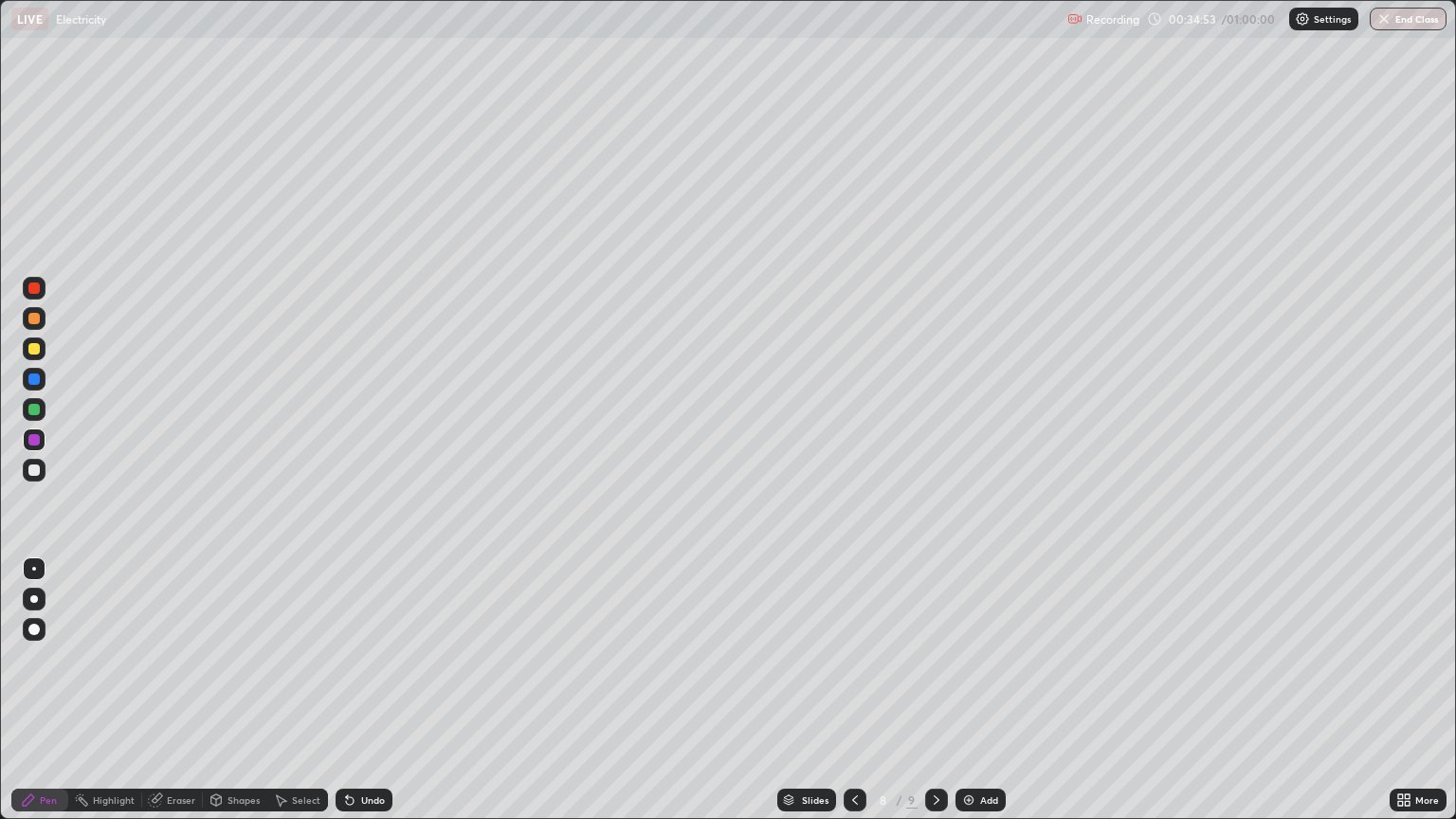 click at bounding box center (34, 470) 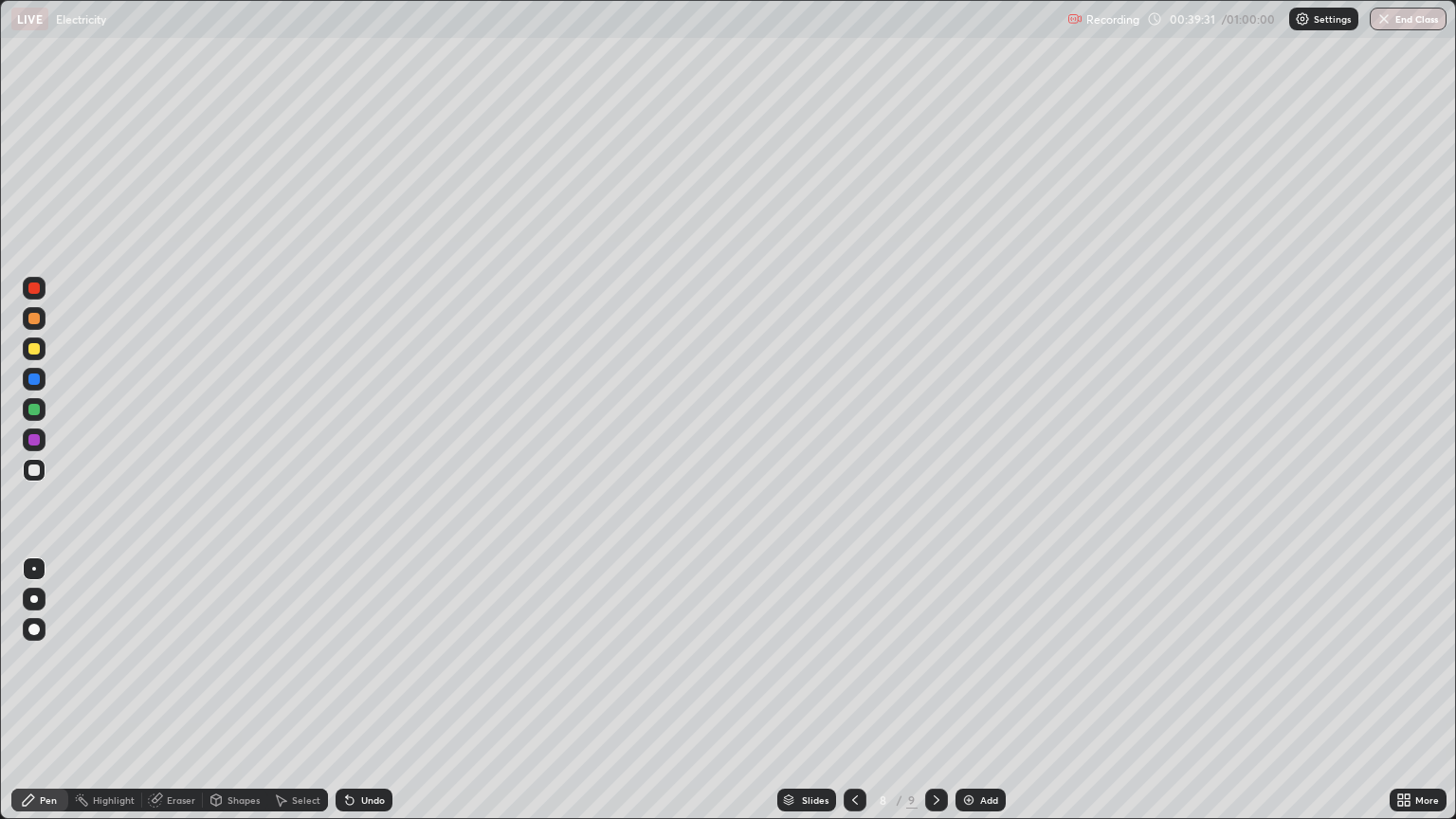 click on "Add" at bounding box center [989, 800] 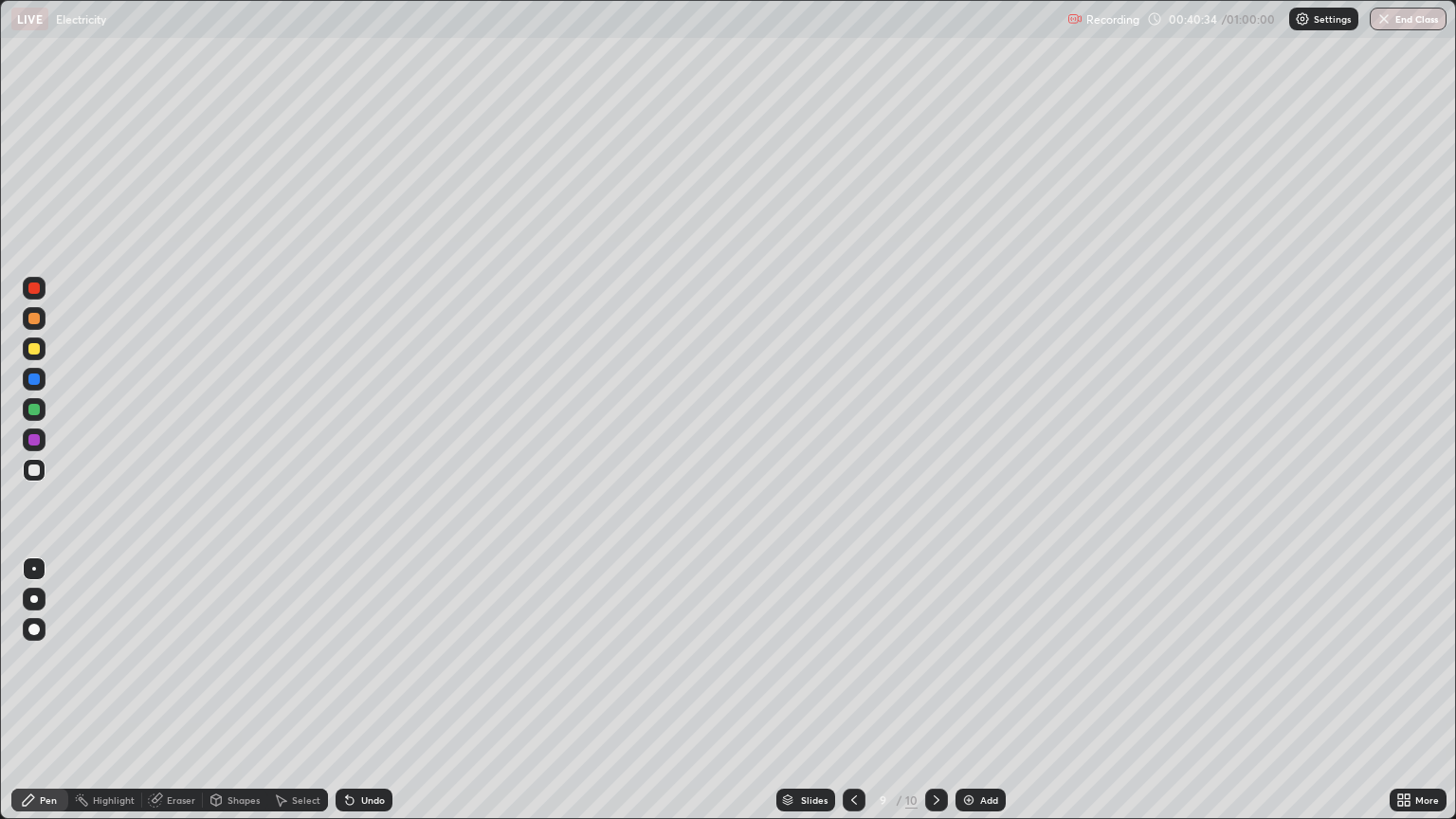 click at bounding box center [34, 318] 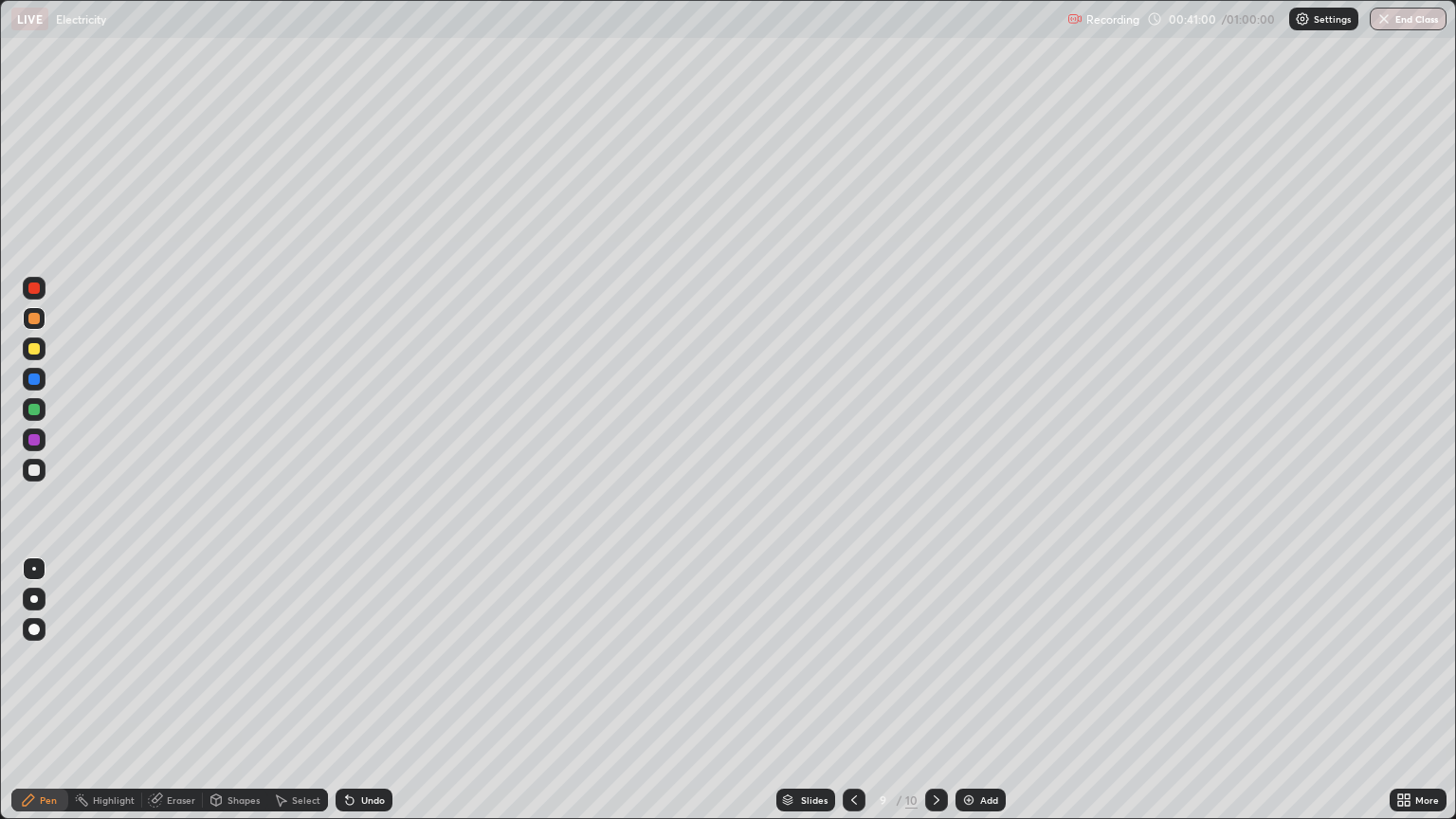 click at bounding box center [34, 379] 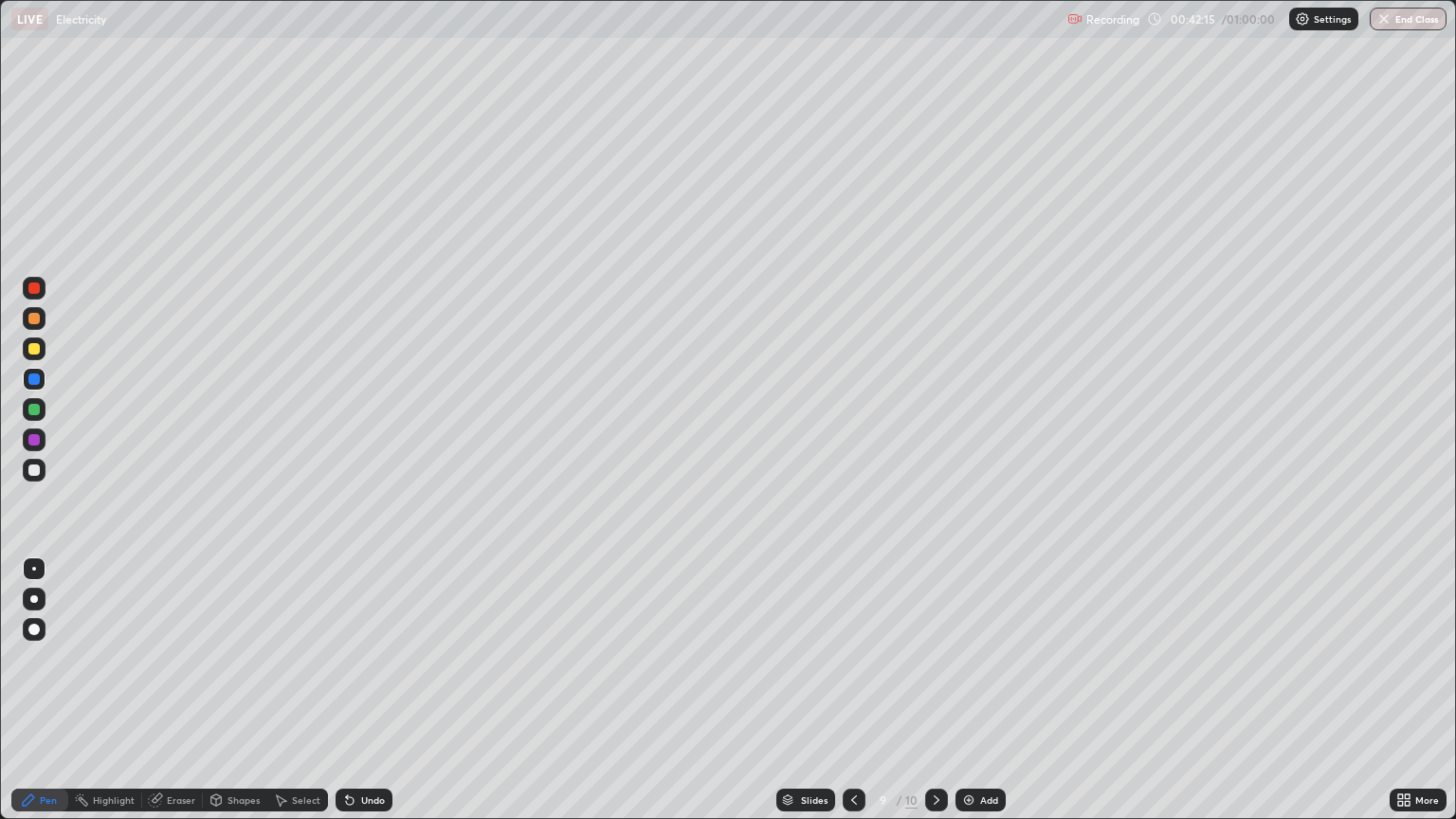 click at bounding box center (34, 410) 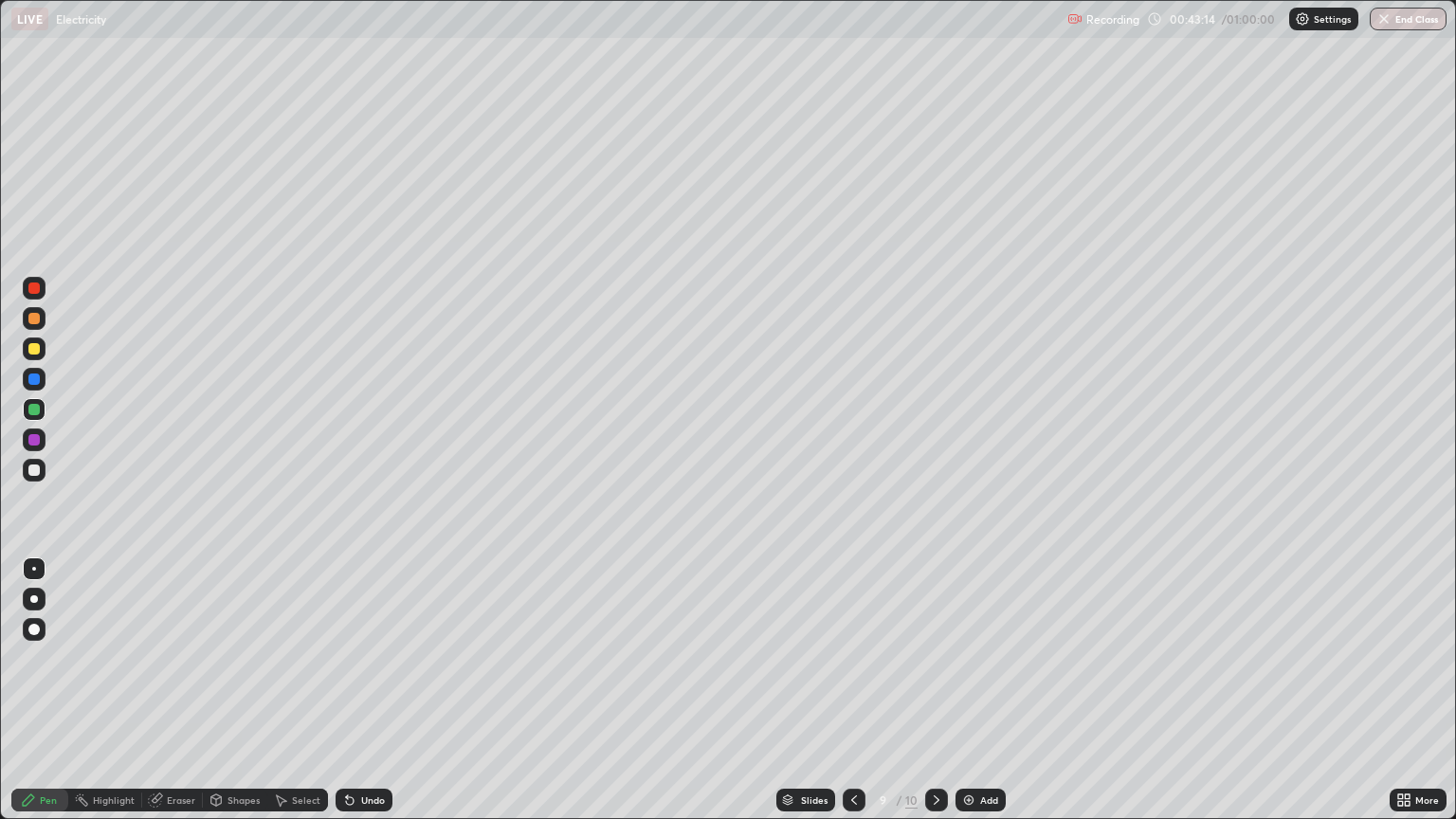 click at bounding box center [34, 440] 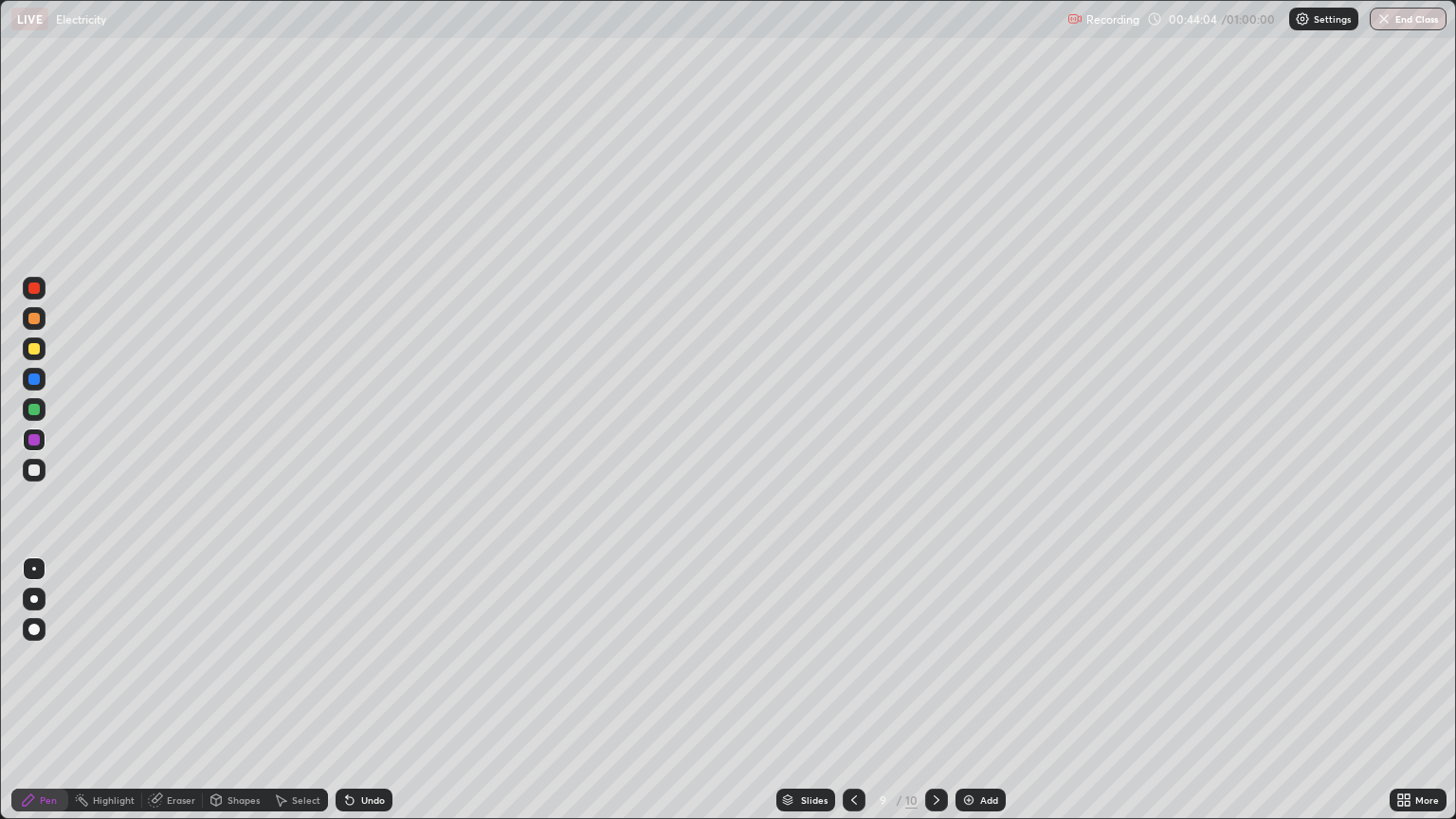 click on "Add" at bounding box center (989, 800) 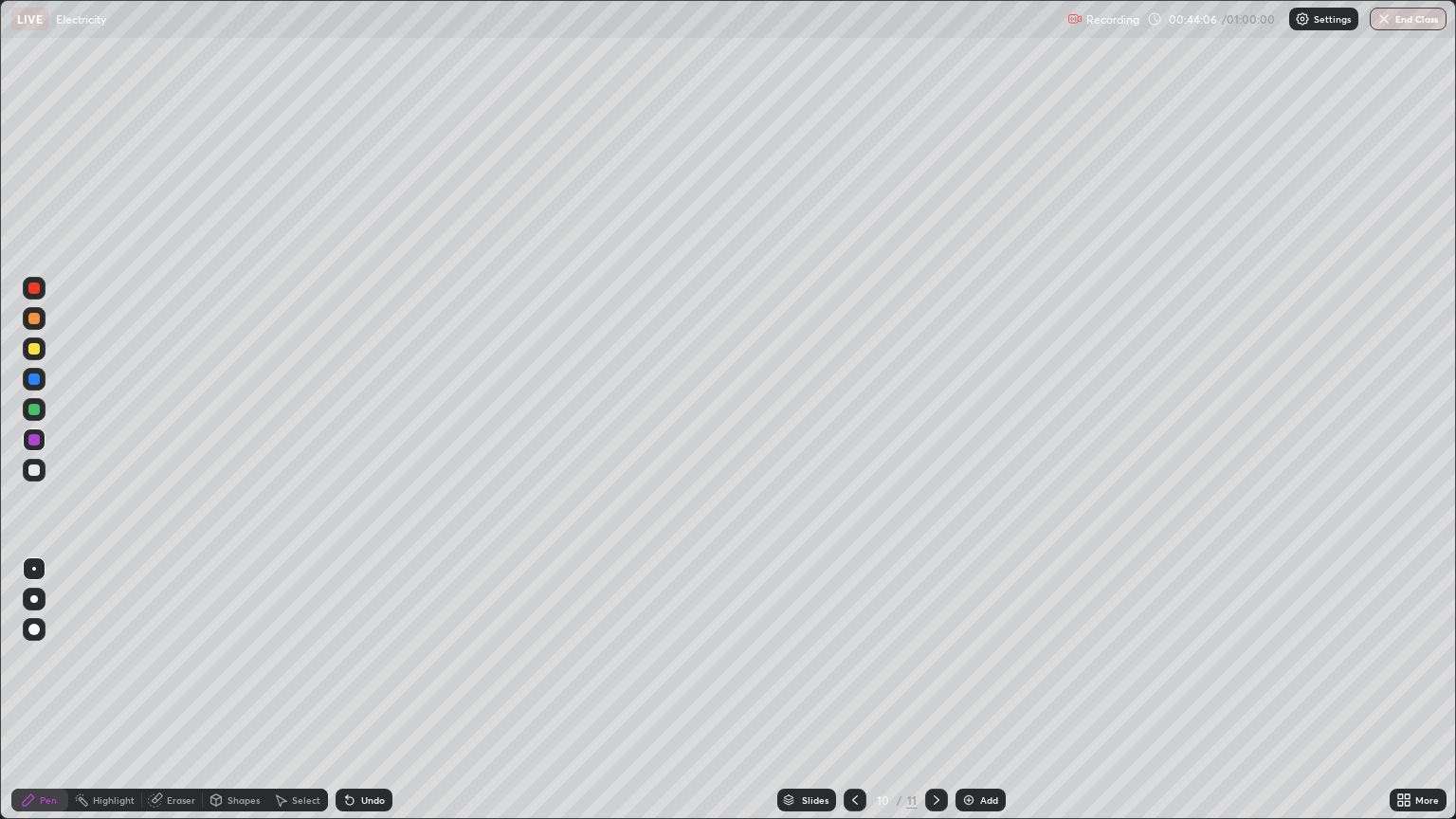 click at bounding box center (34, 288) 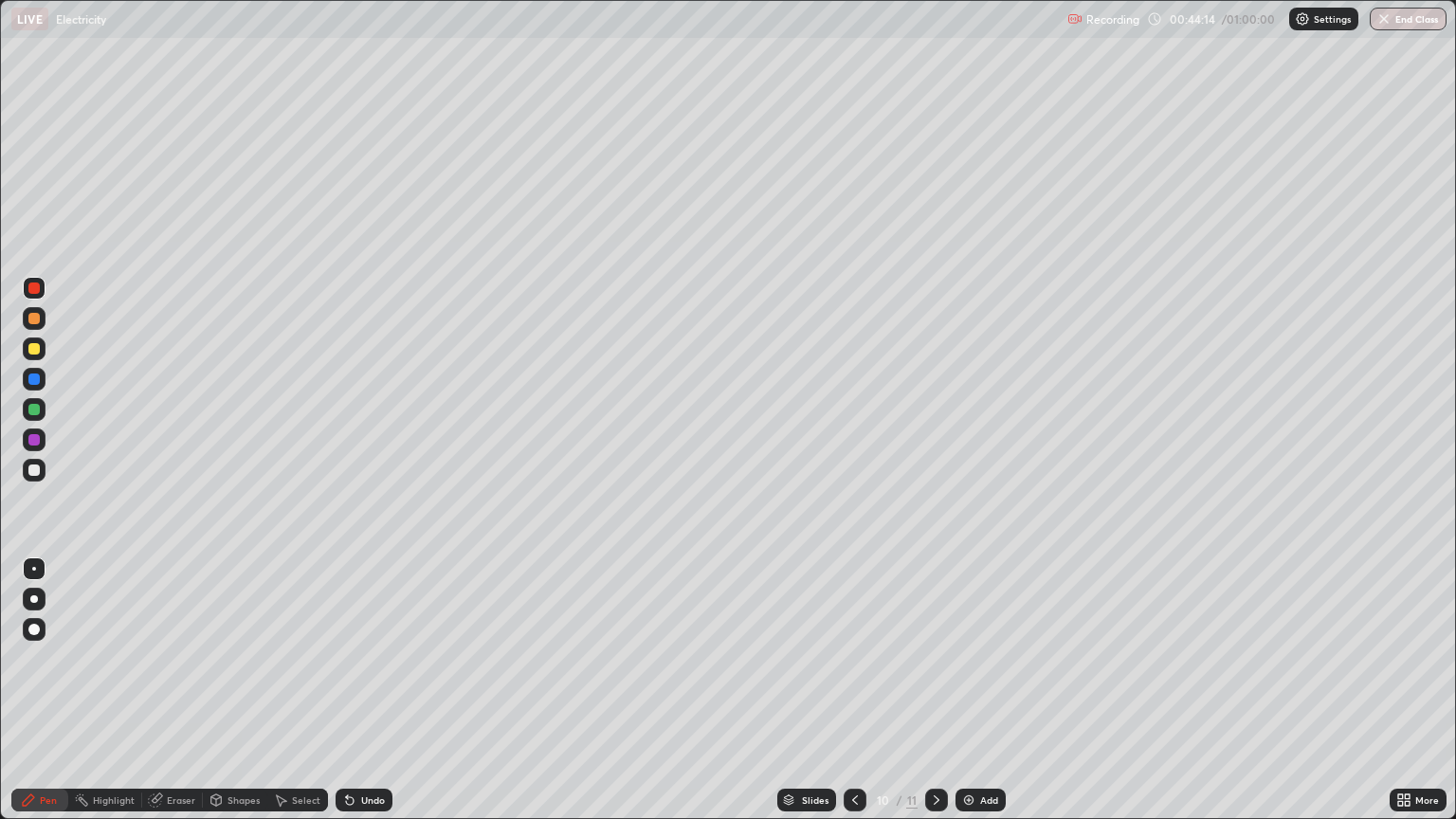 click at bounding box center [34, 379] 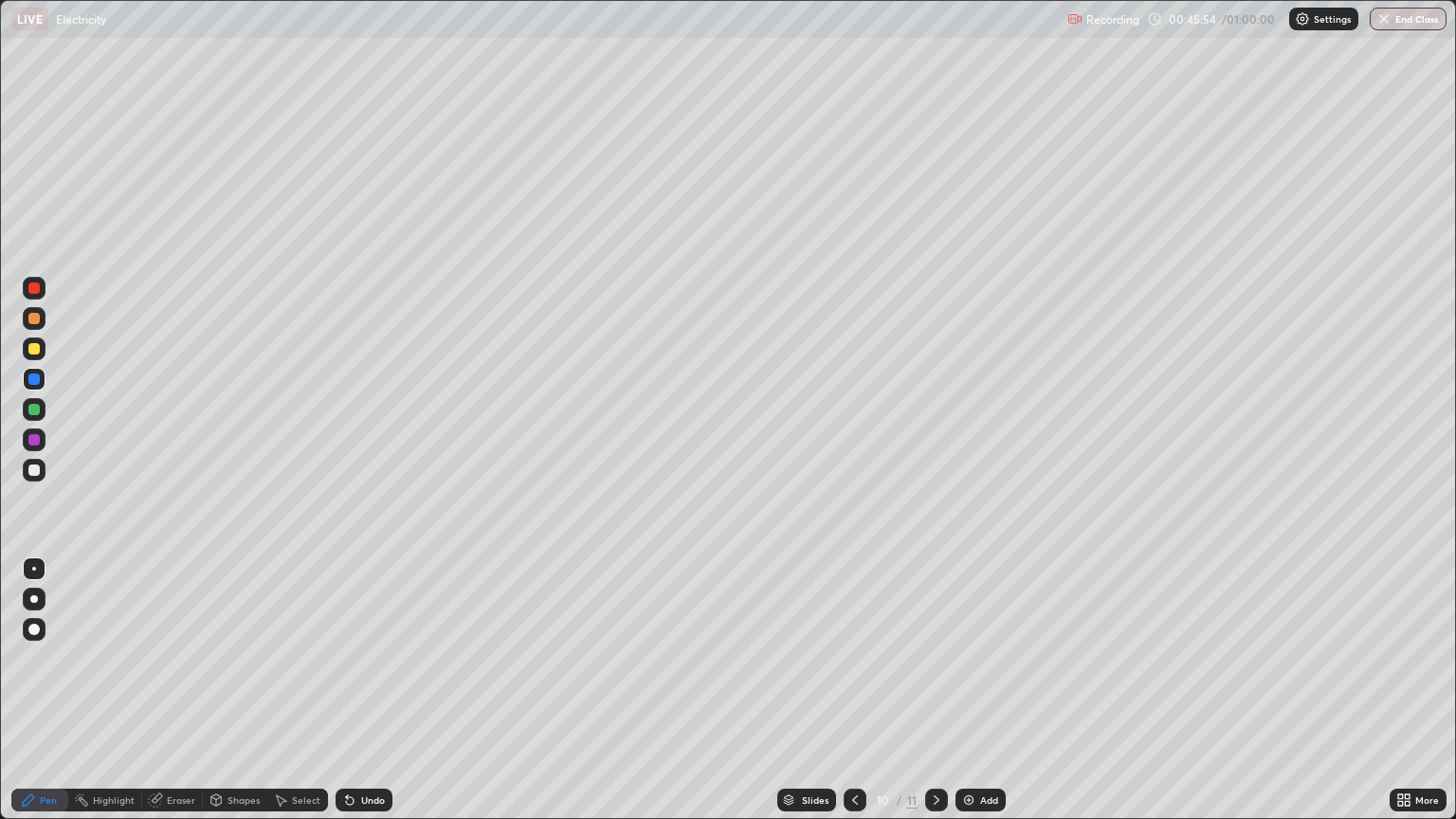 click at bounding box center [855, 800] 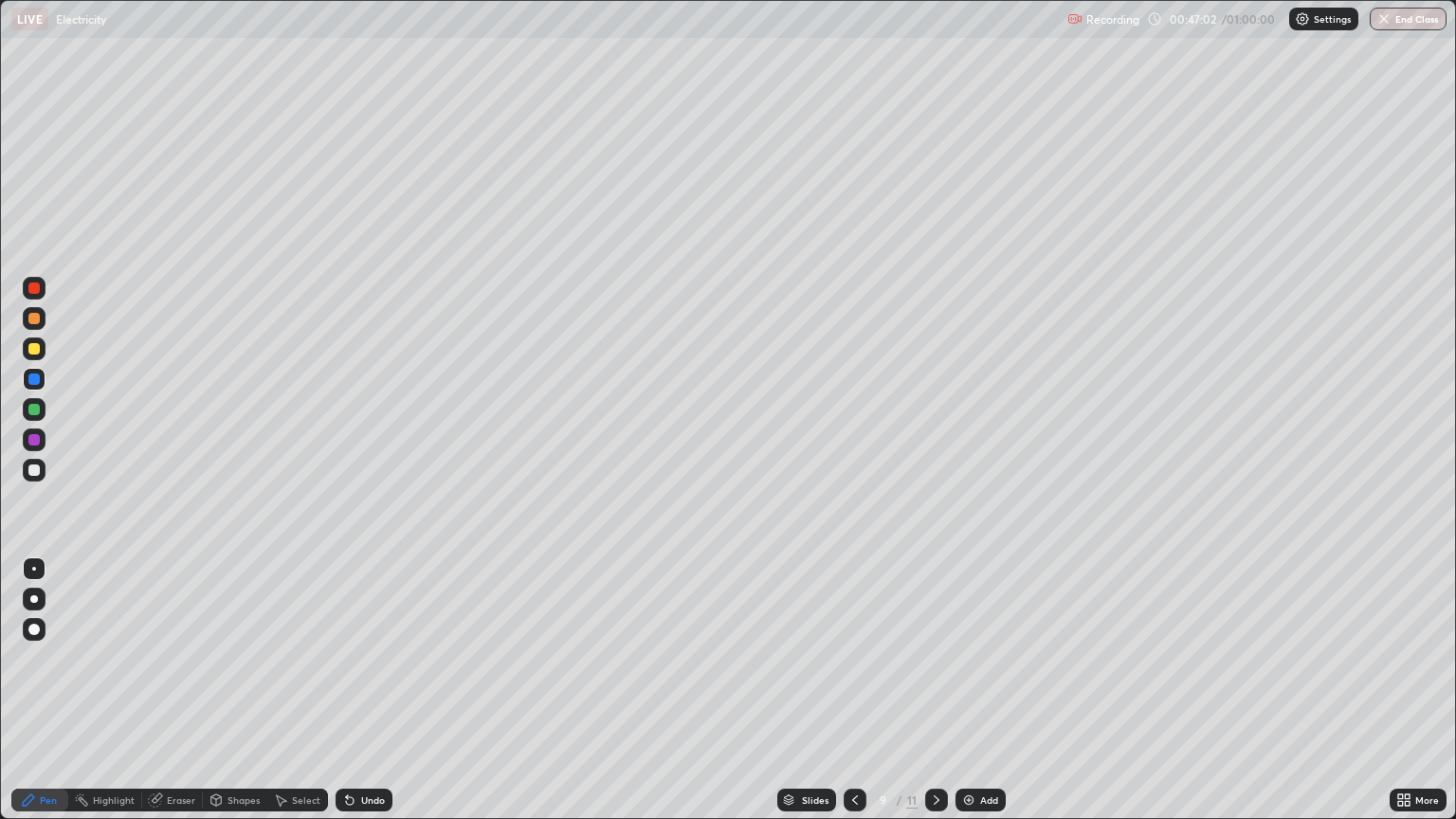 click on "Eraser" at bounding box center (181, 800) 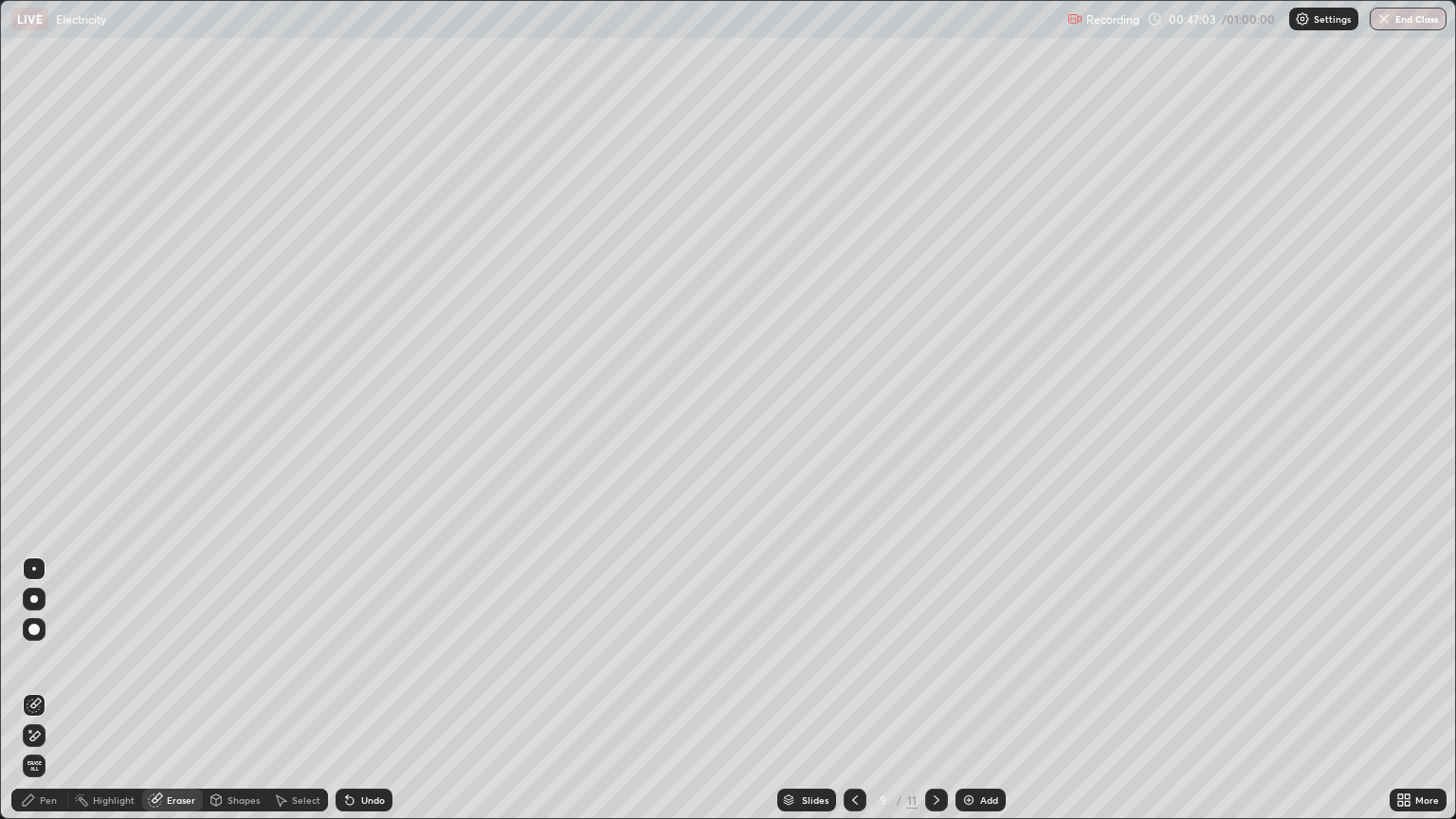 click at bounding box center (34, 736) 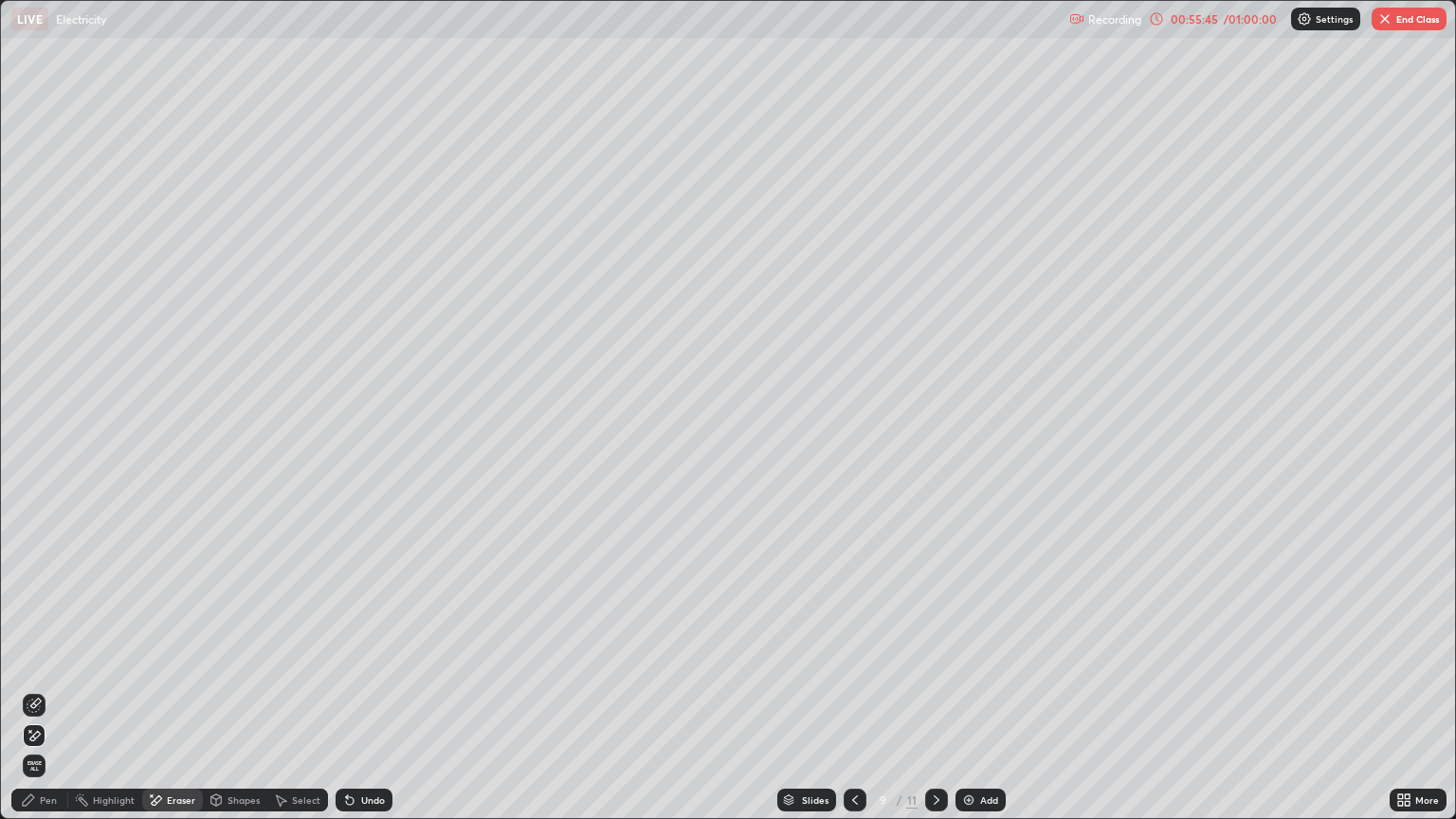 click on "End Class" at bounding box center [1409, 19] 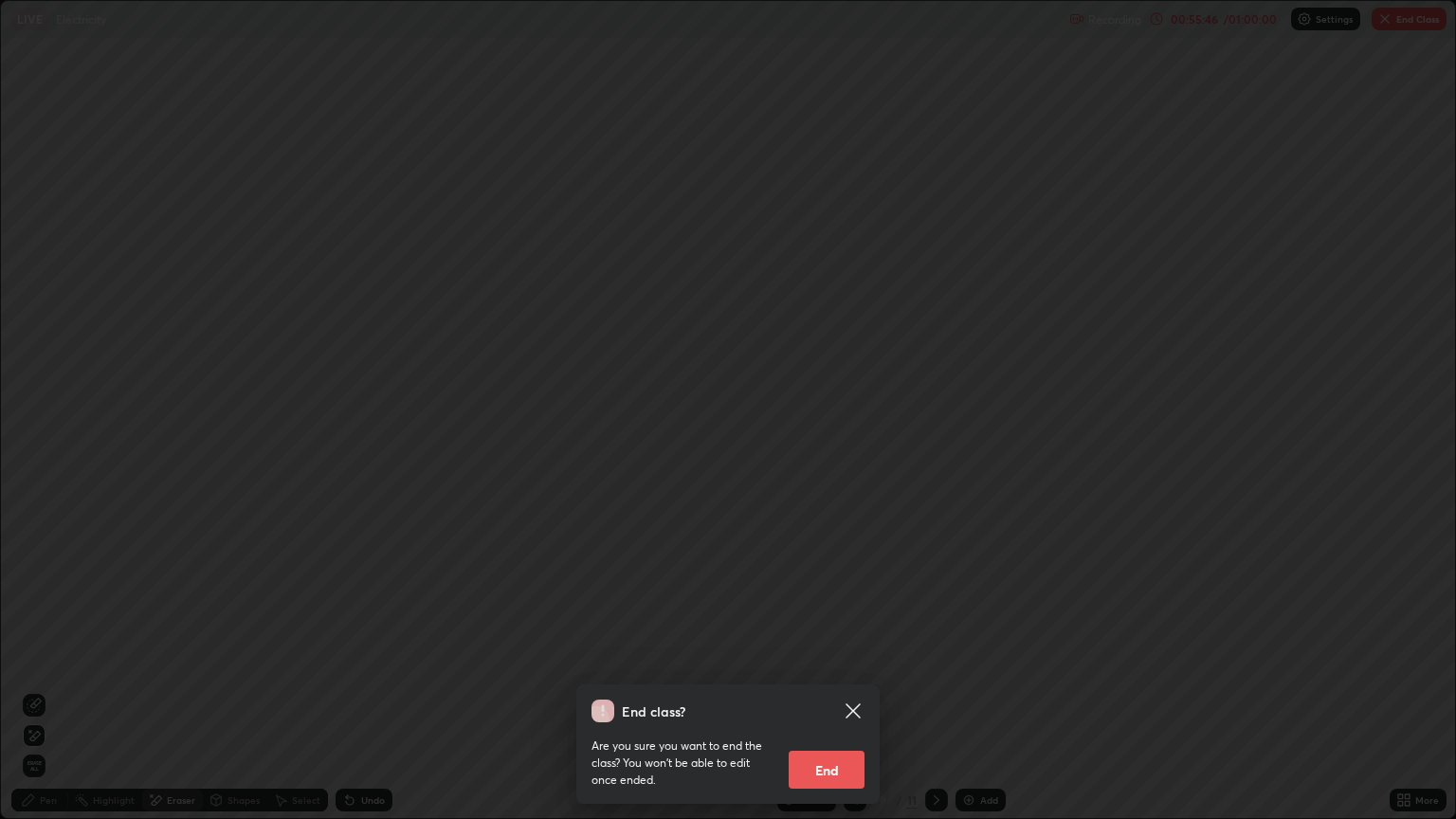 click on "End" at bounding box center (827, 770) 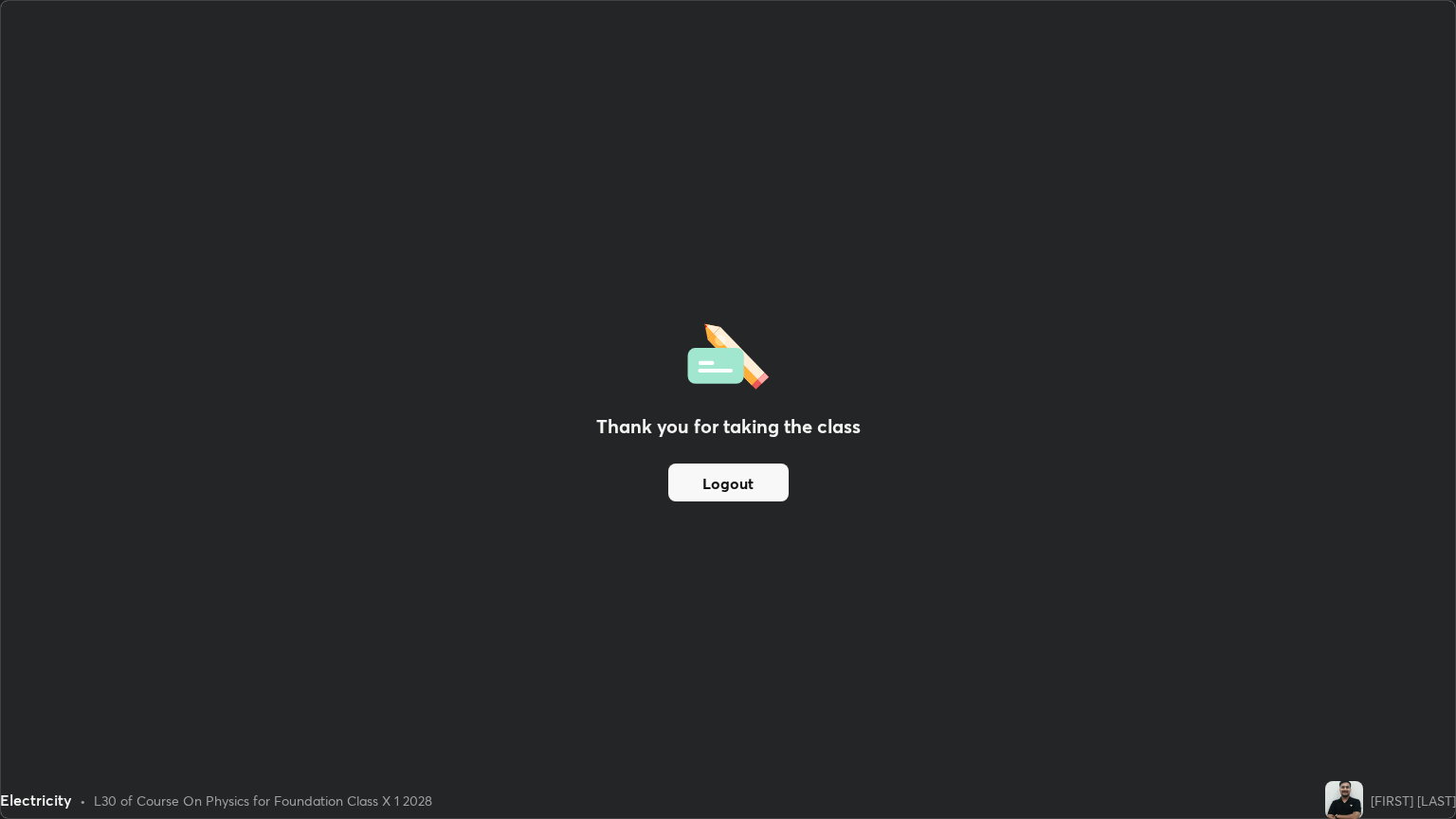 click on "Thank you for taking the class Logout" at bounding box center (728, 410) 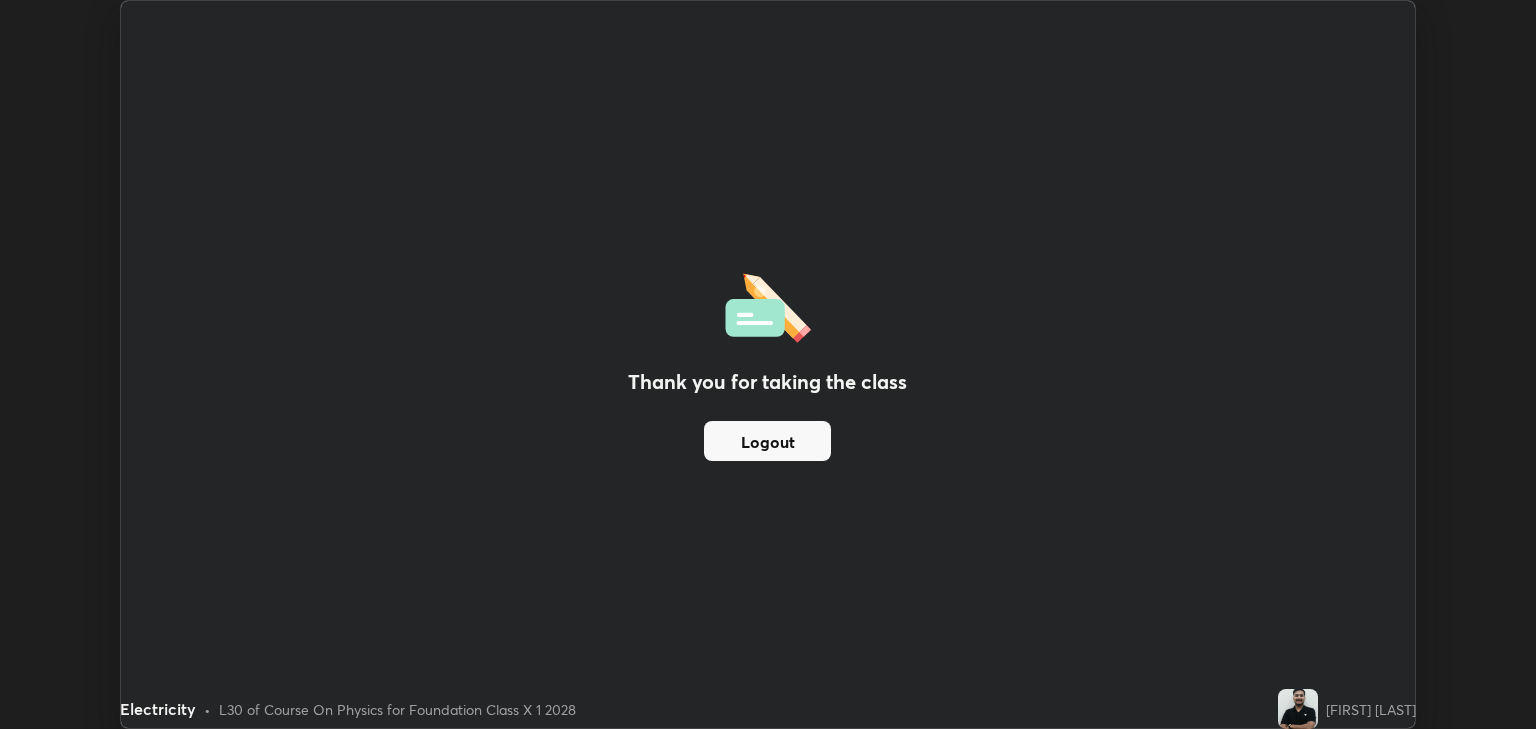 scroll, scrollTop: 729, scrollLeft: 1536, axis: both 